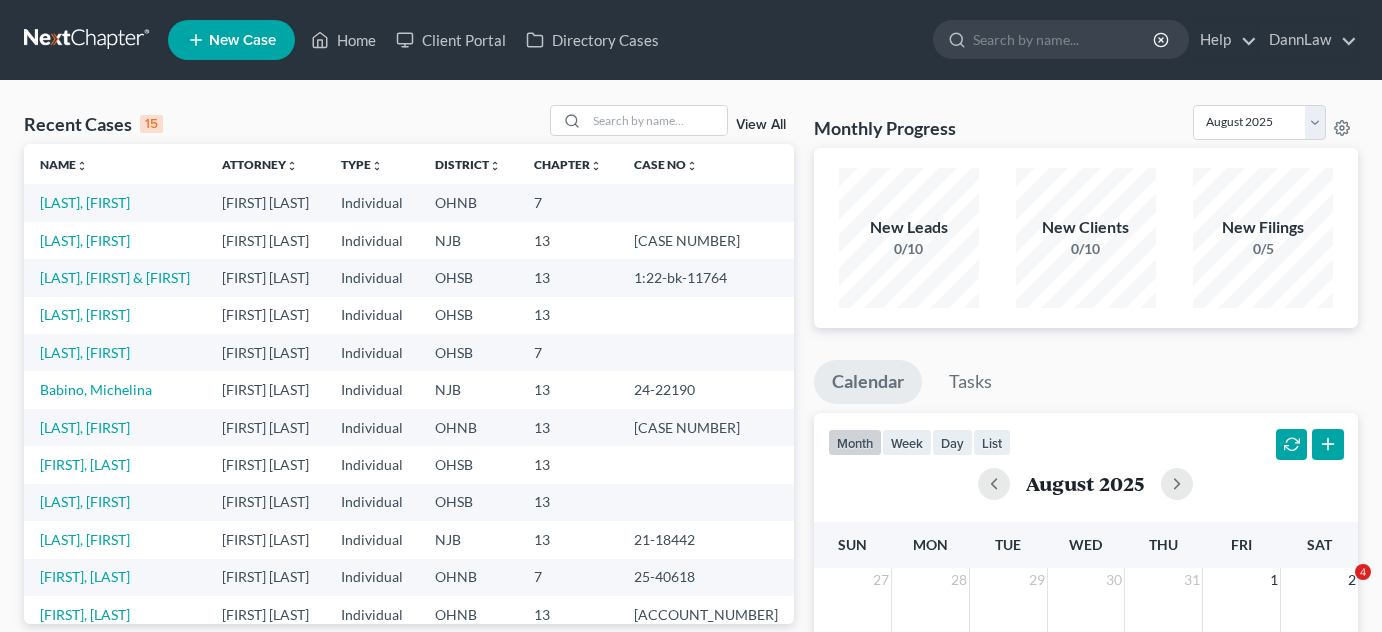 scroll, scrollTop: 0, scrollLeft: 0, axis: both 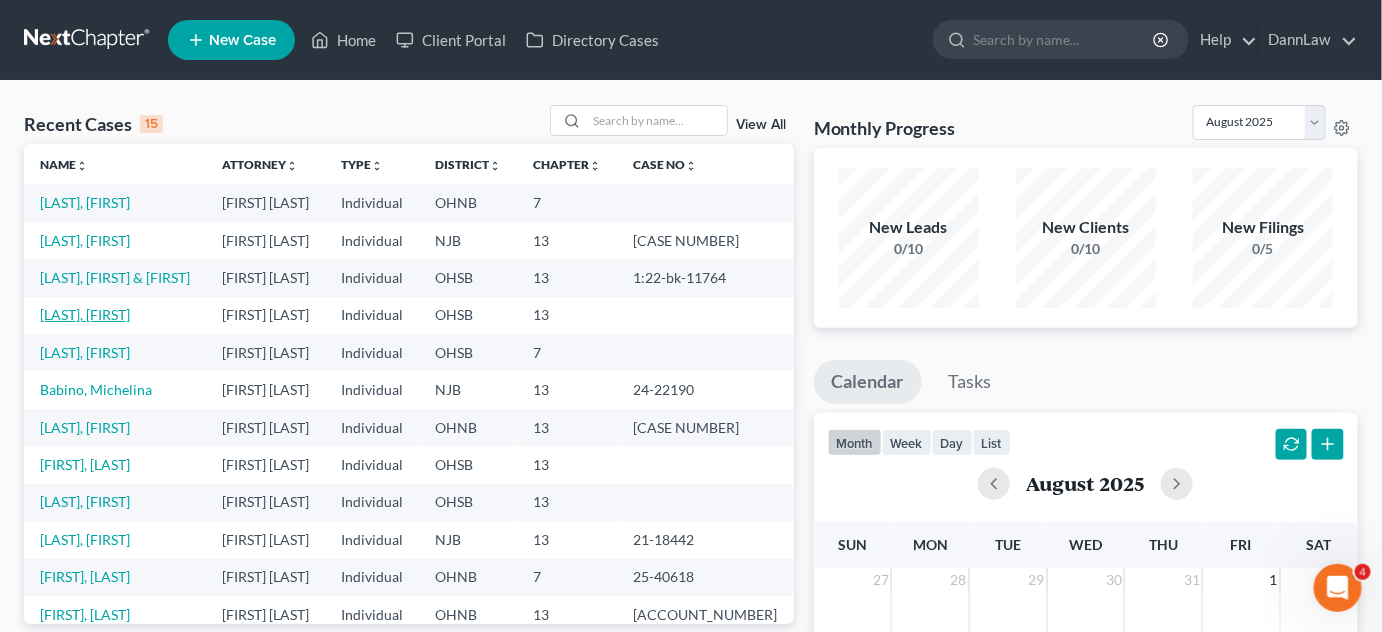 click on "[LAST], [FIRST]" at bounding box center [85, 314] 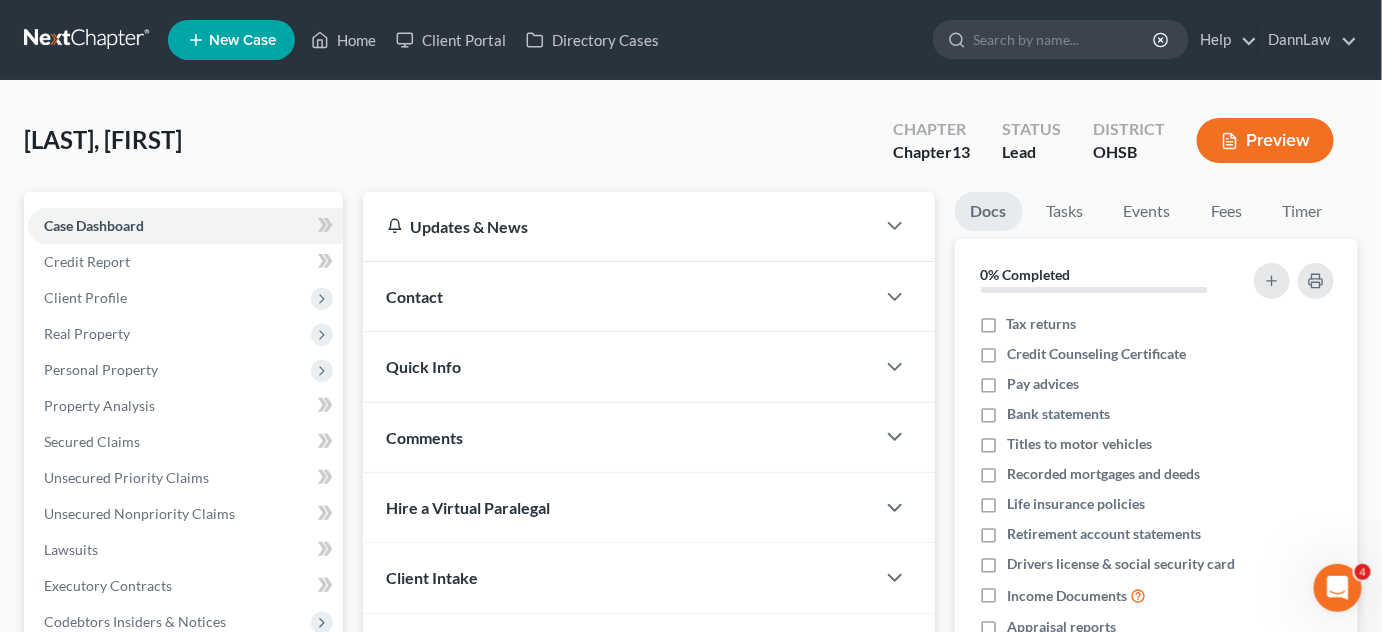 click on "[FIRST], [LAST] Upgraded Chapter Chapter  13 Status Lead District OHSB Preview" at bounding box center [691, 148] 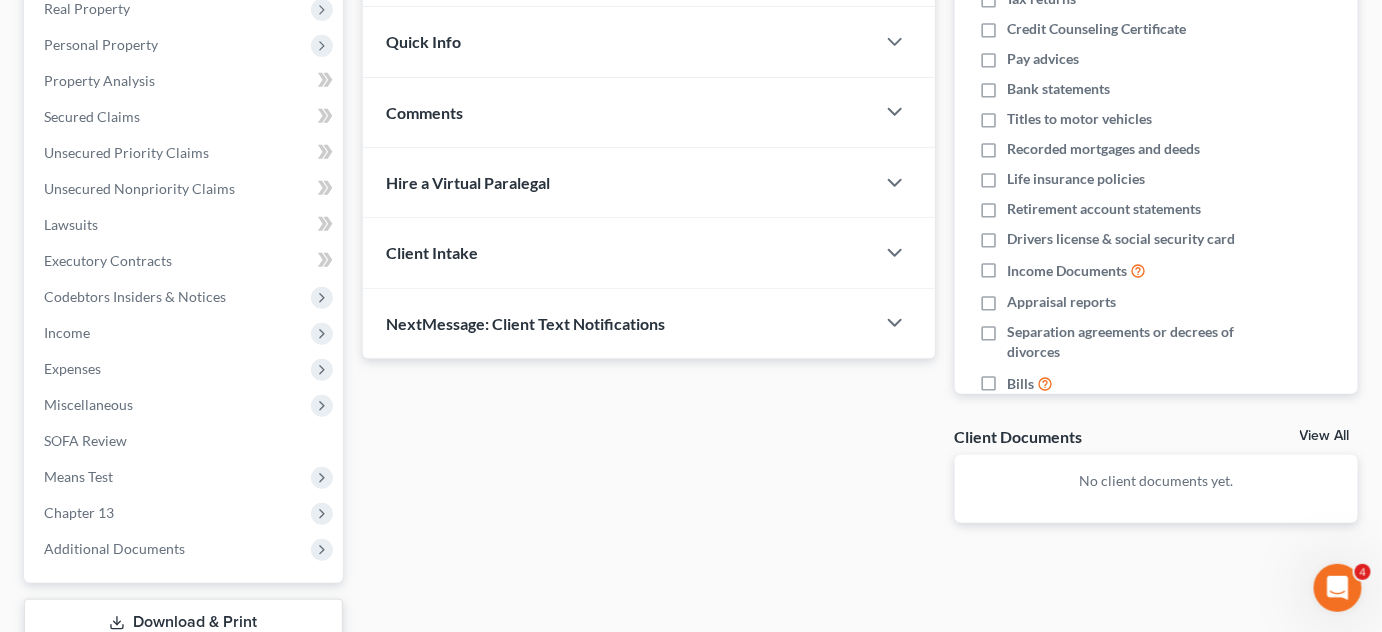 scroll, scrollTop: 327, scrollLeft: 0, axis: vertical 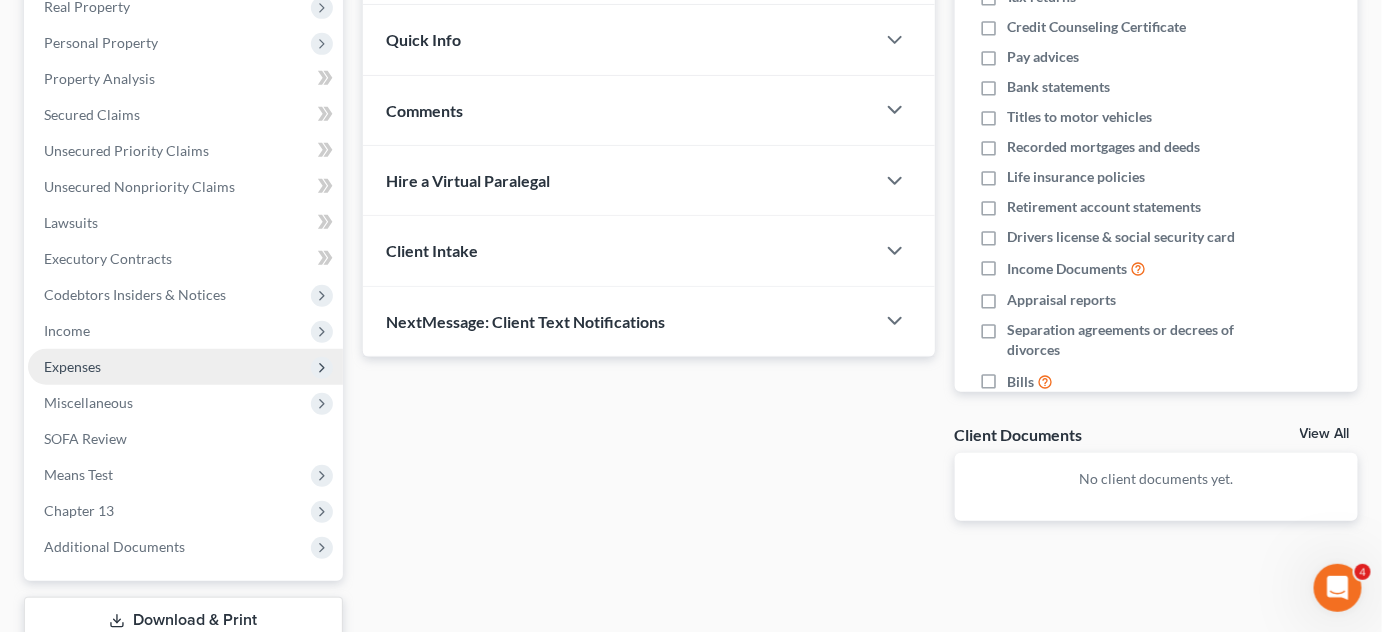 click on "Expenses" at bounding box center [185, 367] 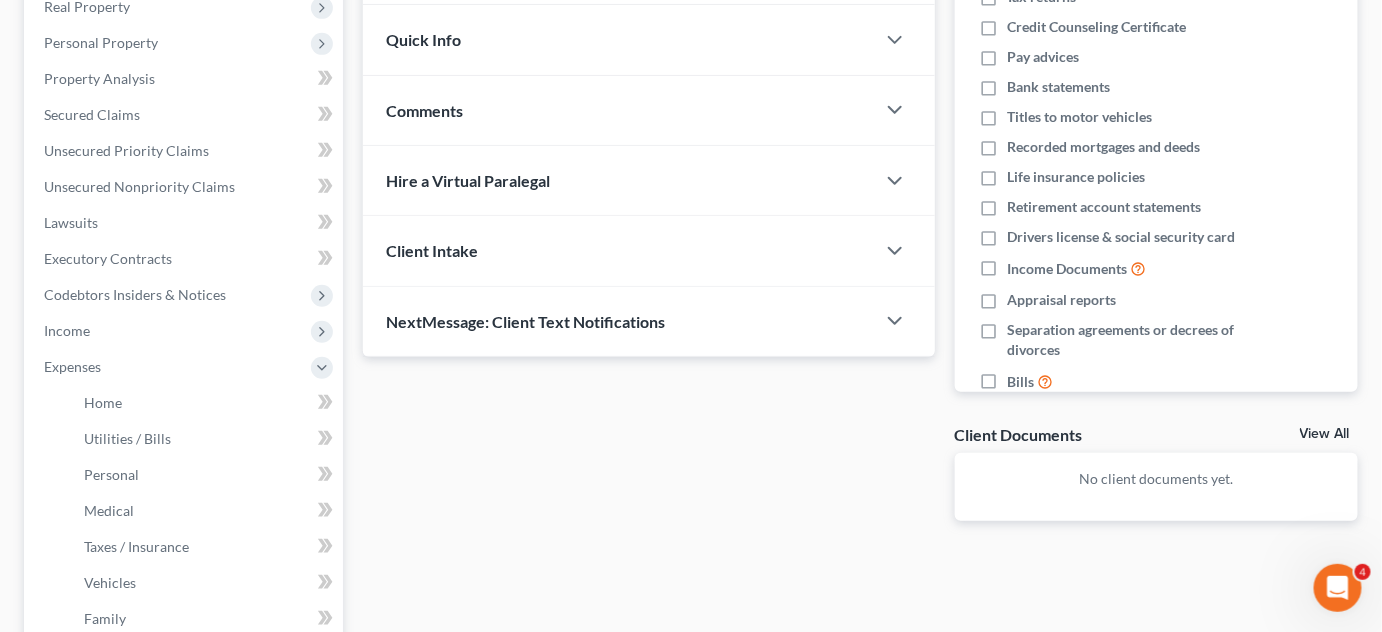 click on "Updates & News × Ohio Southern District Notes Take a look at NextChapter's  District Notes  to see all available forms, plans, and filing options for your court as well as any updates that are coming soon!
Need Help Preparing and Filing this Case?  Simply click on the “Hire a Virtual Paralegal” option below!
Contact
New Contact
Quick Info Status Discharged Dismissed Filed In Progress Lead Lost Lead Ready to File To Review Referral Source
Select Word Of Mouth Previous Clients Direct Mail Website Google Search Modern Attorney Other (specify)
Signing Date
None
close
Date
Time
chevron_left
August 2025
chevron_right
Su M Tu W Th F Sa
27 28 29 30 31 1 2
3 4 5 6 7 8 9
10 11 12 13 14 15 16
17 18 19 20 21 22" at bounding box center [649, 209] 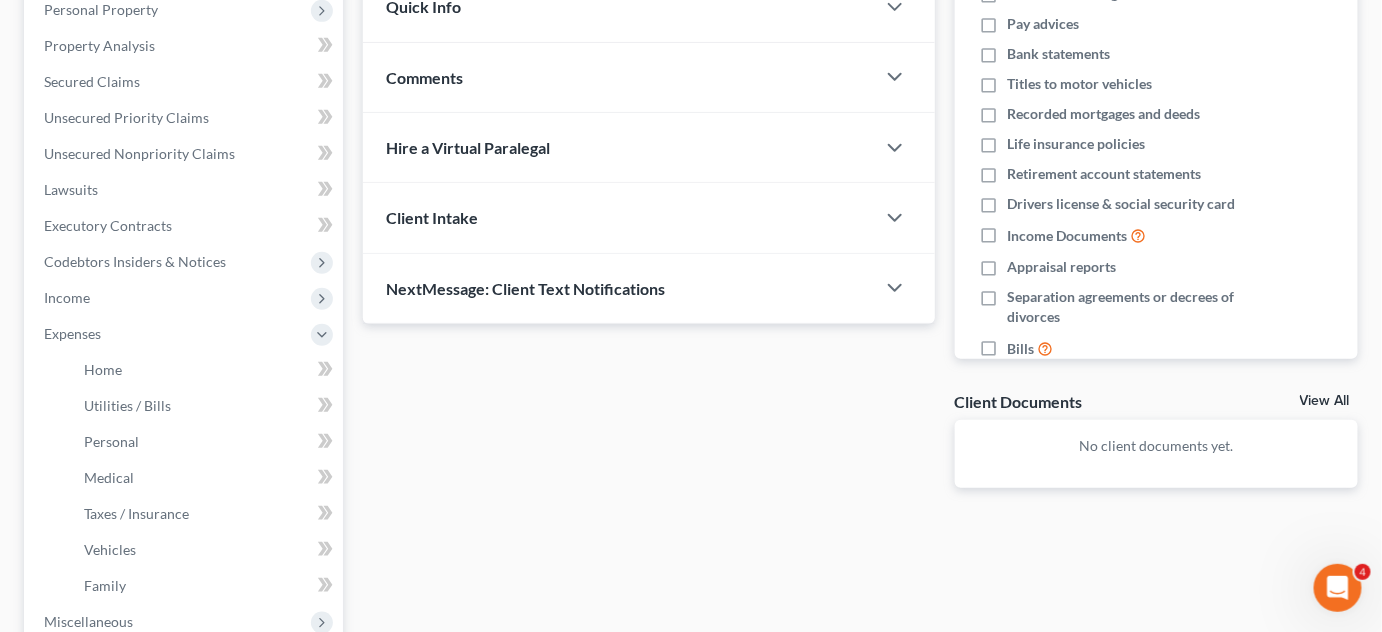 scroll, scrollTop: 363, scrollLeft: 0, axis: vertical 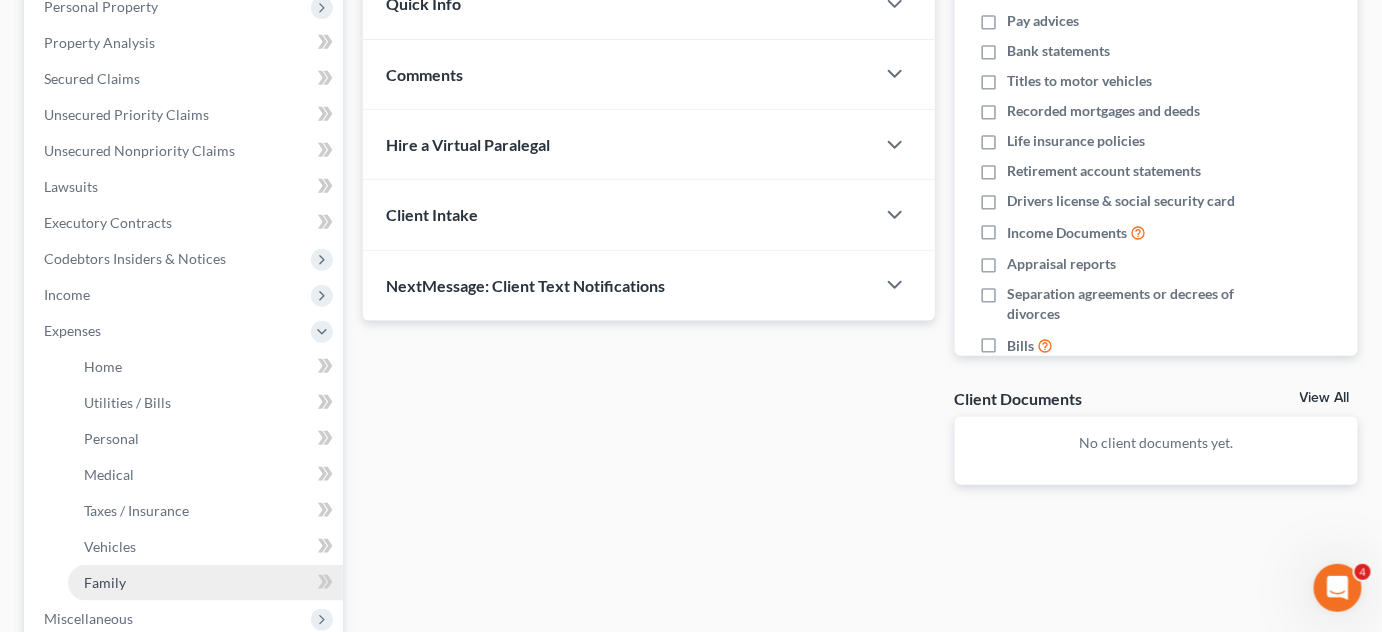 click on "Family" at bounding box center (205, 583) 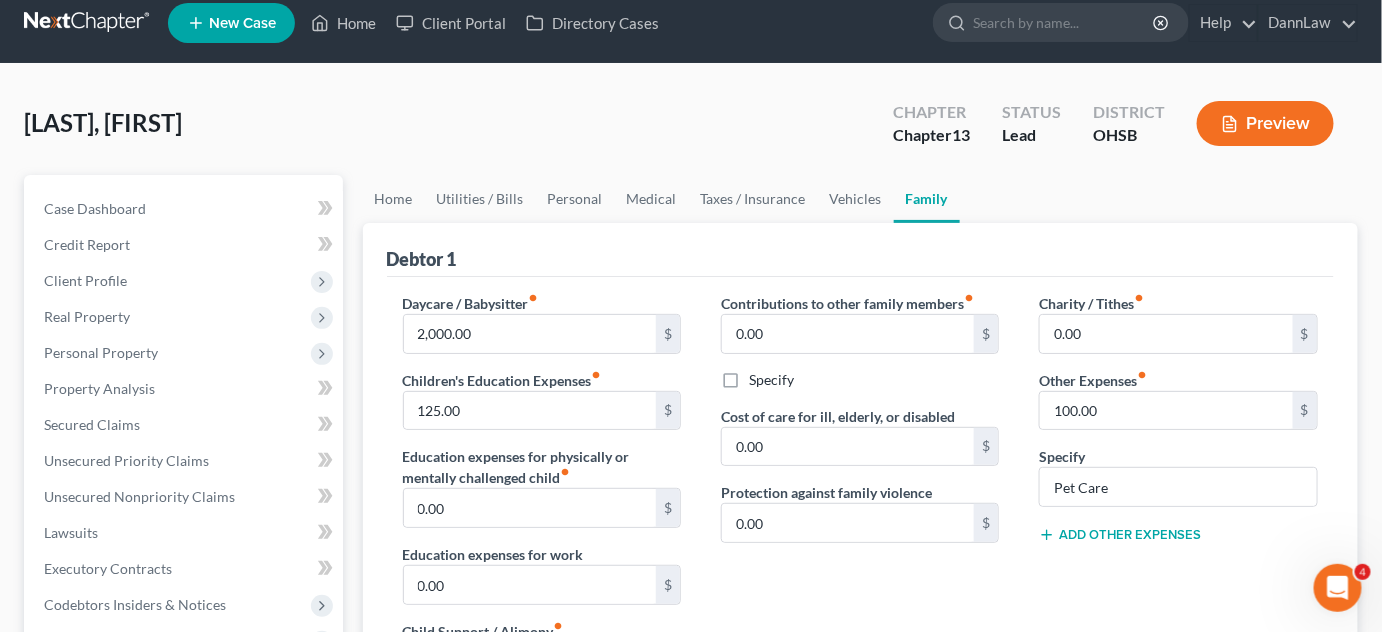 scroll, scrollTop: 0, scrollLeft: 0, axis: both 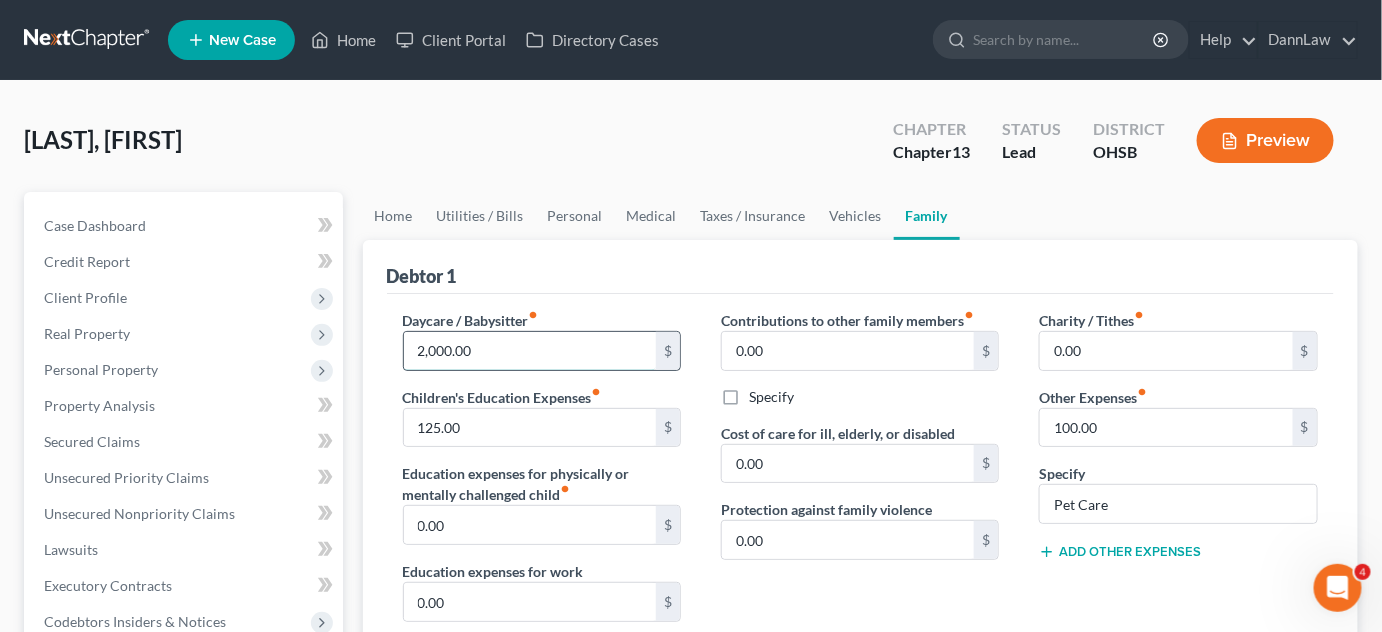 click on "2,000.00" at bounding box center [530, 351] 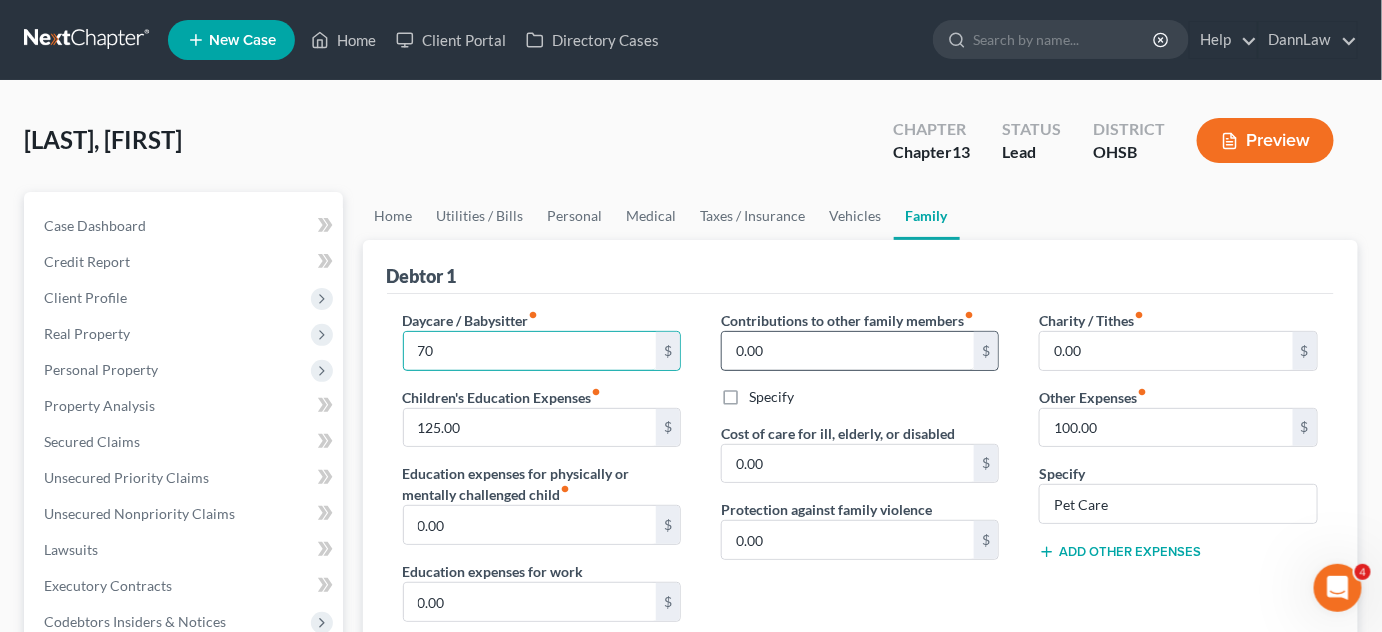 type on "70" 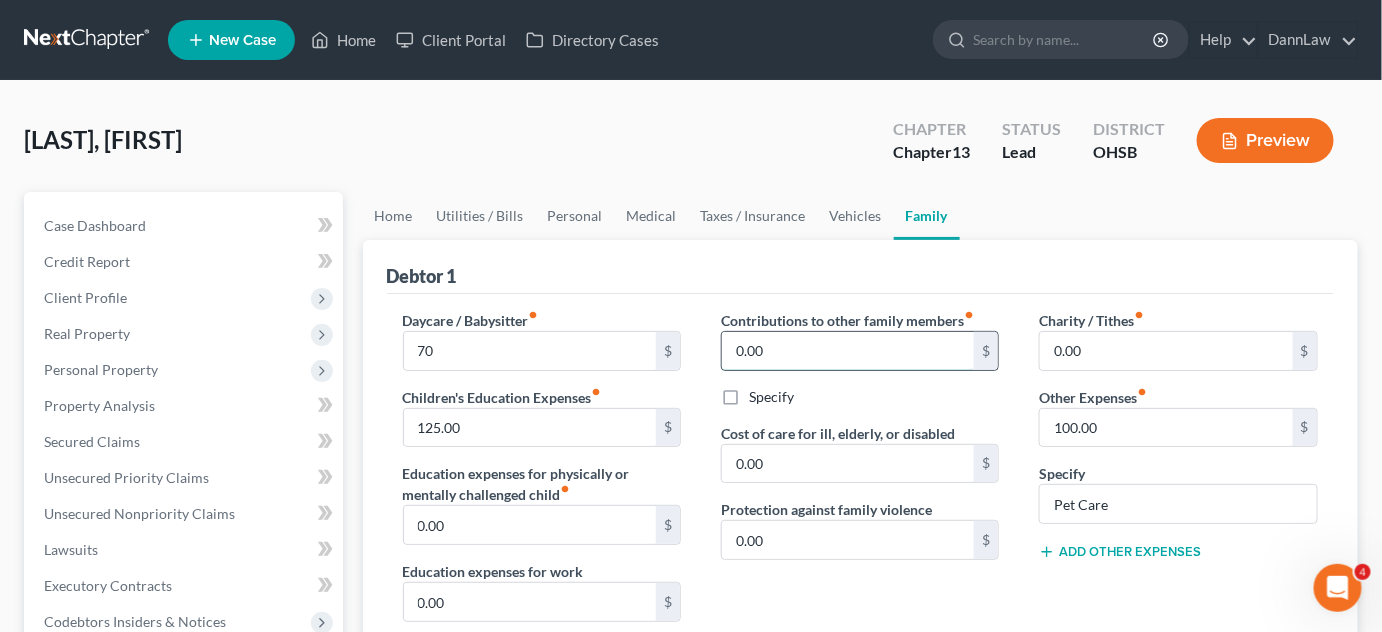 click on "0.00" at bounding box center [848, 351] 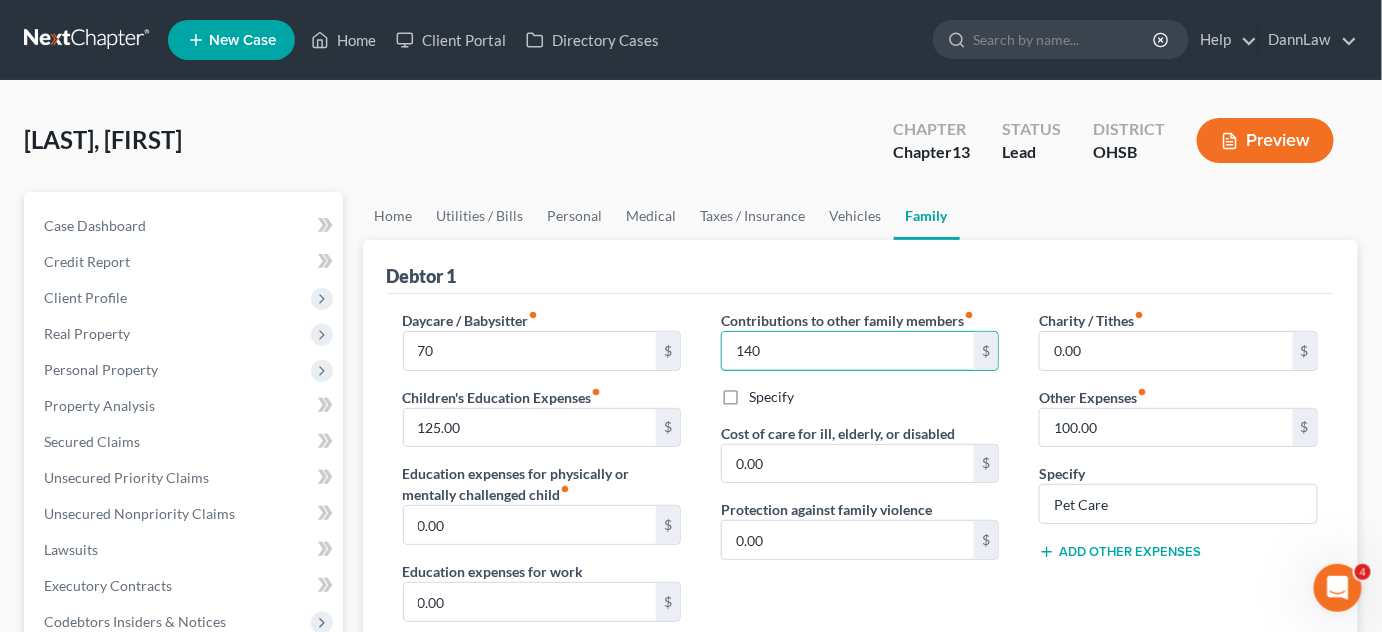 type on "140" 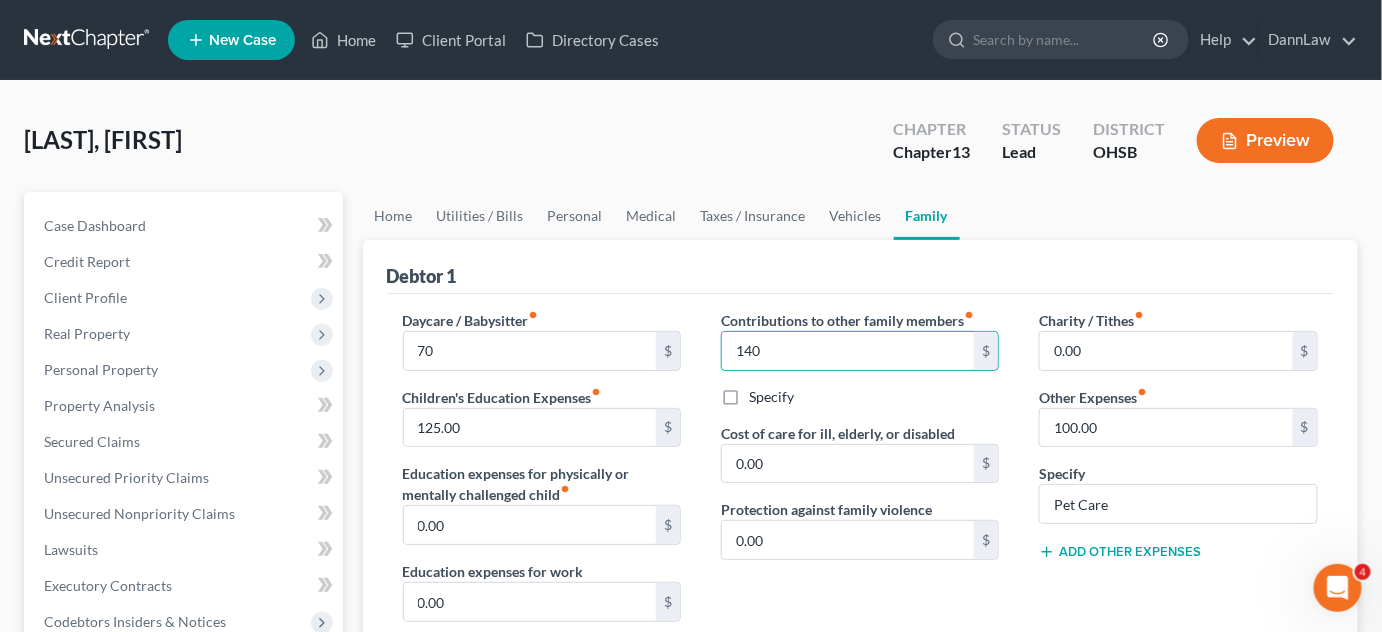 click on "Debtor 1" at bounding box center (861, 267) 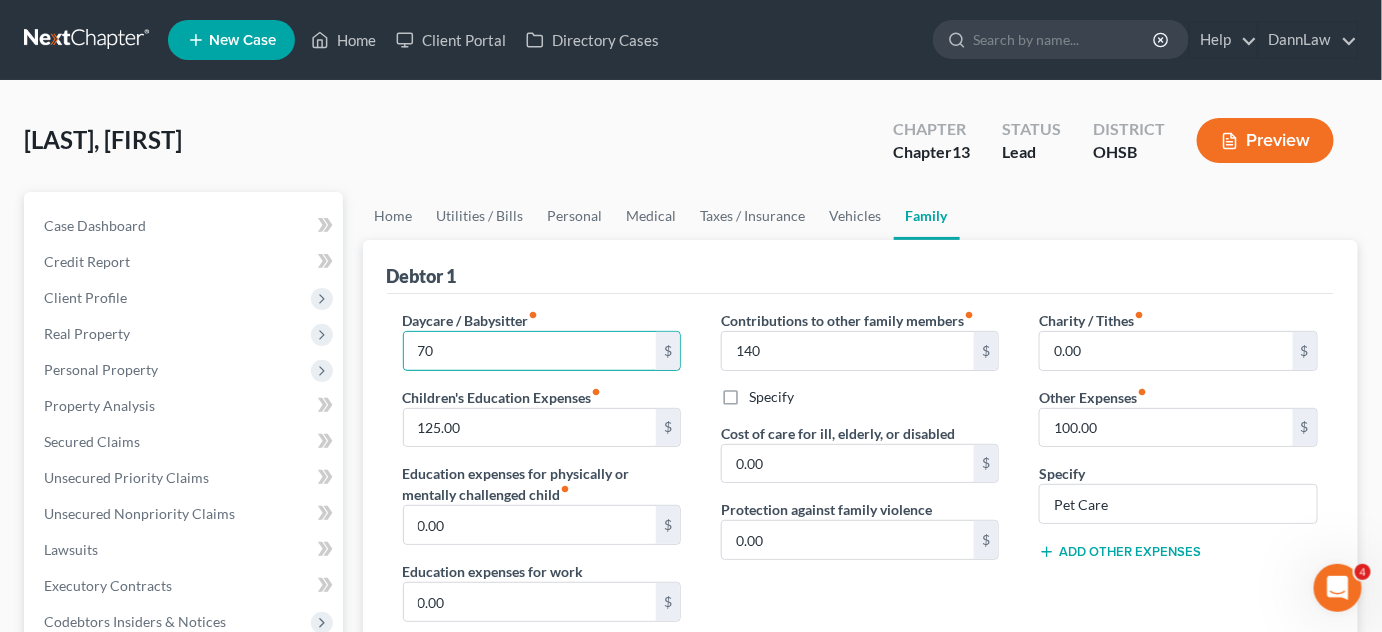 scroll, scrollTop: 552, scrollLeft: 0, axis: vertical 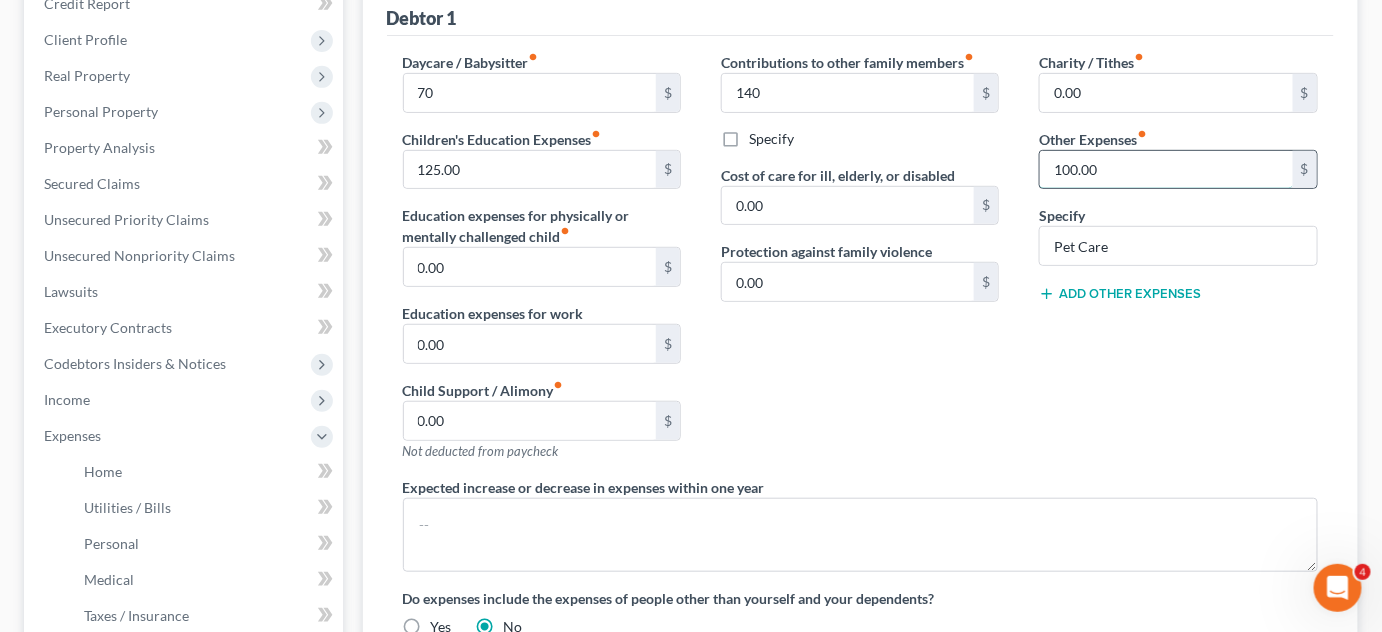 click on "100.00" at bounding box center [1166, 170] 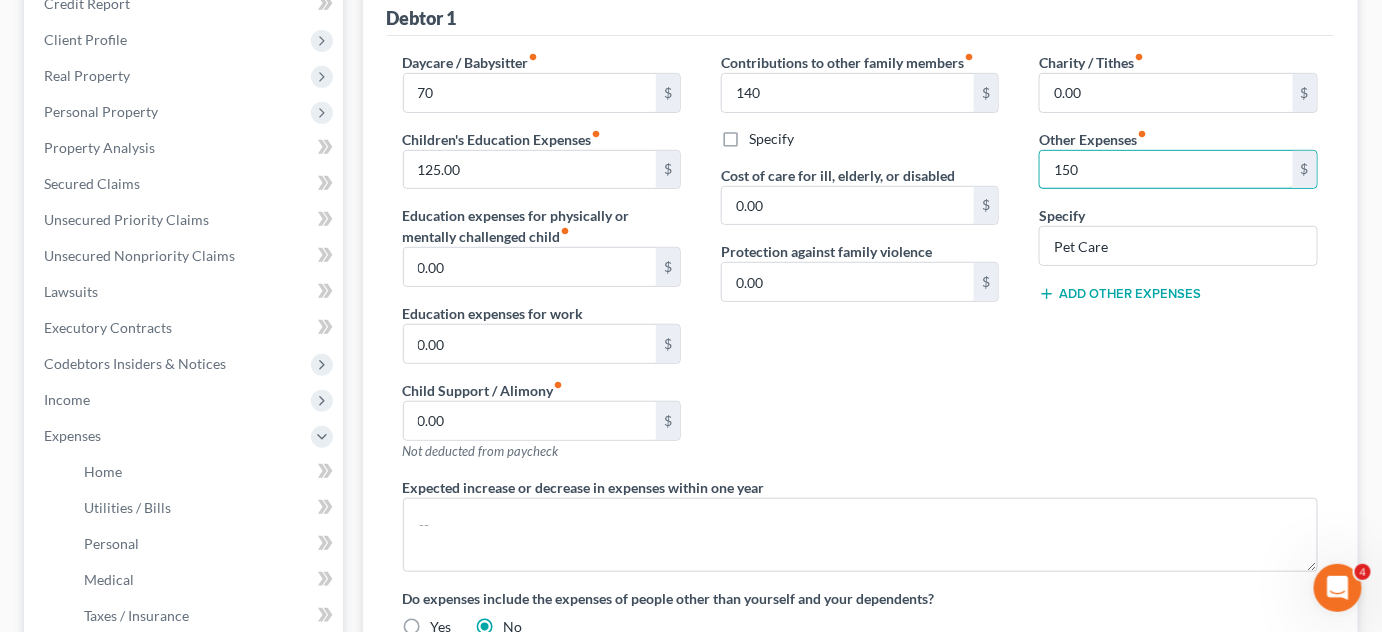 scroll, scrollTop: 0, scrollLeft: 0, axis: both 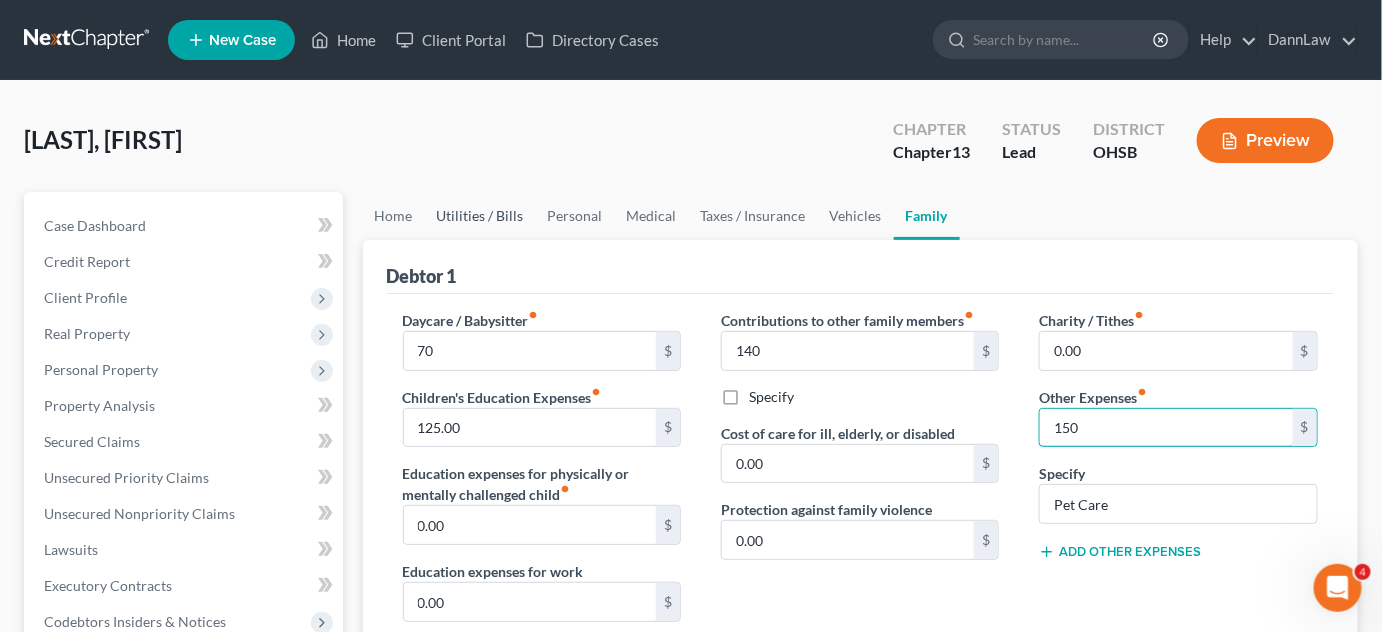 type on "150" 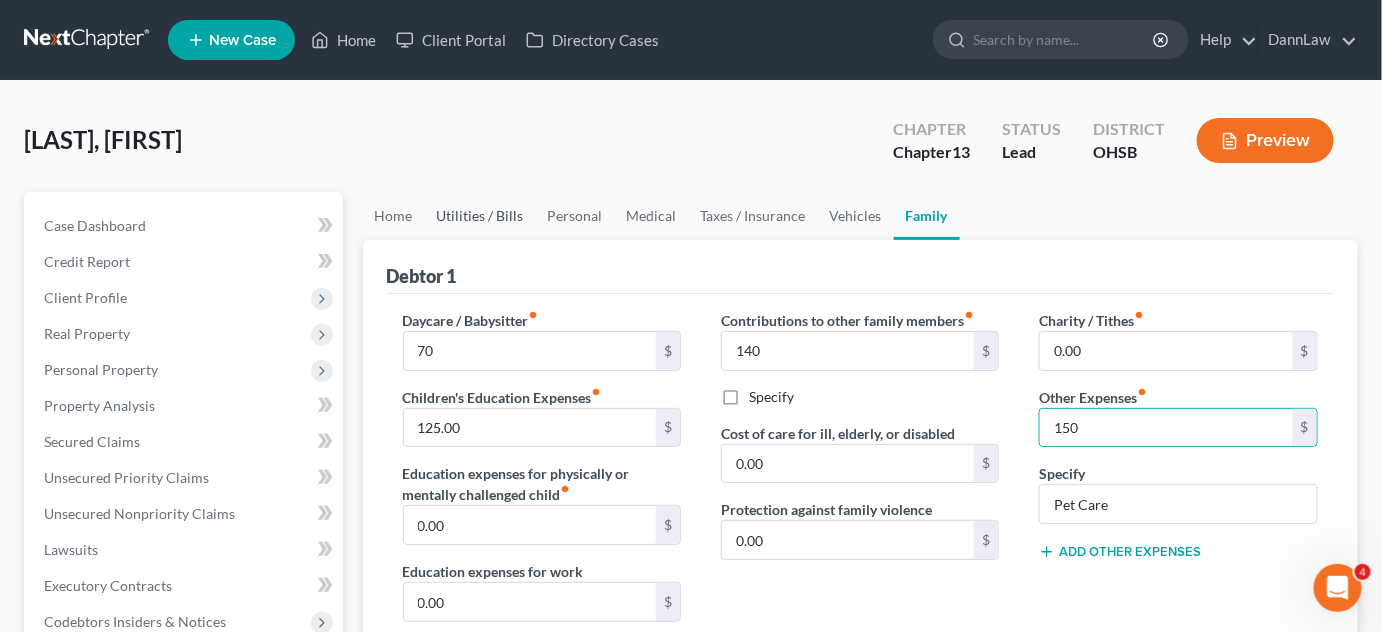 click on "Utilities / Bills" at bounding box center (480, 216) 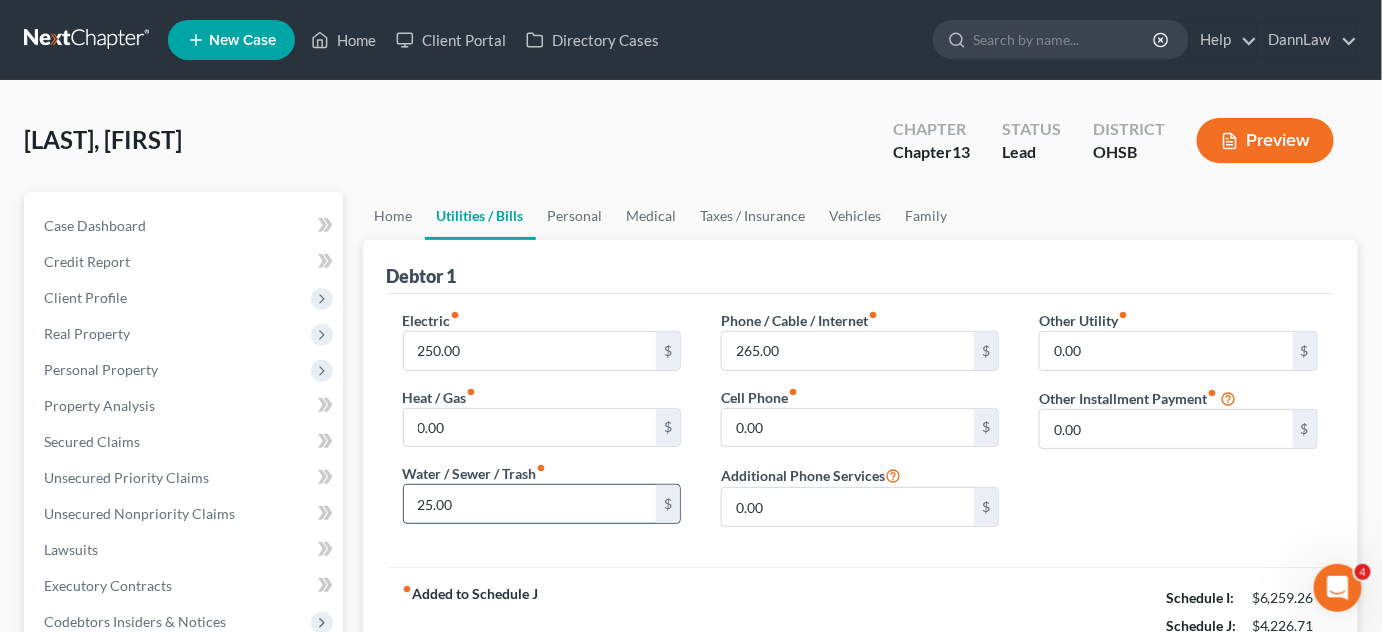click on "25.00" at bounding box center [530, 504] 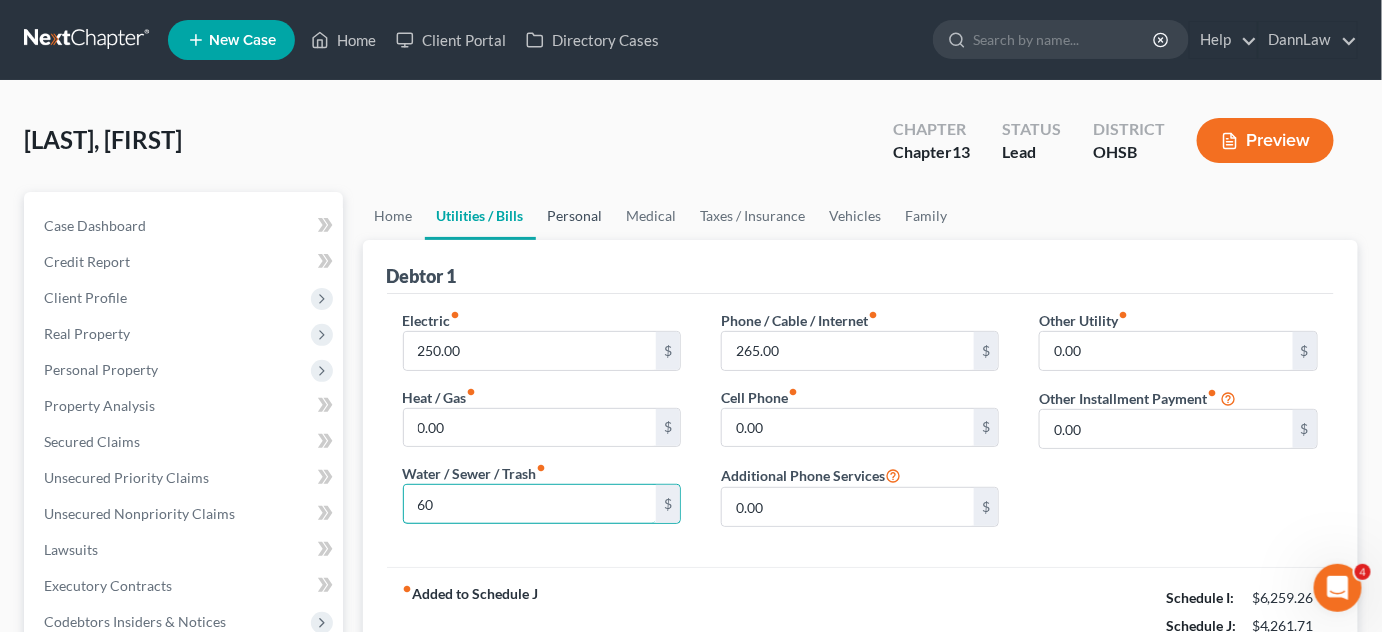 type on "60" 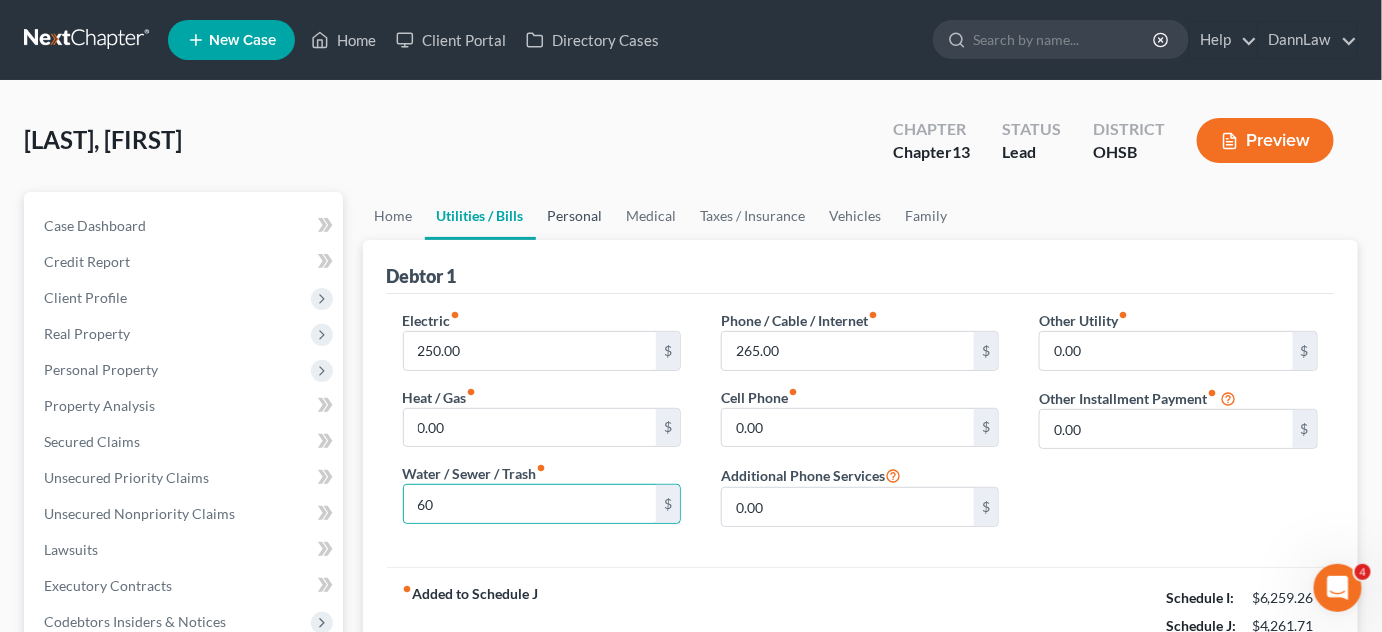 click on "Personal" at bounding box center [575, 216] 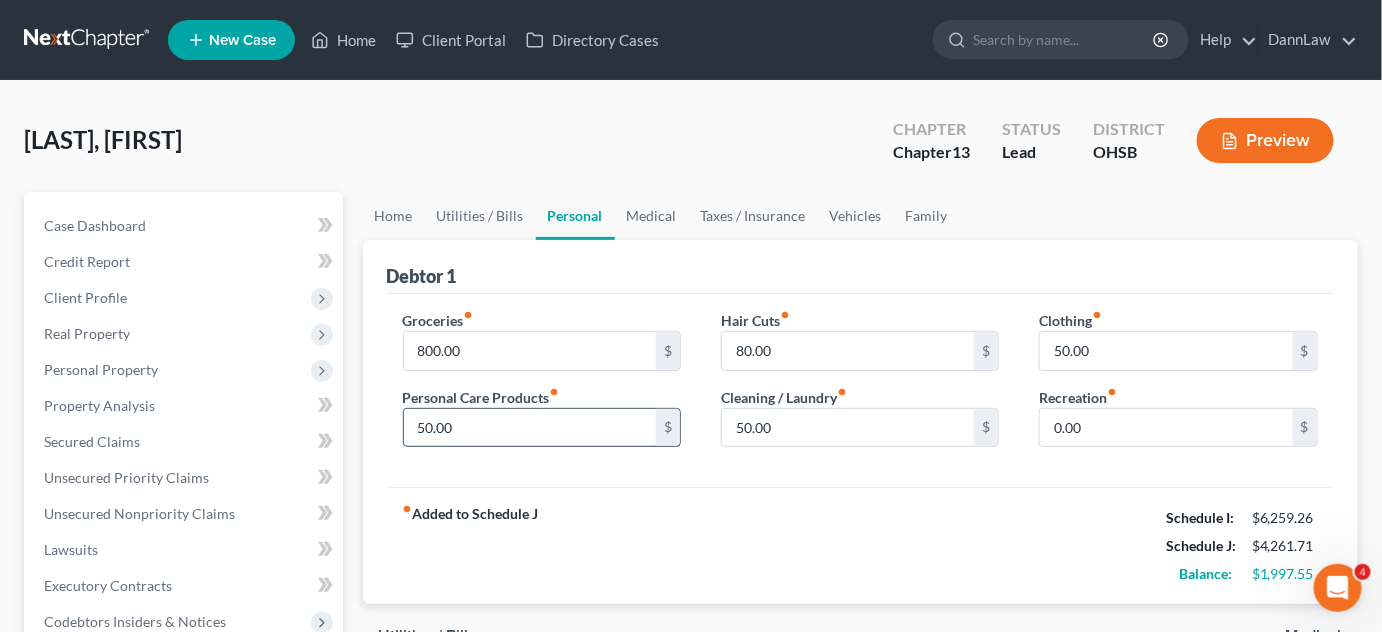 click on "50.00" at bounding box center [530, 428] 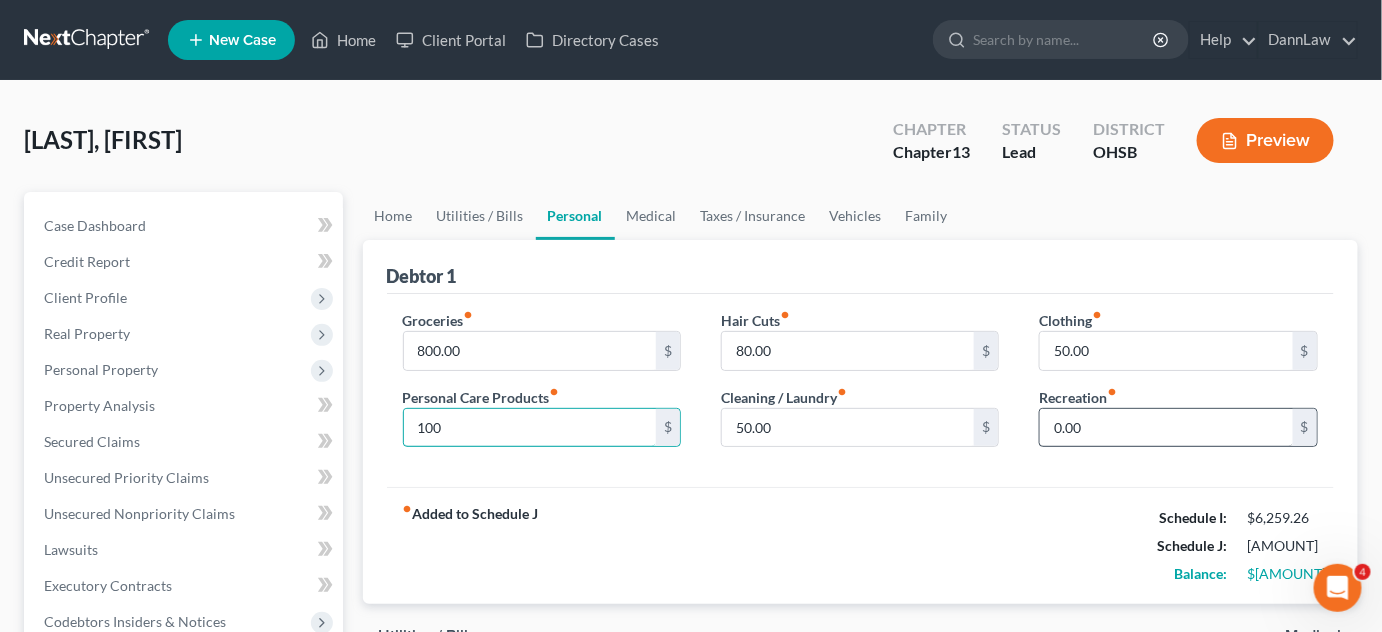 type on "100" 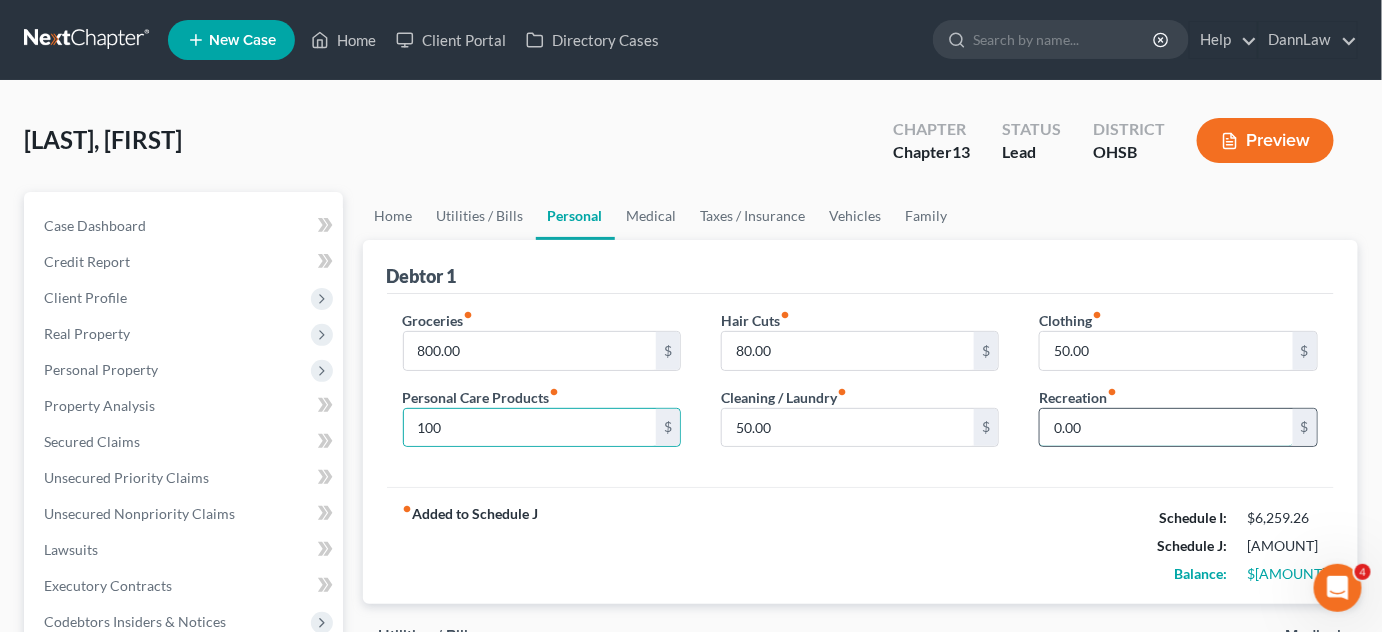 click on "0.00" at bounding box center [1166, 428] 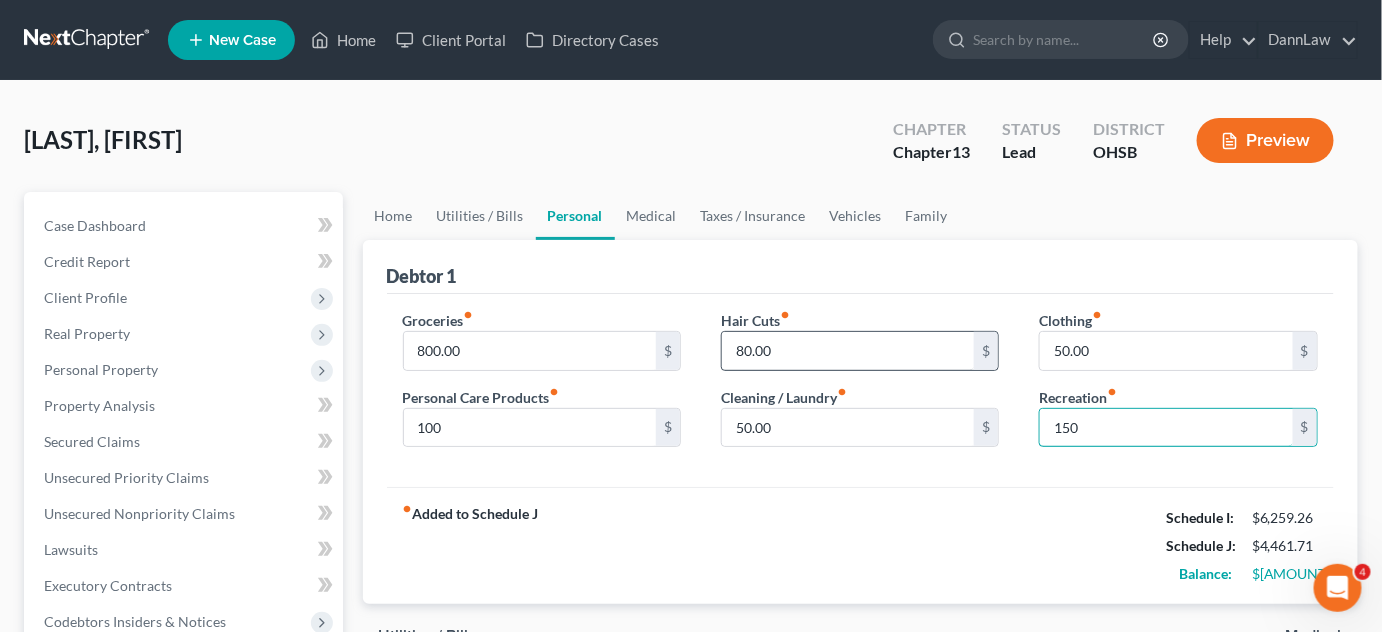 type on "150" 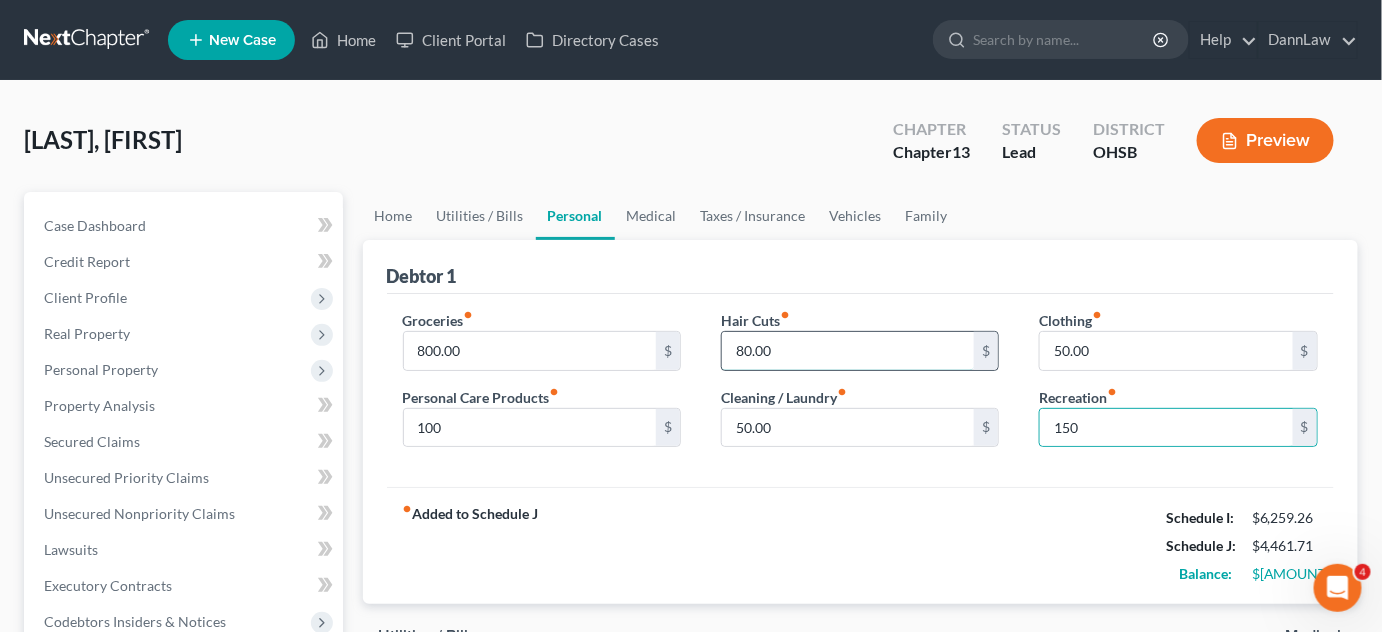 click on "80.00" at bounding box center (848, 351) 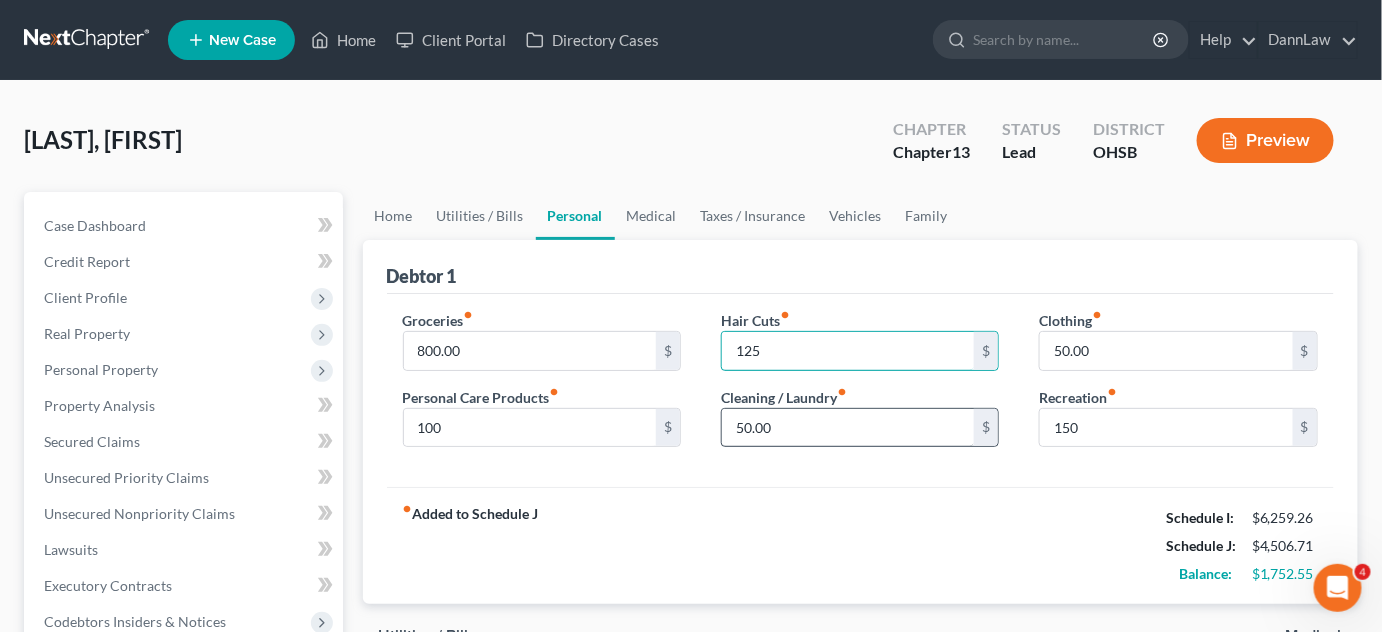 type on "125" 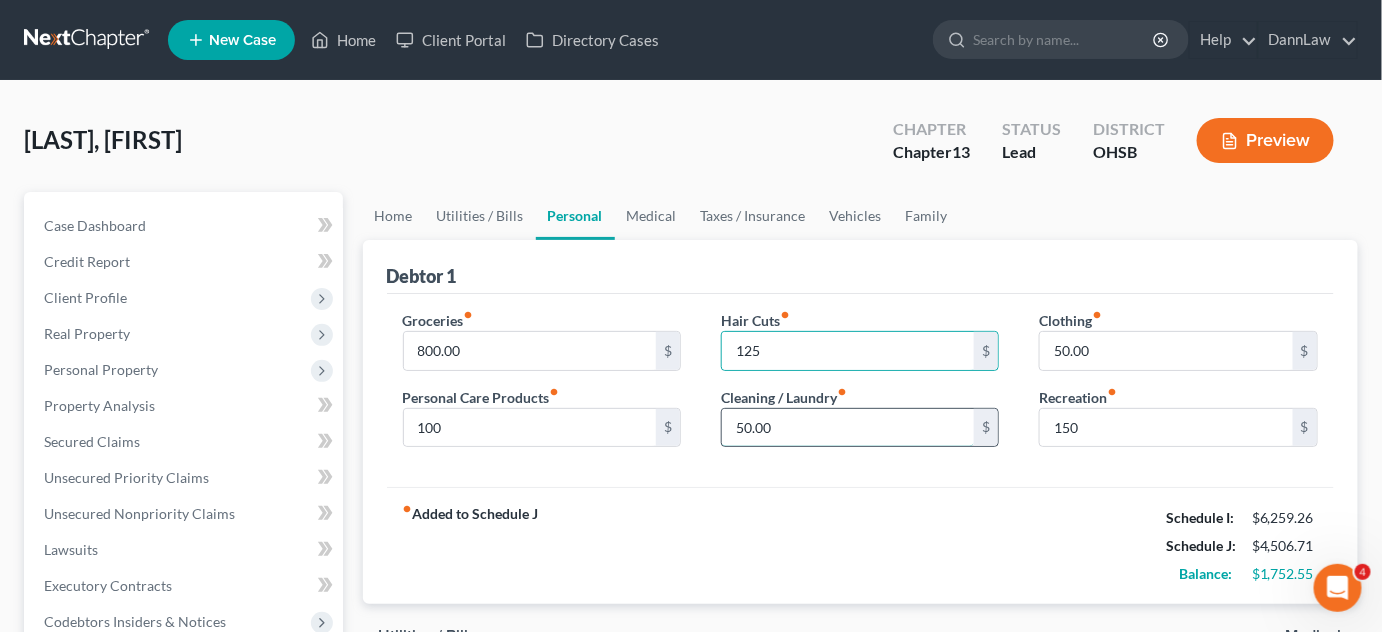 click on "50.00" at bounding box center (848, 428) 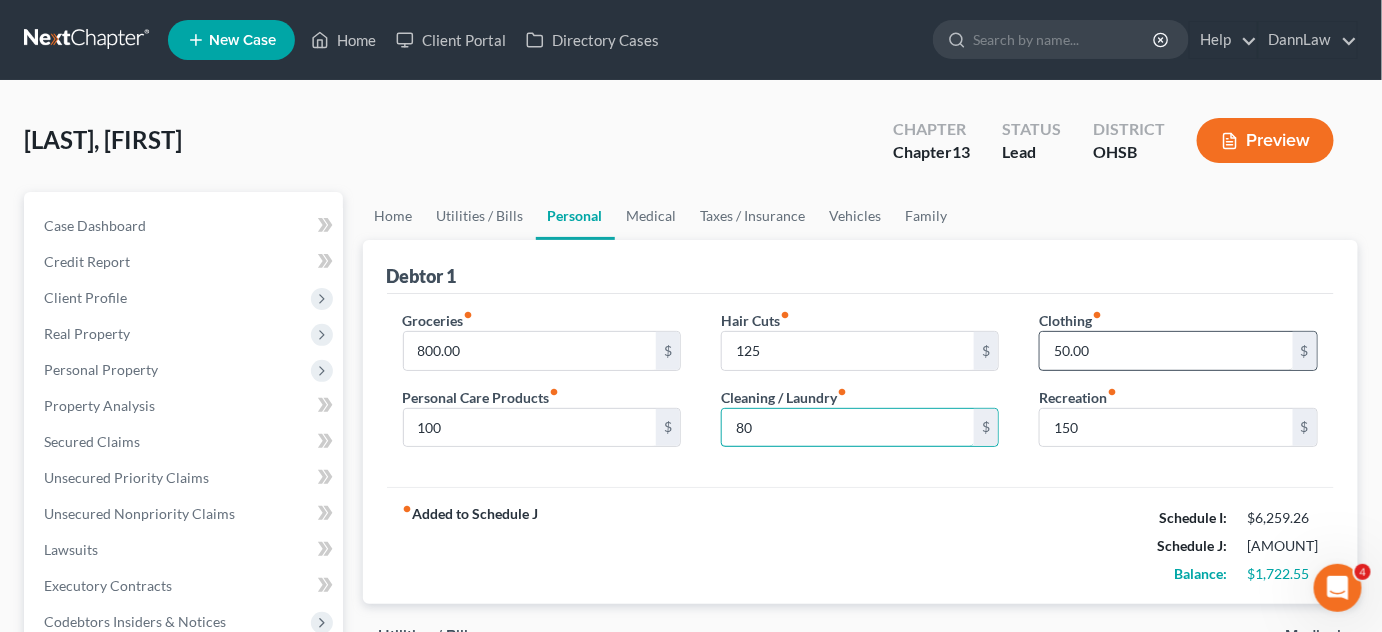 type on "80" 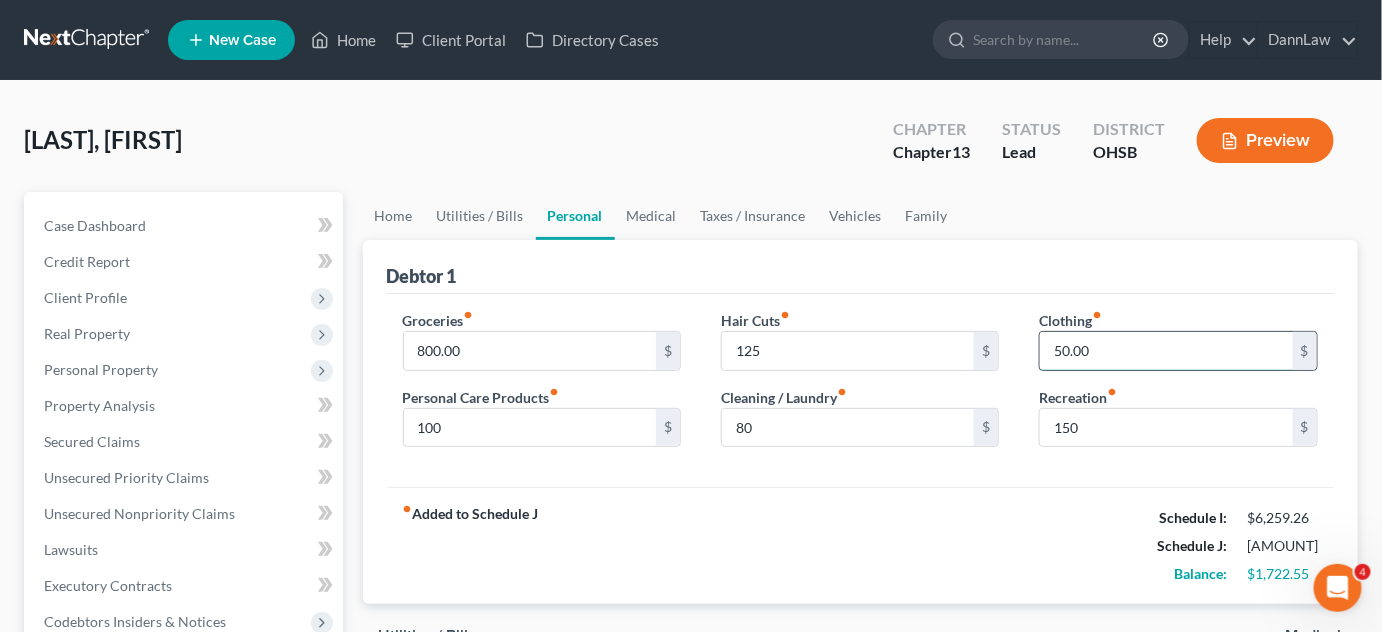click on "50.00" at bounding box center [1166, 351] 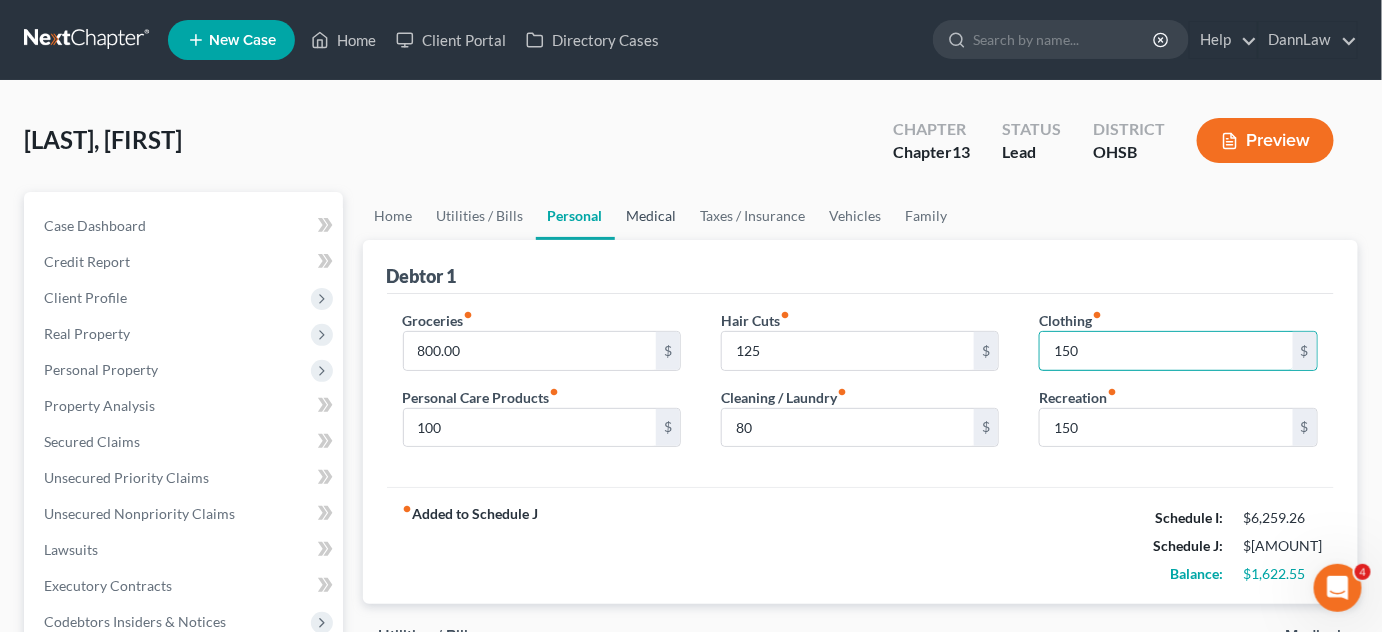 type on "150" 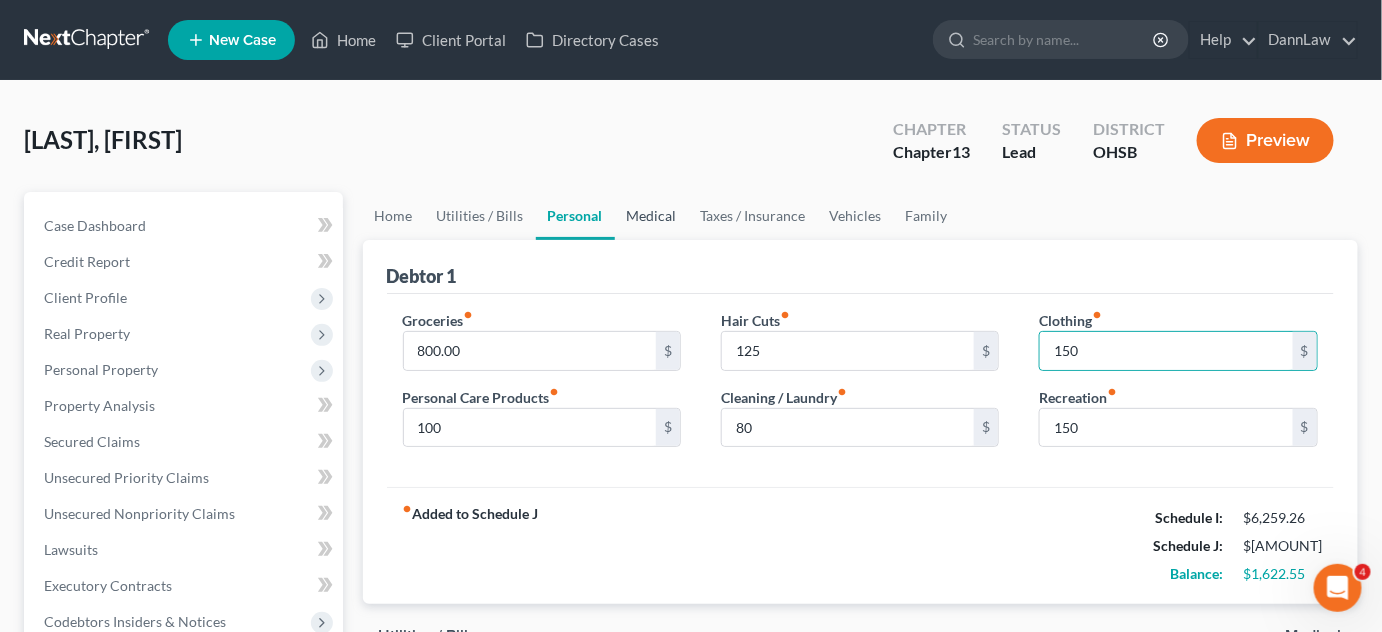 click on "Medical" at bounding box center (652, 216) 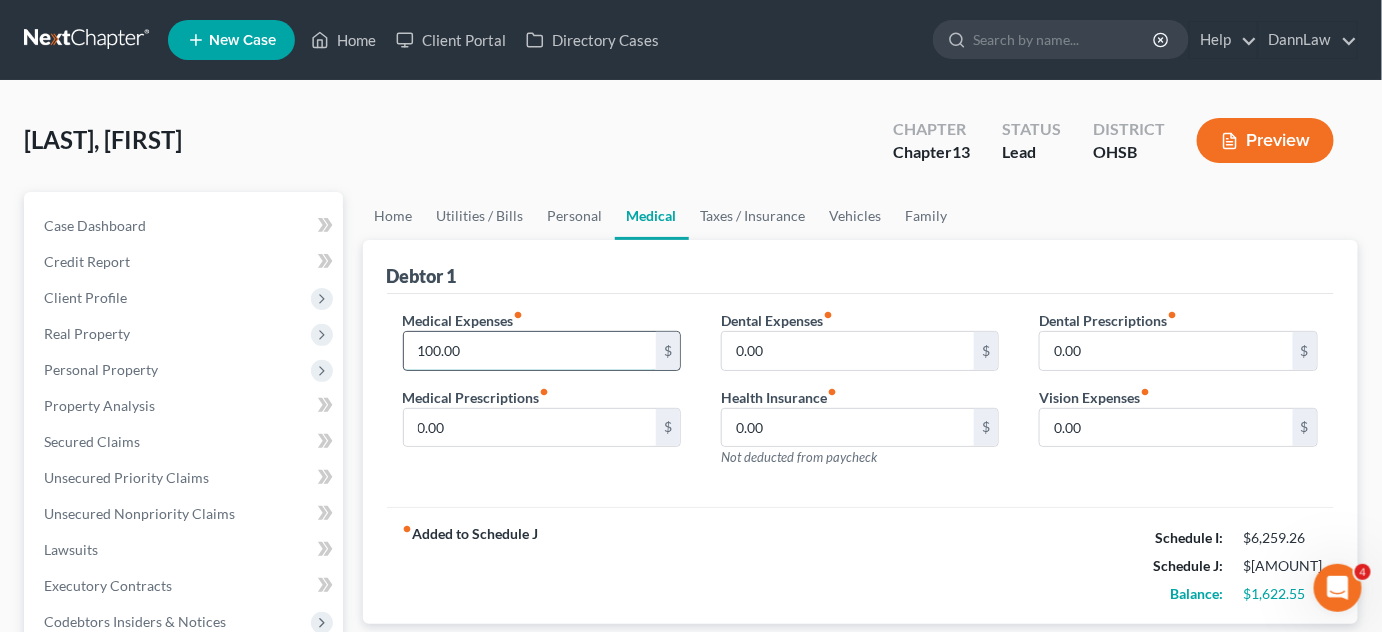 click on "100.00" at bounding box center [530, 351] 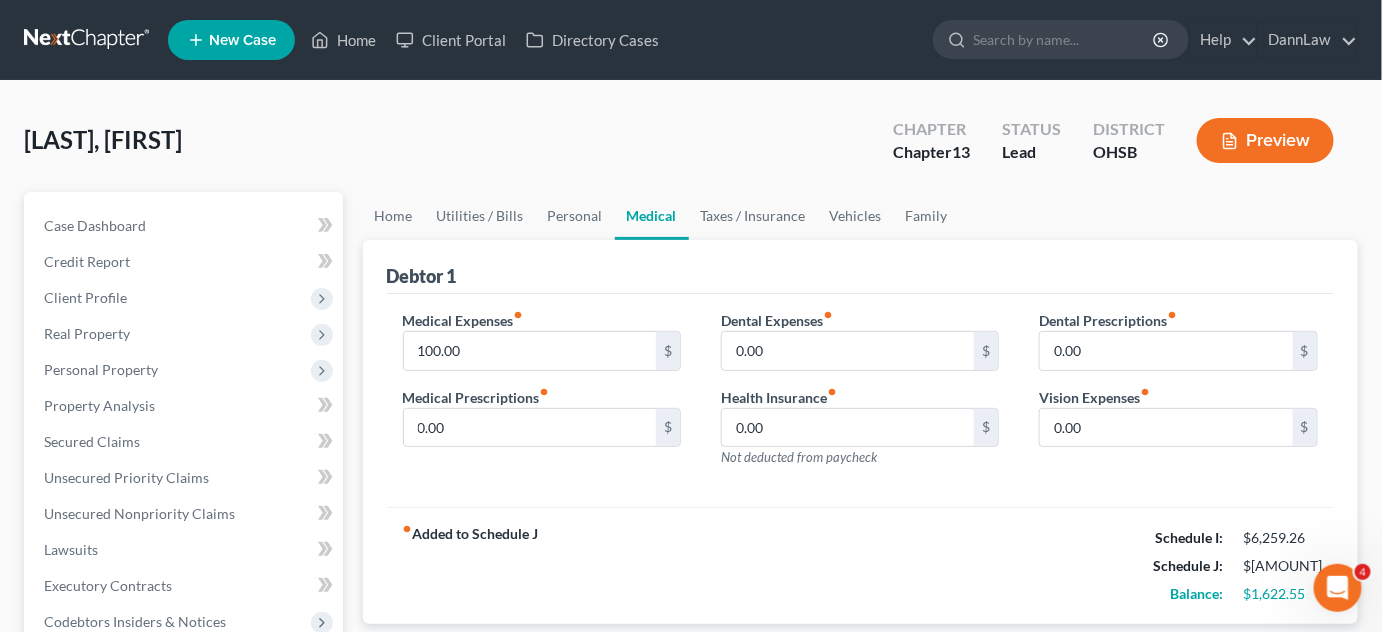click on "Debtor 1" at bounding box center [861, 267] 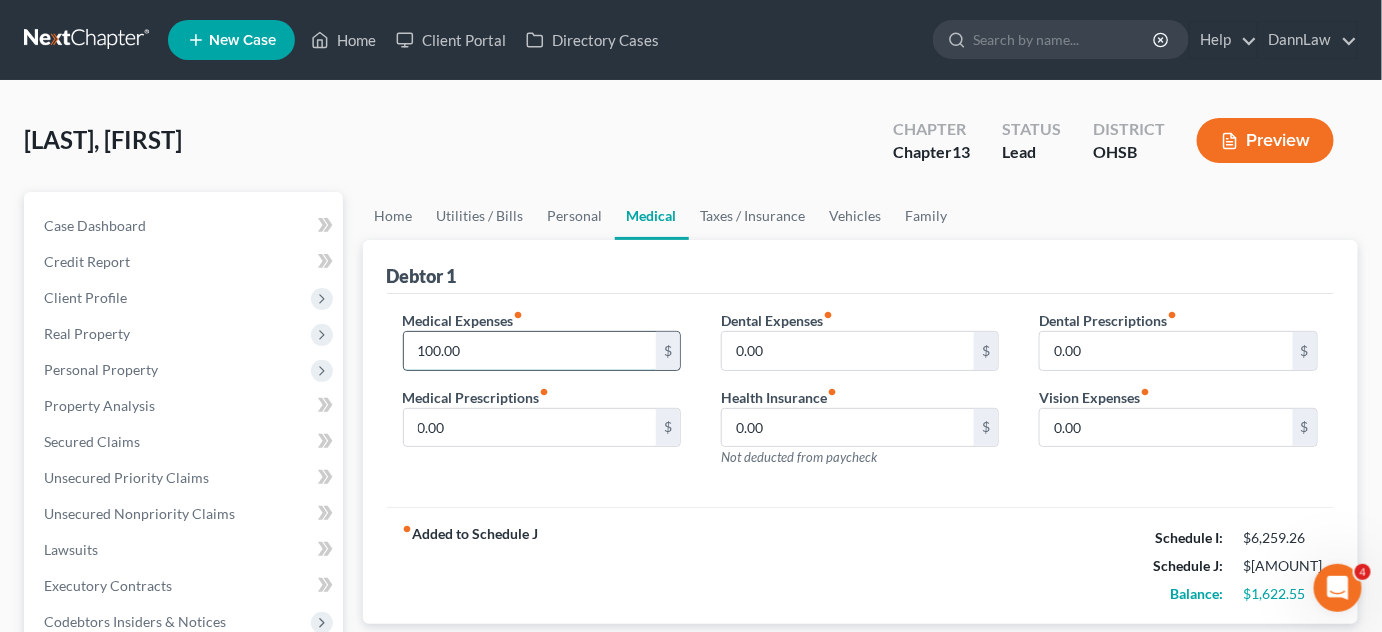 click on "100.00" at bounding box center (530, 351) 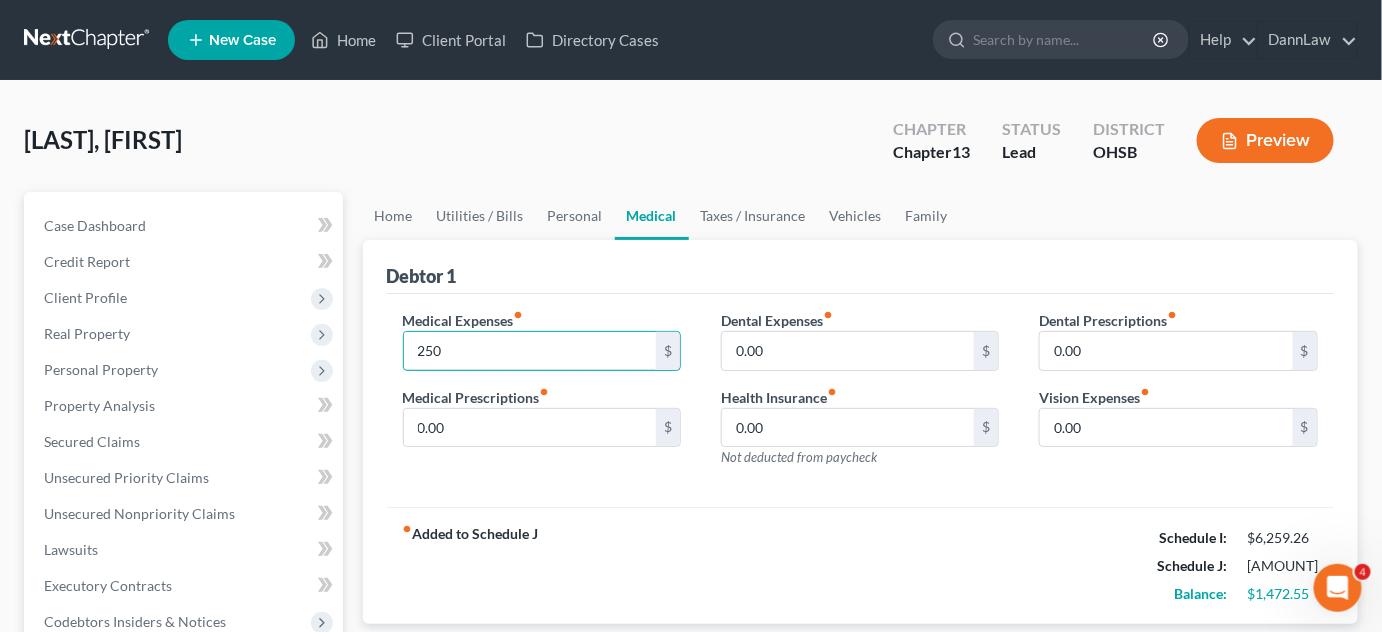 type on "250" 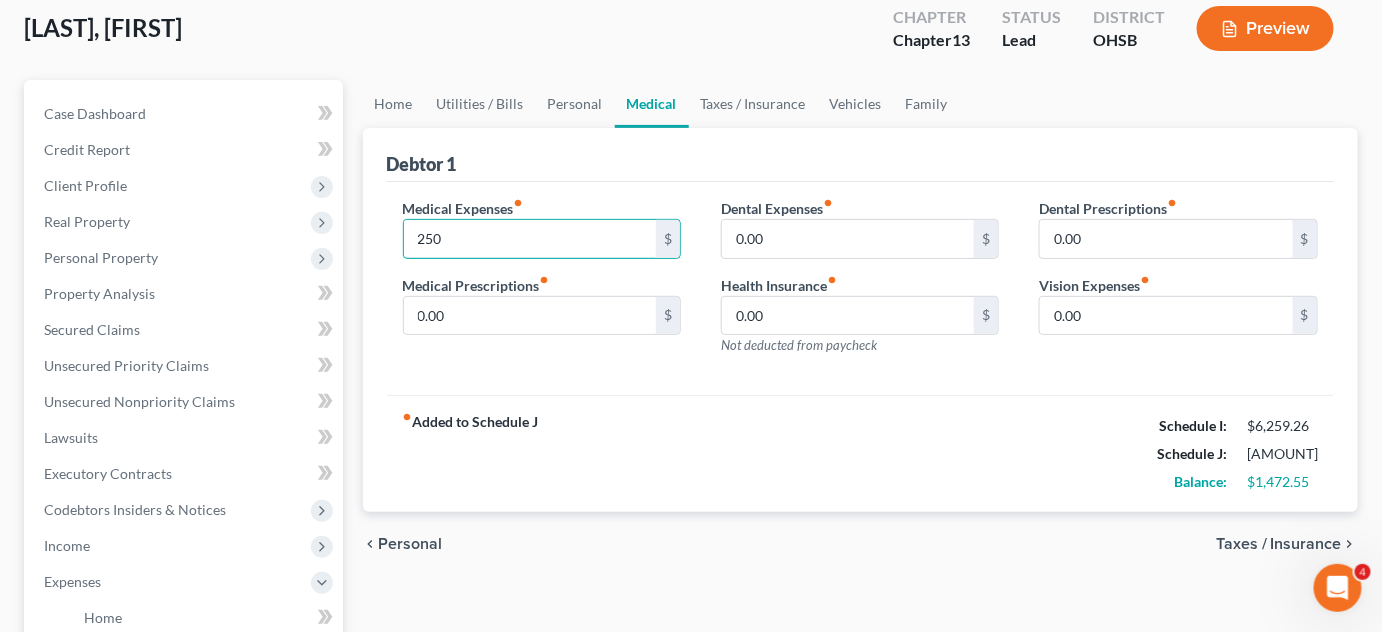 scroll, scrollTop: 106, scrollLeft: 0, axis: vertical 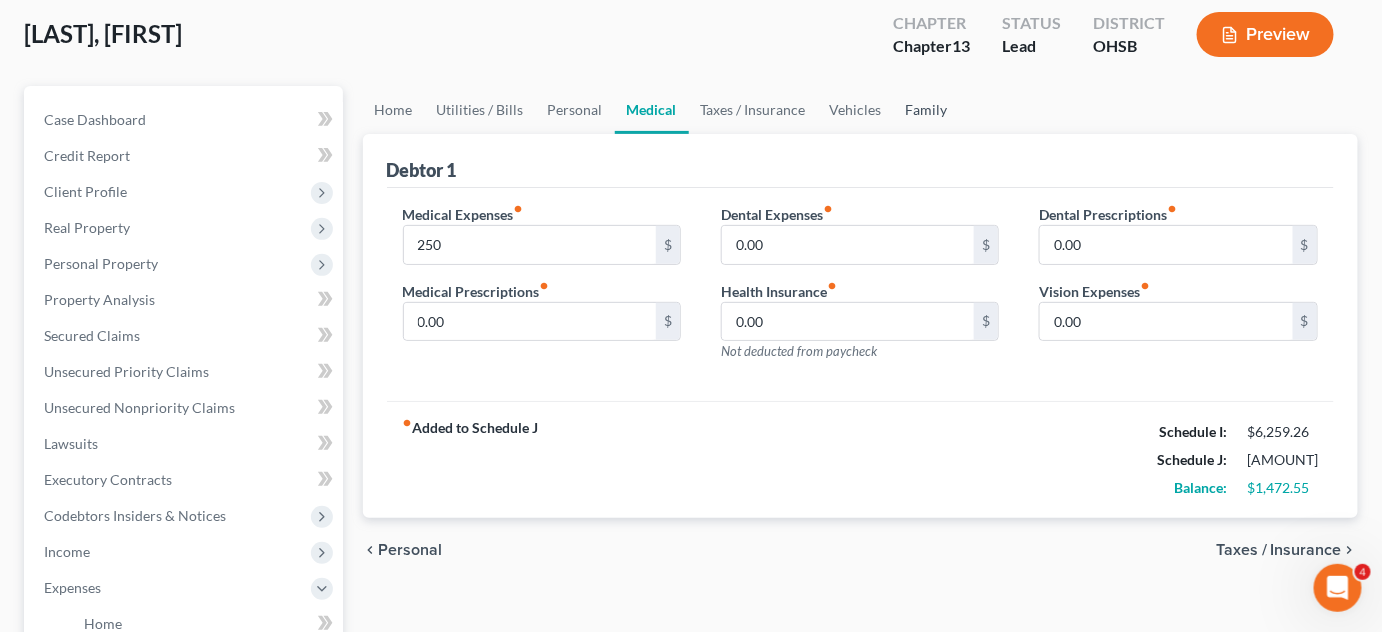 click on "Family" at bounding box center [927, 110] 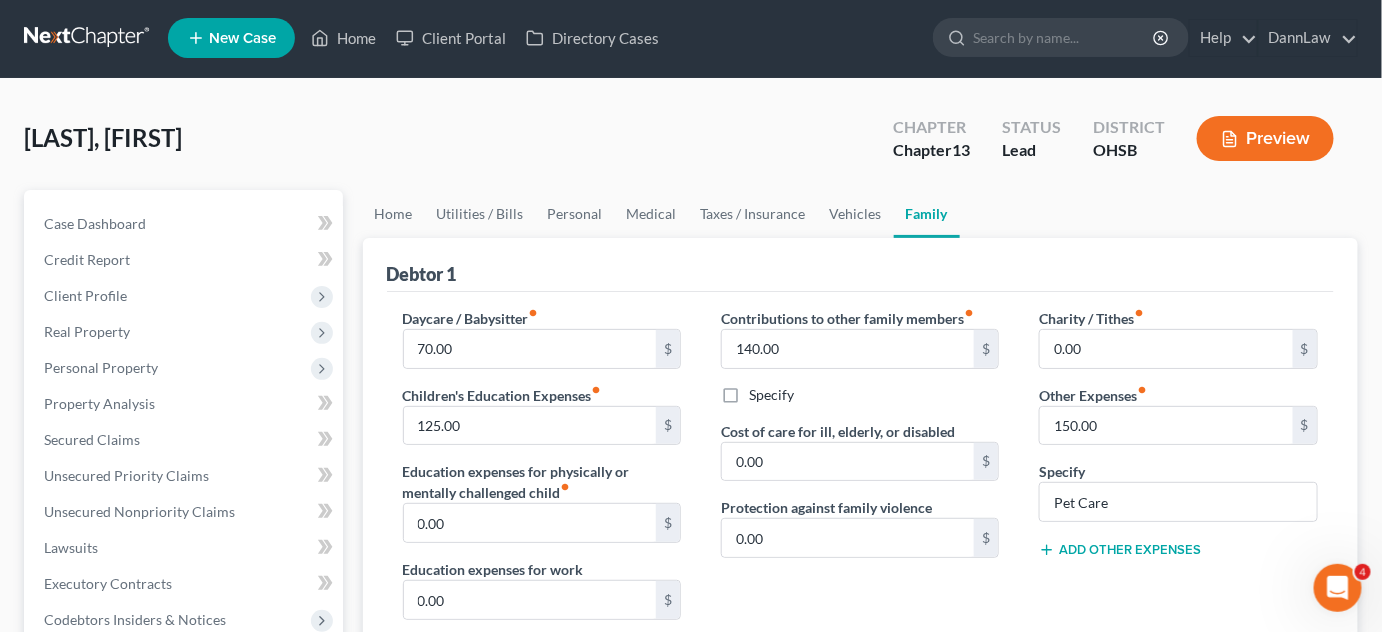 scroll, scrollTop: 0, scrollLeft: 0, axis: both 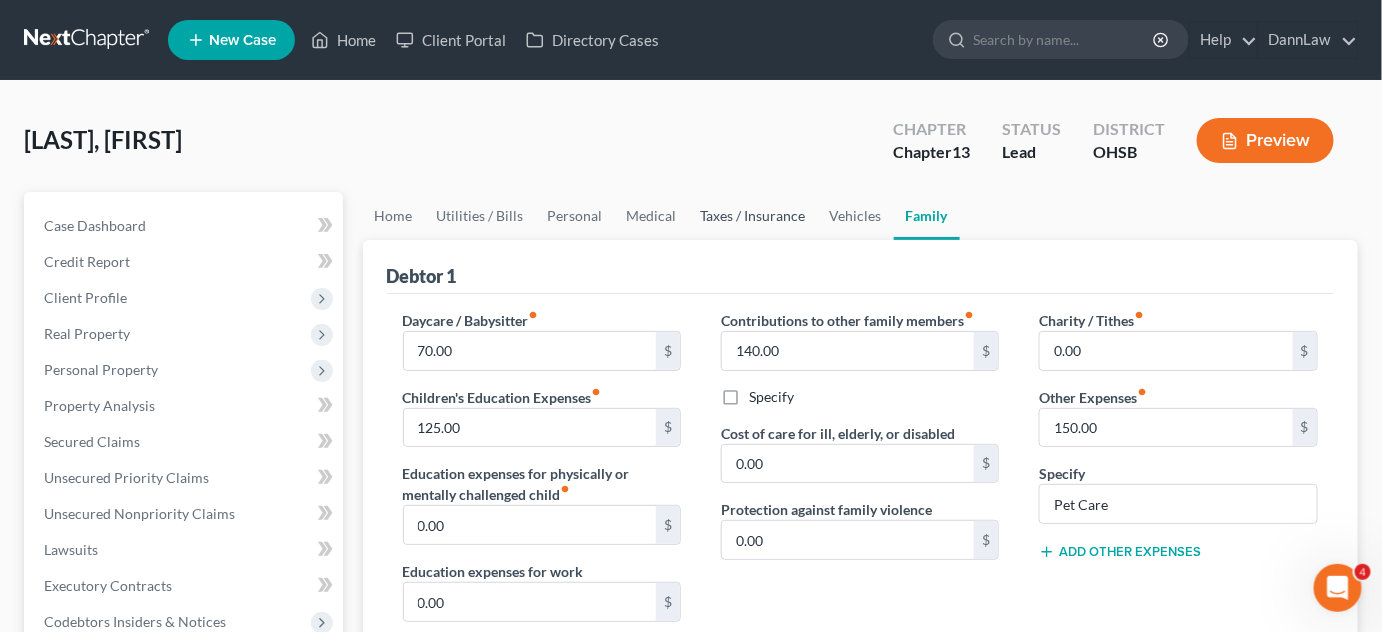 click on "Taxes / Insurance" at bounding box center [753, 216] 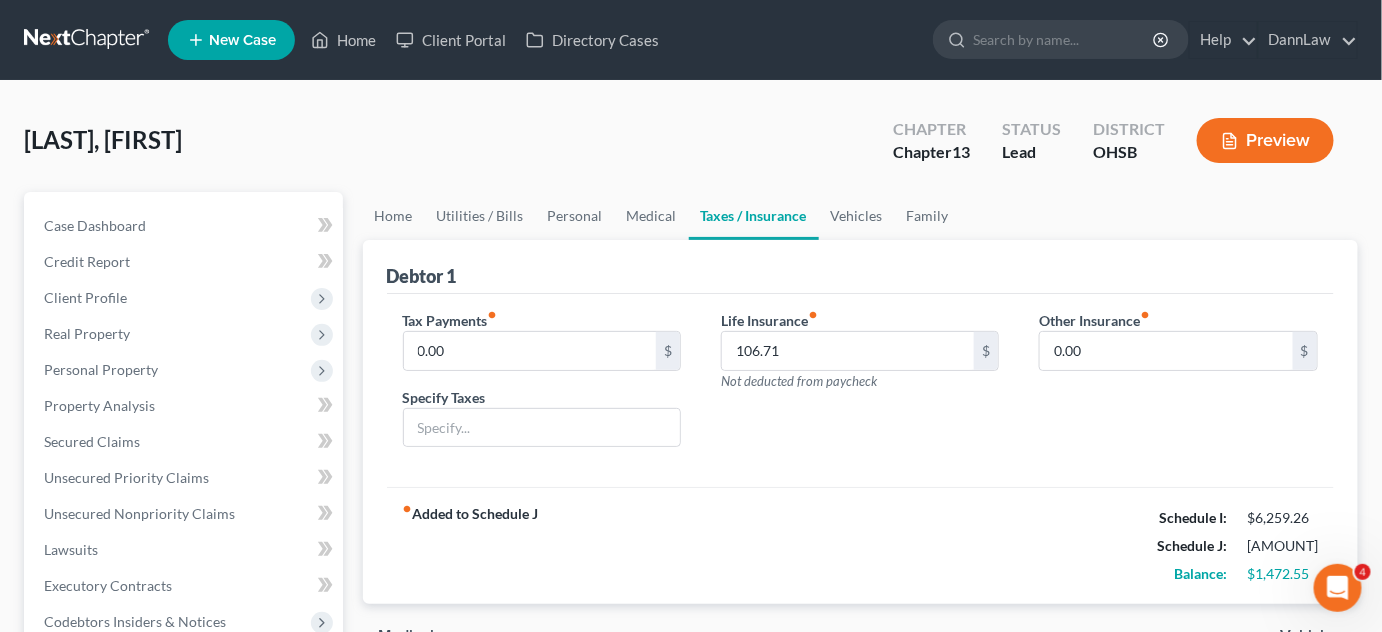 scroll, scrollTop: 36, scrollLeft: 0, axis: vertical 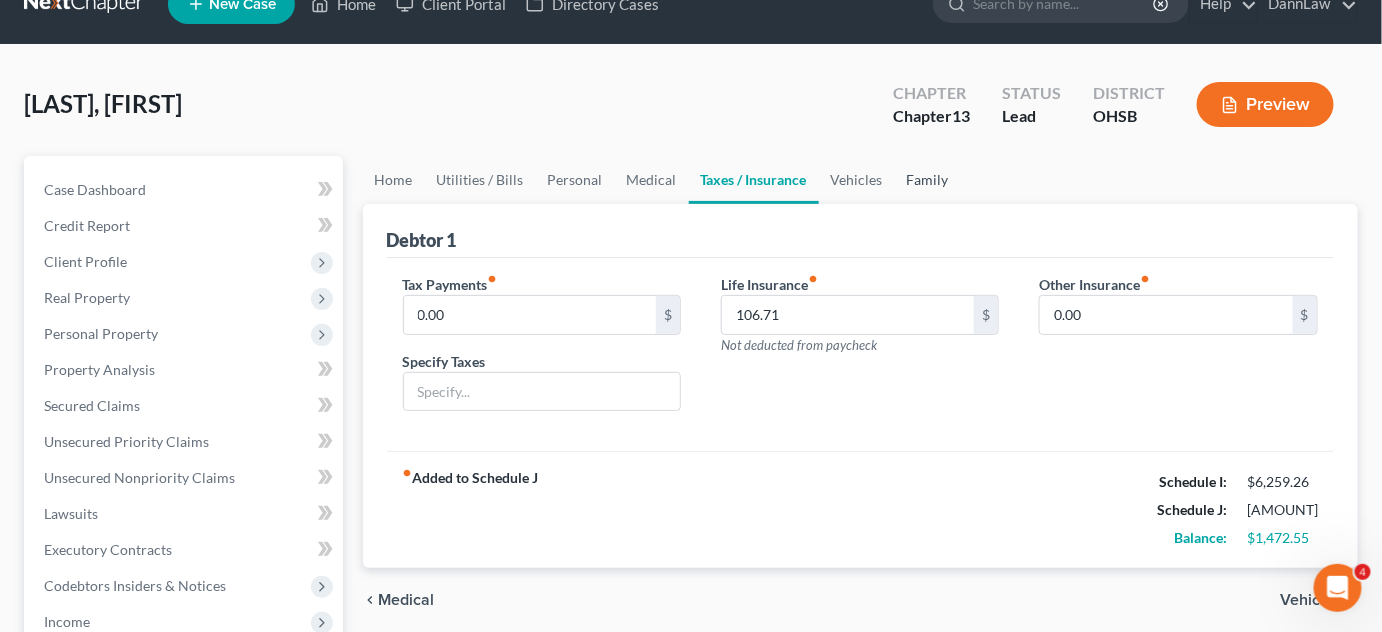 click on "Family" at bounding box center [928, 180] 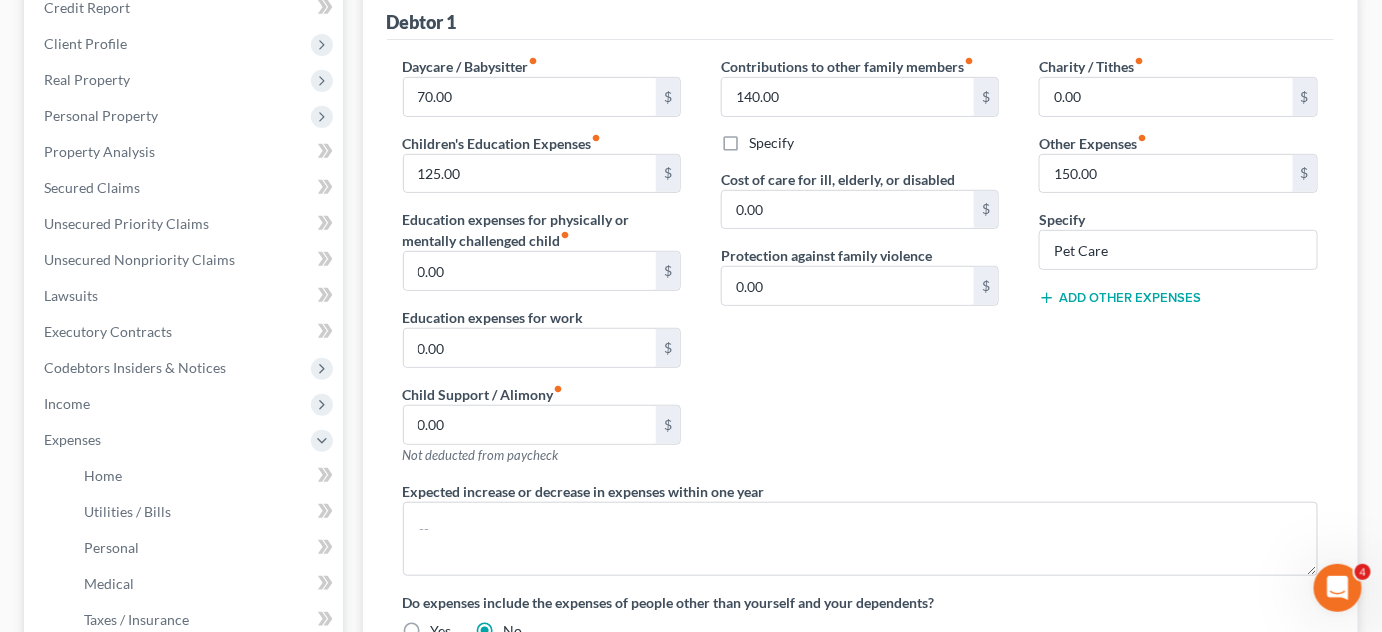 scroll, scrollTop: 290, scrollLeft: 0, axis: vertical 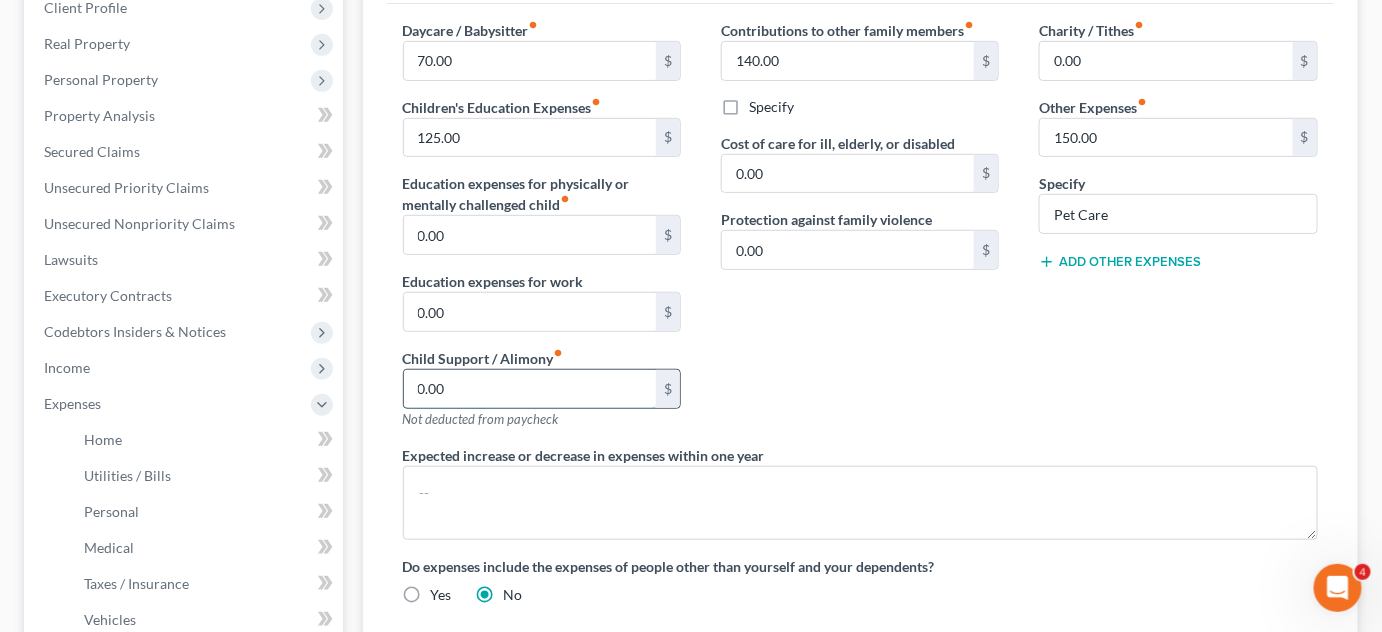 click on "0.00" at bounding box center (530, 389) 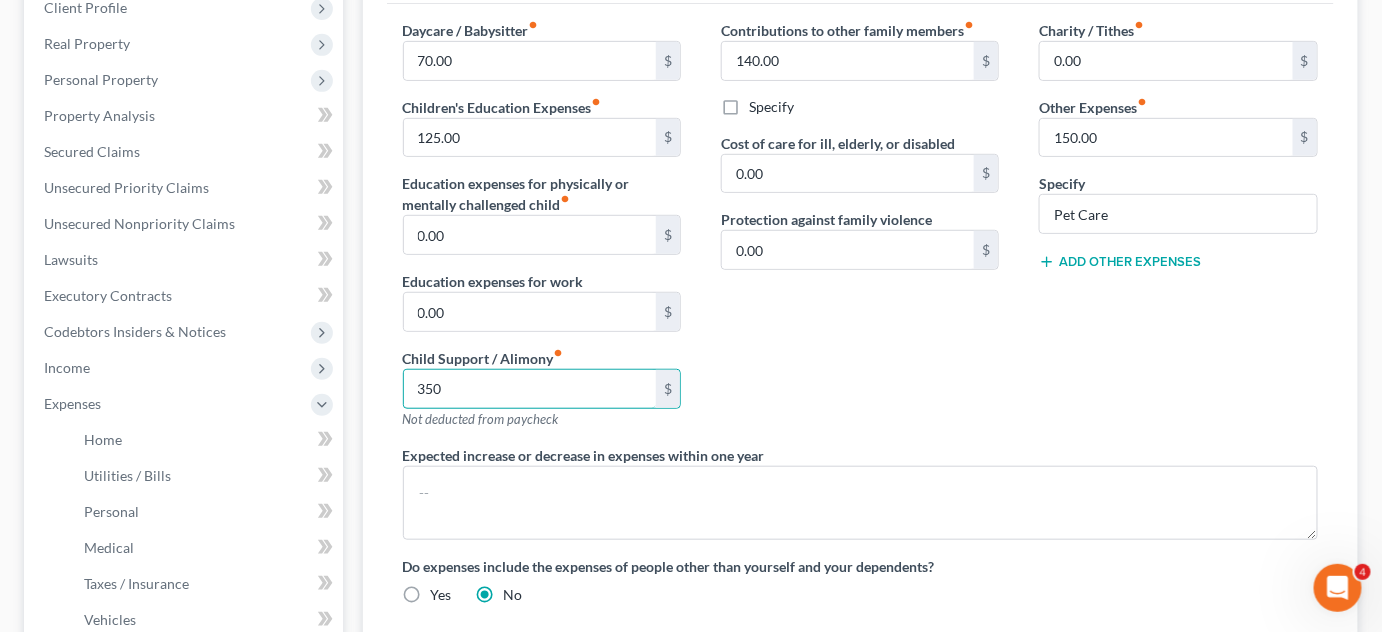 type on "350" 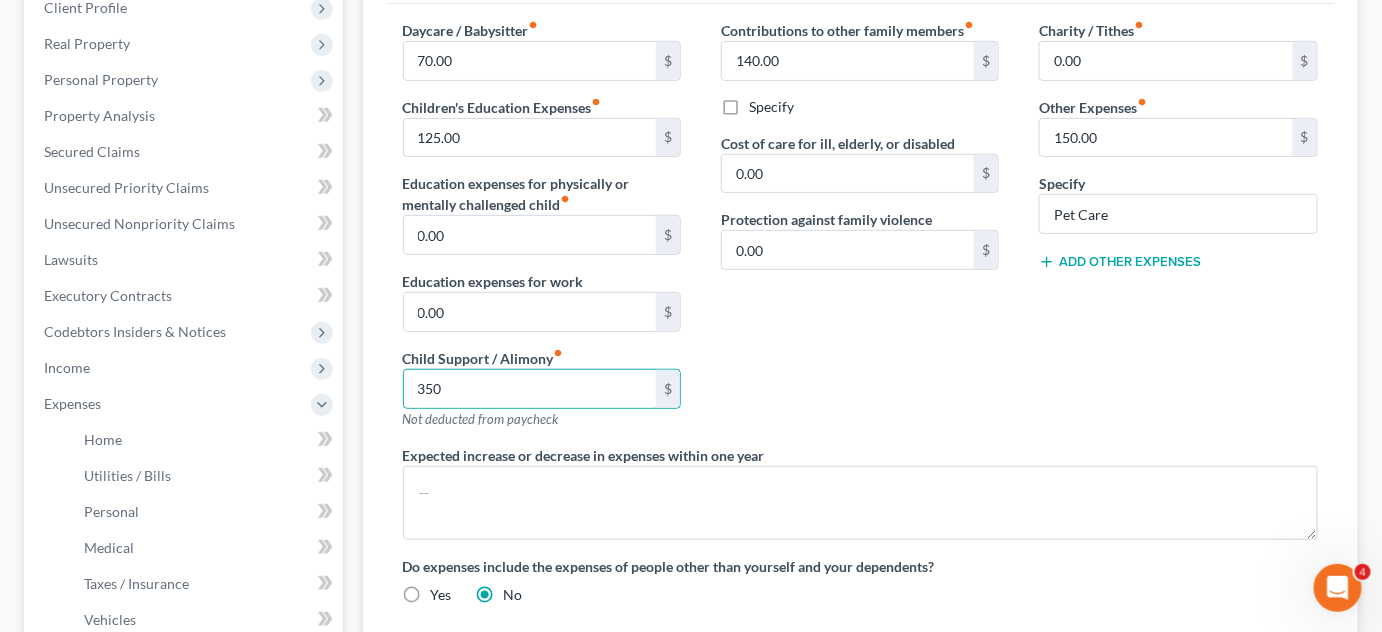 click on "Contributions to other family members  fiber_manual_record [AMOUNT] $ Specify Cost of care for ill, elderly, or disabled 0.00 $ Protection against family violence 0.00 $" at bounding box center (860, 232) 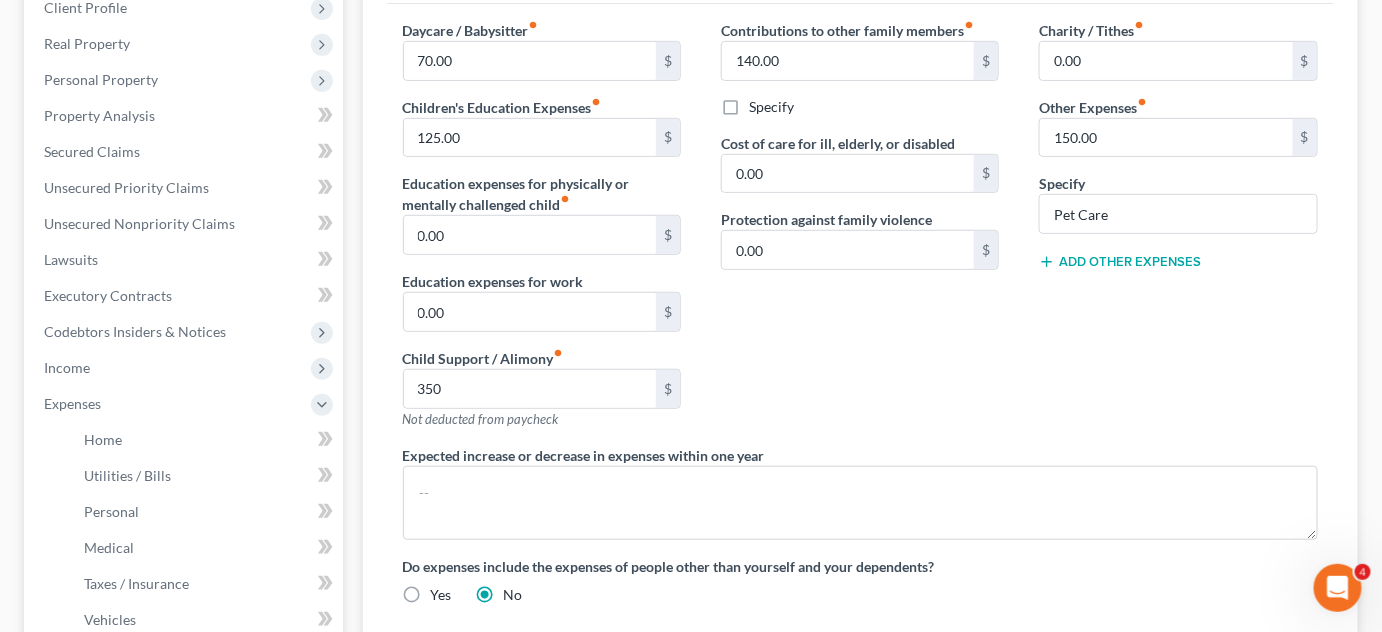 scroll, scrollTop: 717, scrollLeft: 0, axis: vertical 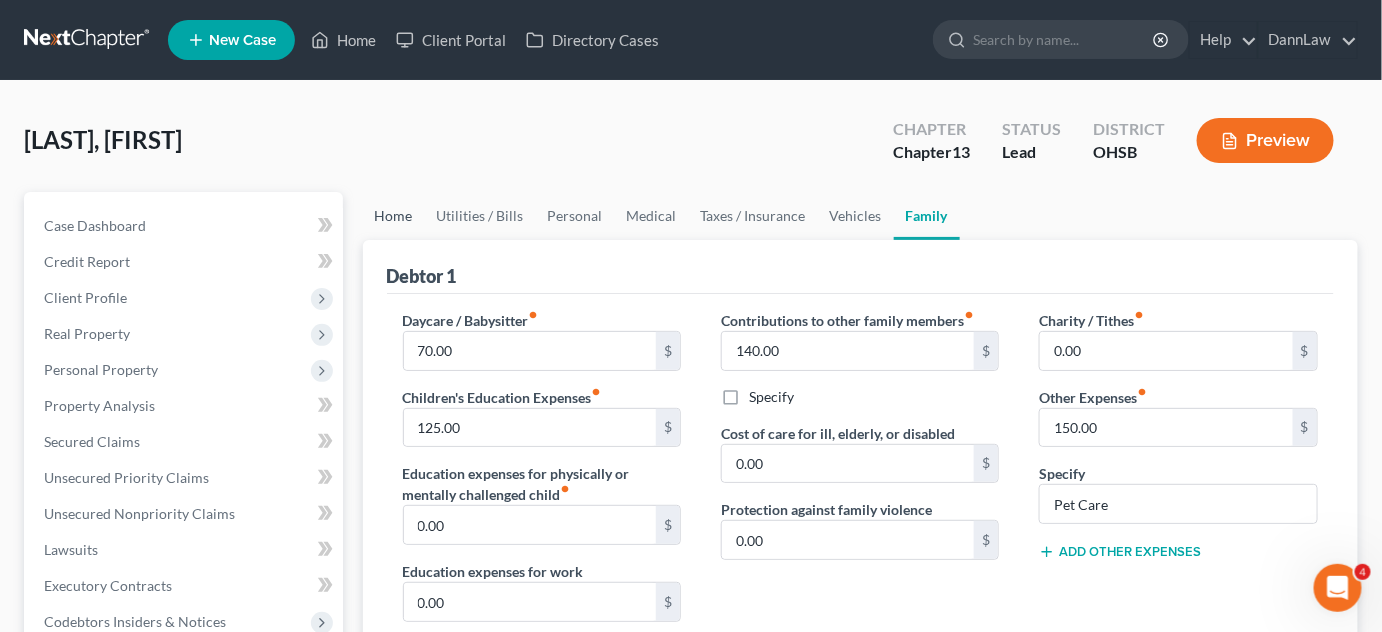 click on "Home" at bounding box center (394, 216) 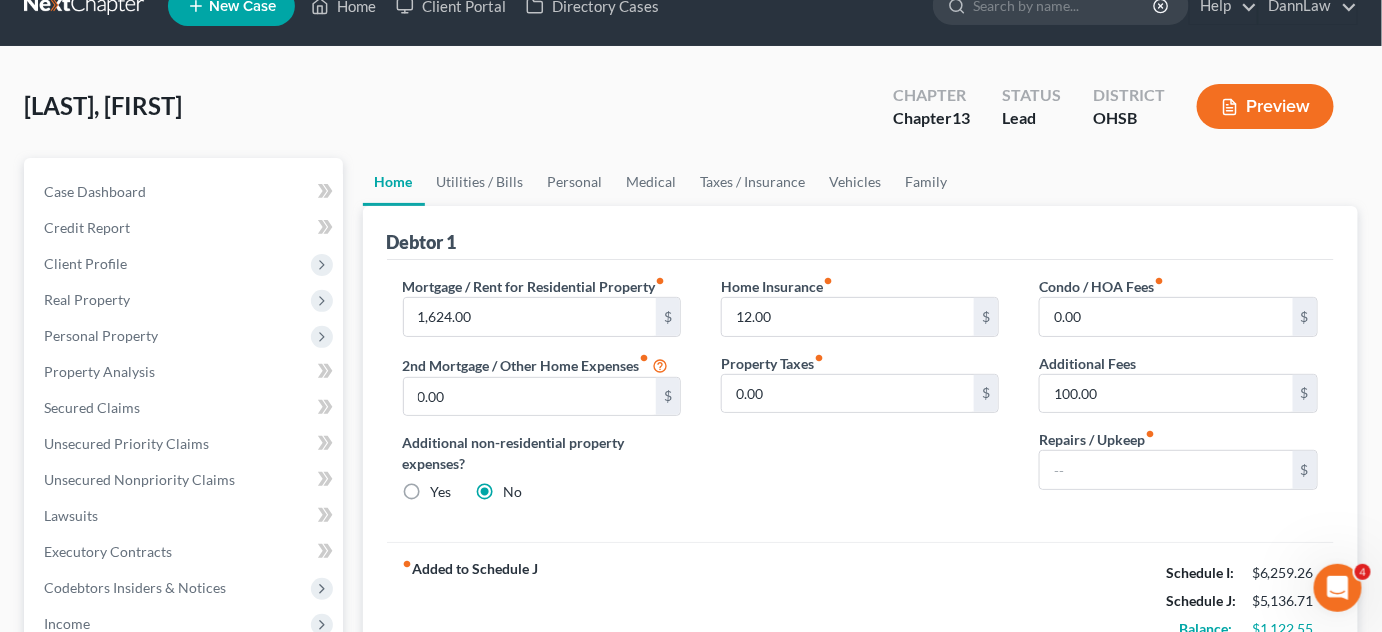 scroll, scrollTop: 36, scrollLeft: 0, axis: vertical 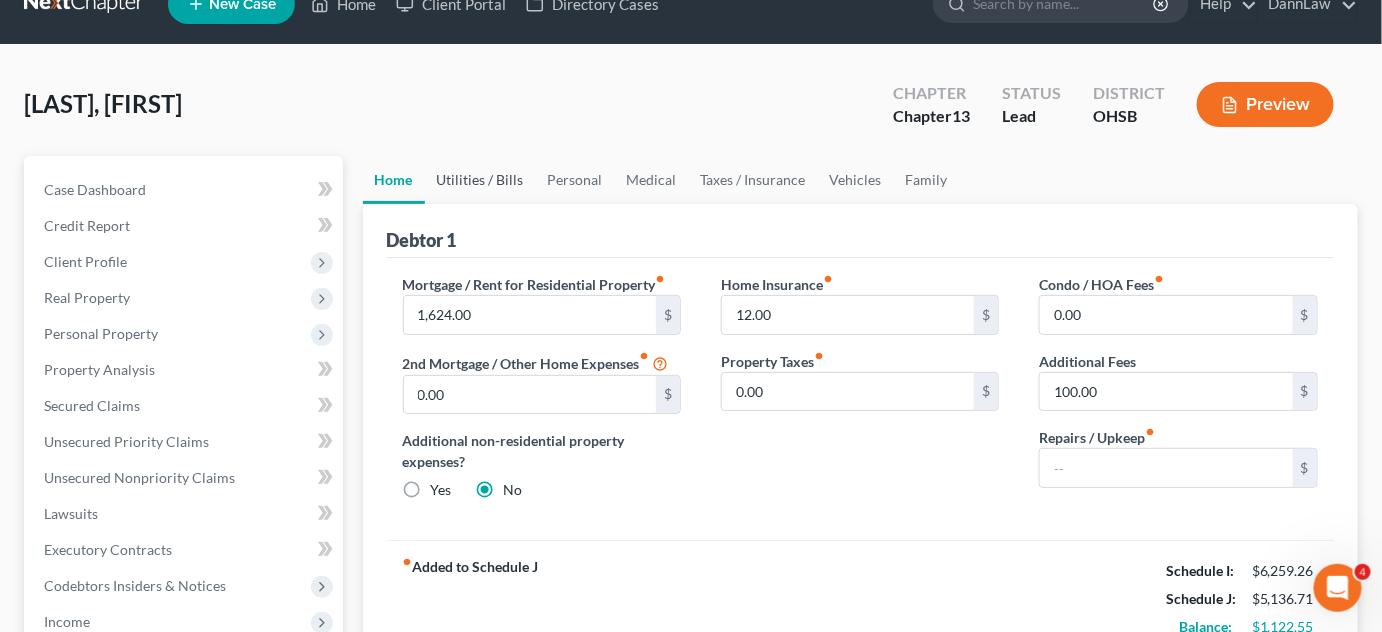 click on "Utilities / Bills" at bounding box center [480, 180] 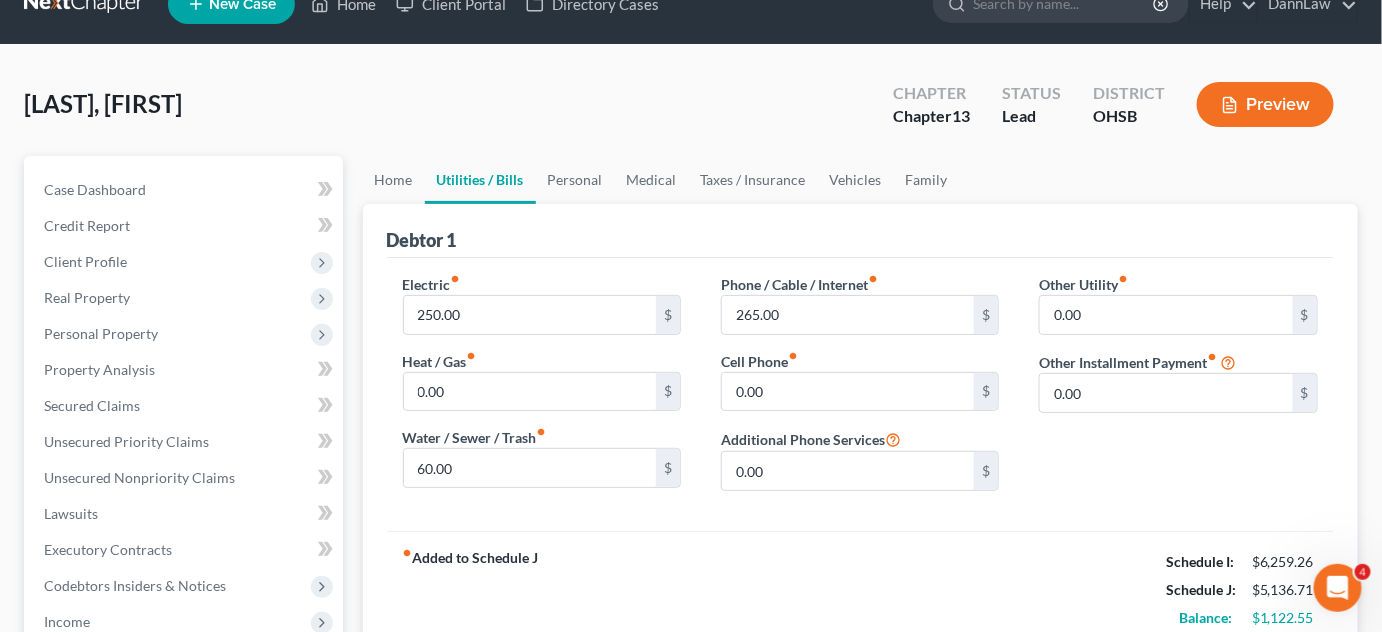 scroll, scrollTop: 0, scrollLeft: 0, axis: both 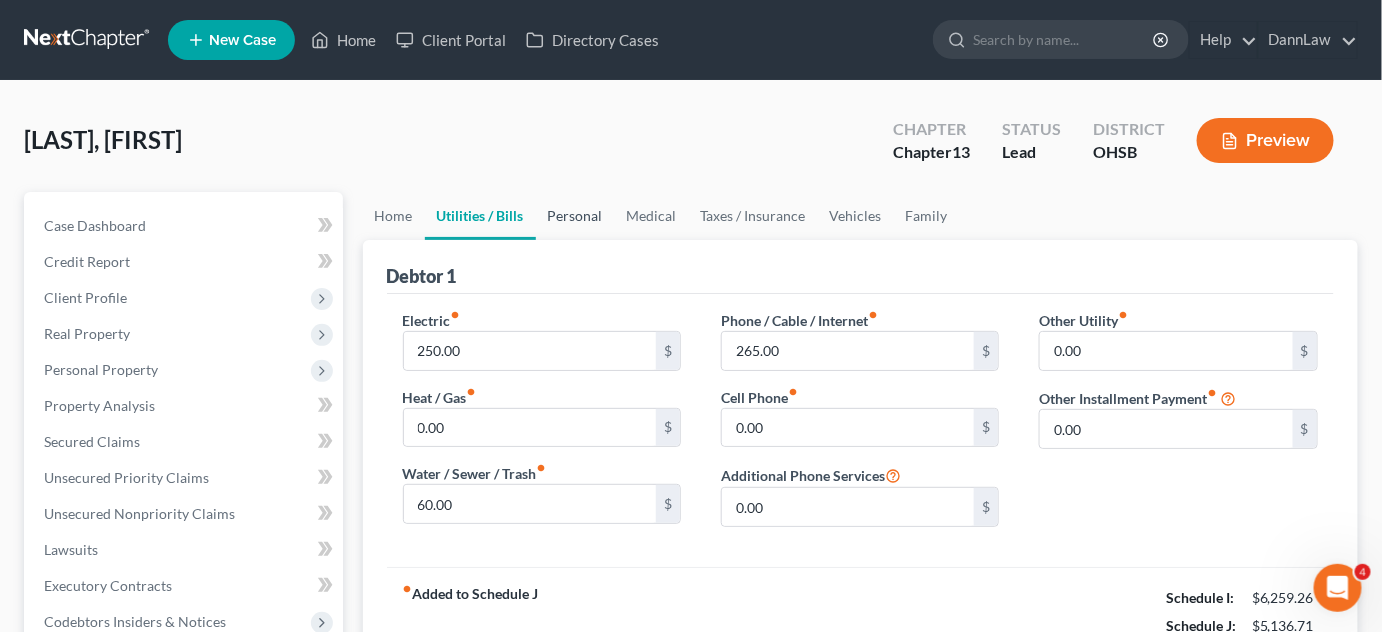 click on "Personal" at bounding box center [575, 216] 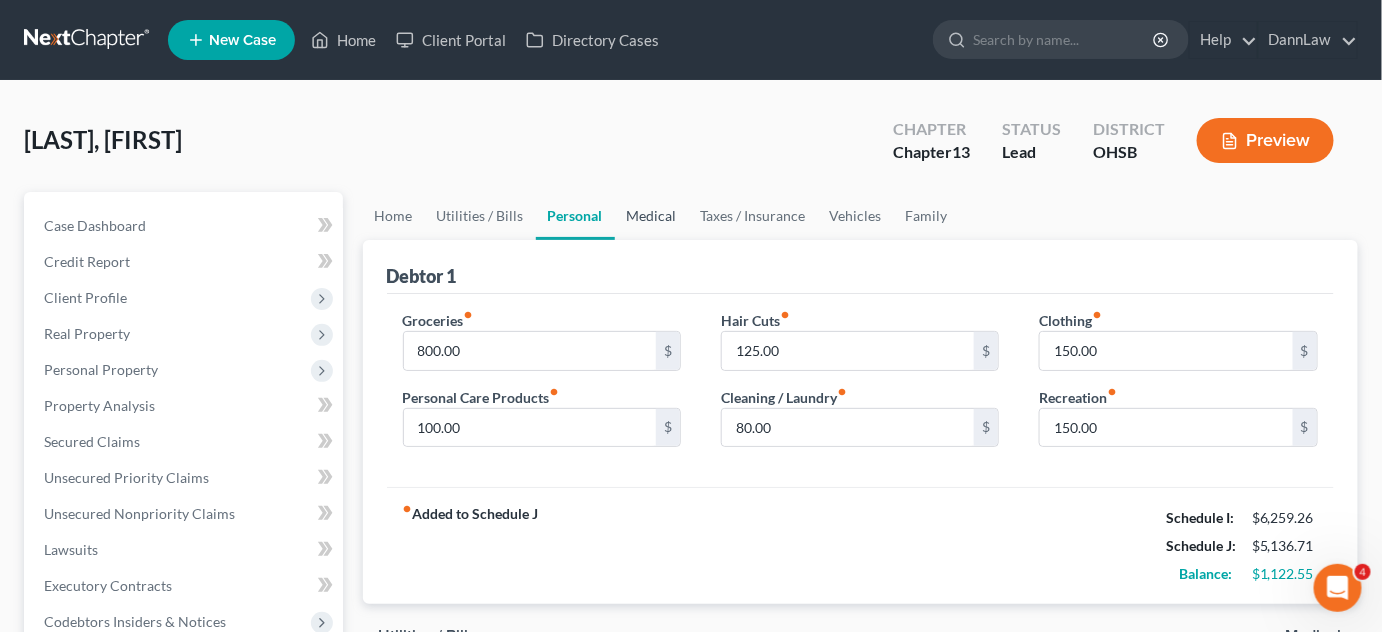 click on "Medical" at bounding box center [652, 216] 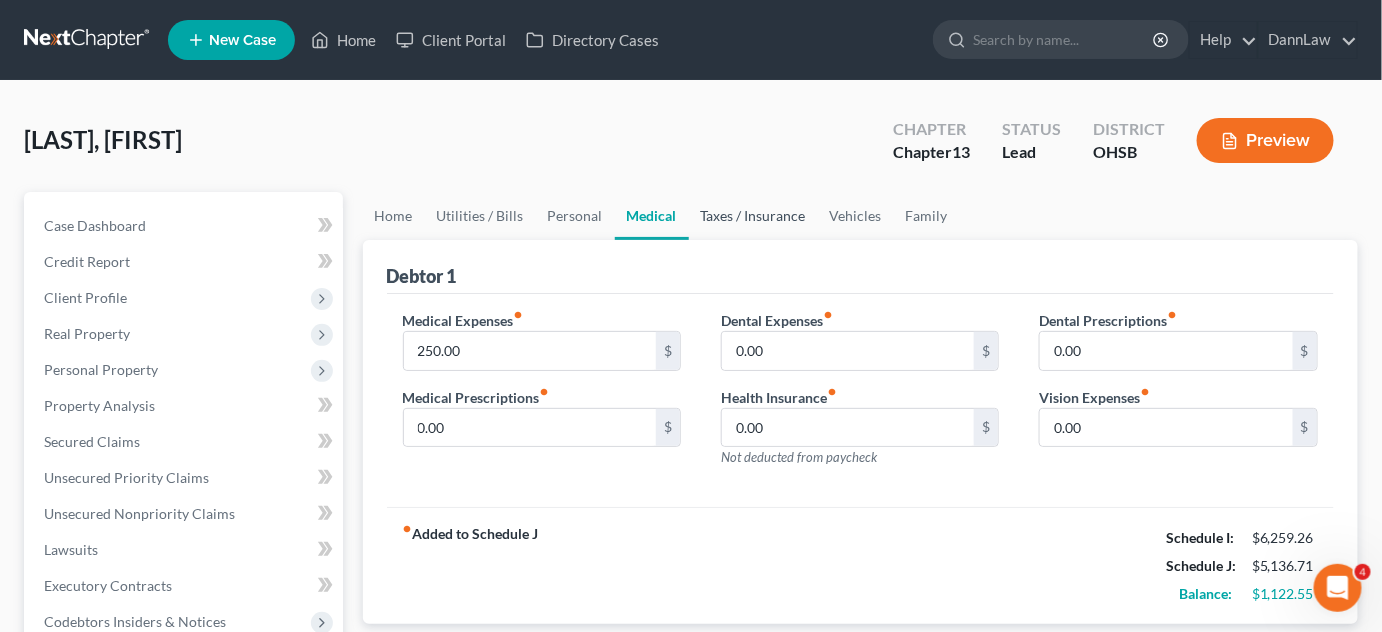 click on "Taxes / Insurance" at bounding box center [753, 216] 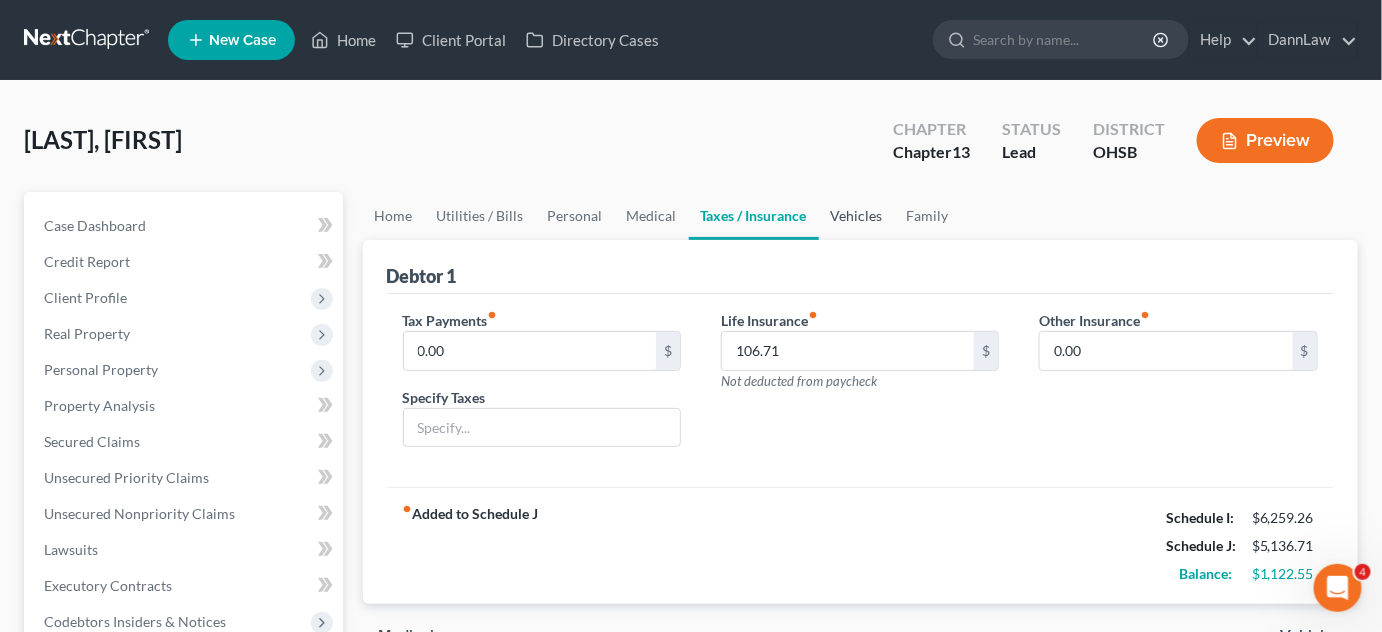 click on "Vehicles" at bounding box center (857, 216) 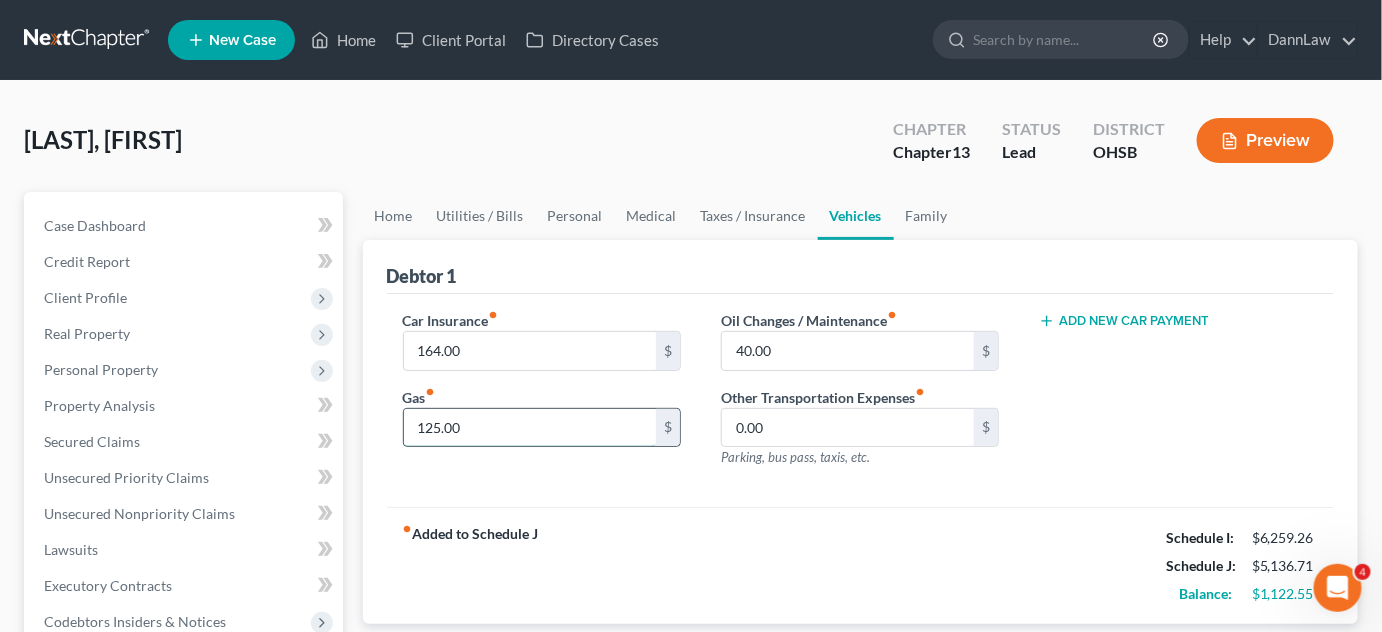 click on "125.00" at bounding box center (530, 428) 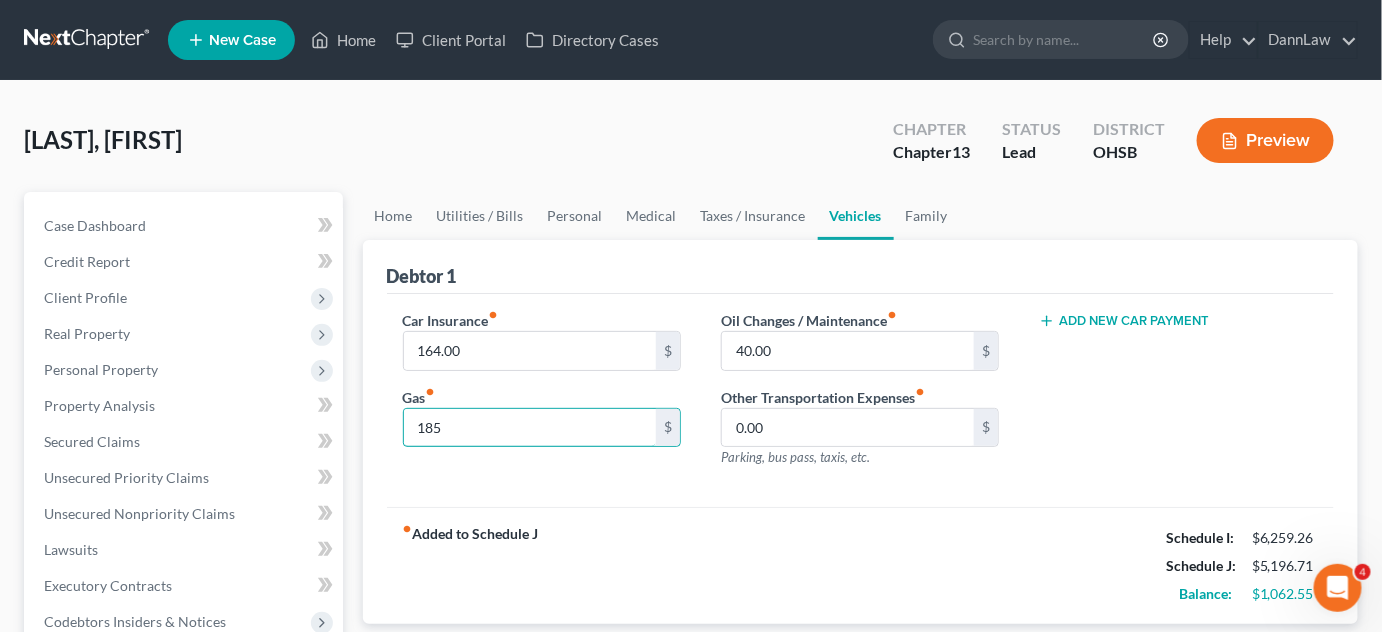 type on "185" 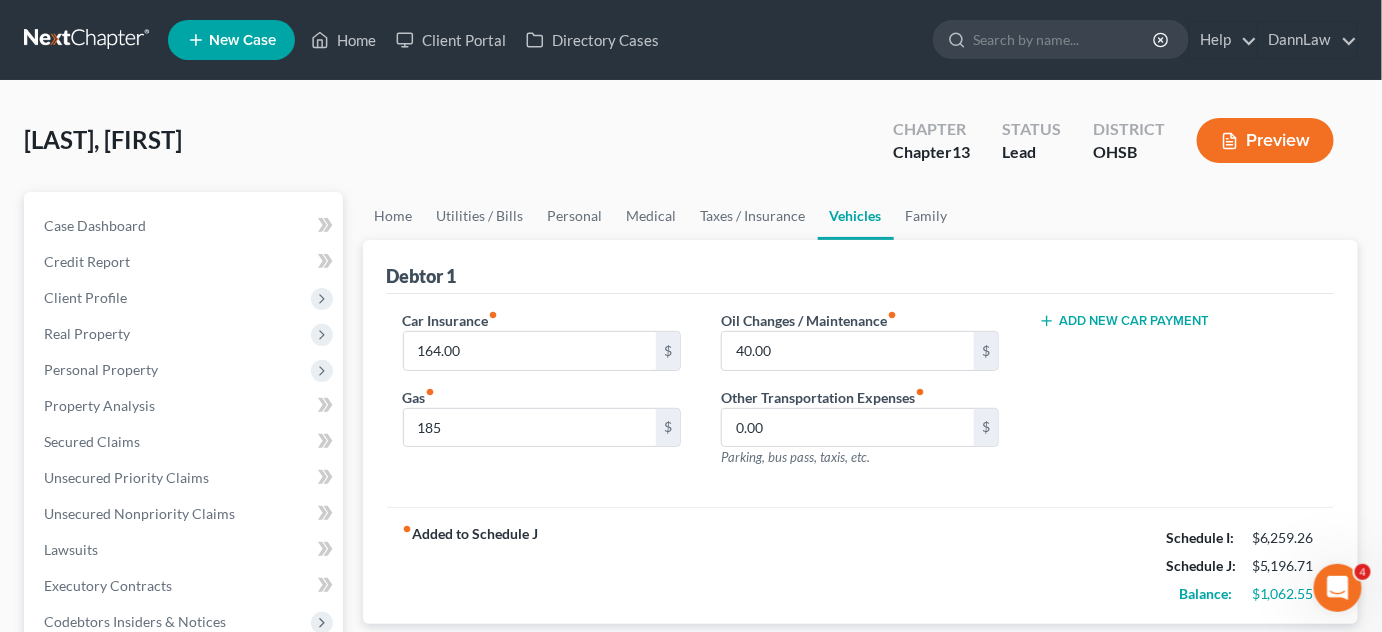 click on "Car Insurance  fiber_manual_record $[AMOUNT] $ Gas  fiber_manual_record $[AMOUNT] $" at bounding box center (542, 397) 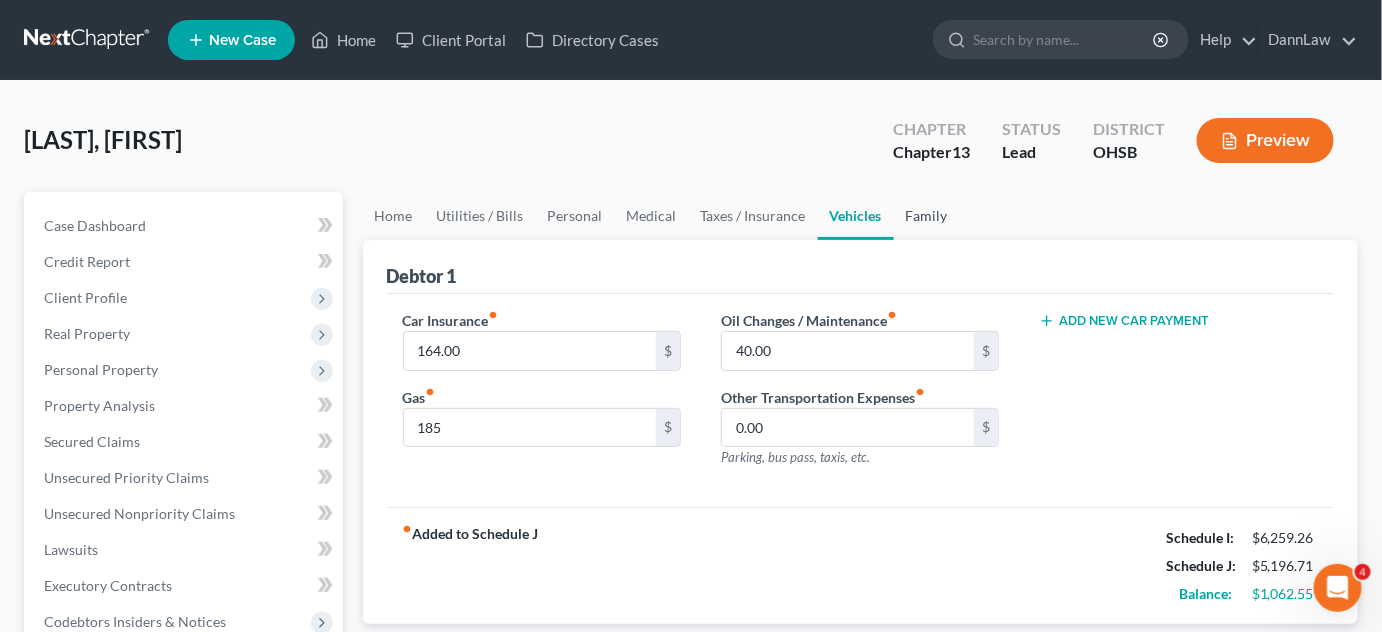 click on "Family" at bounding box center [927, 216] 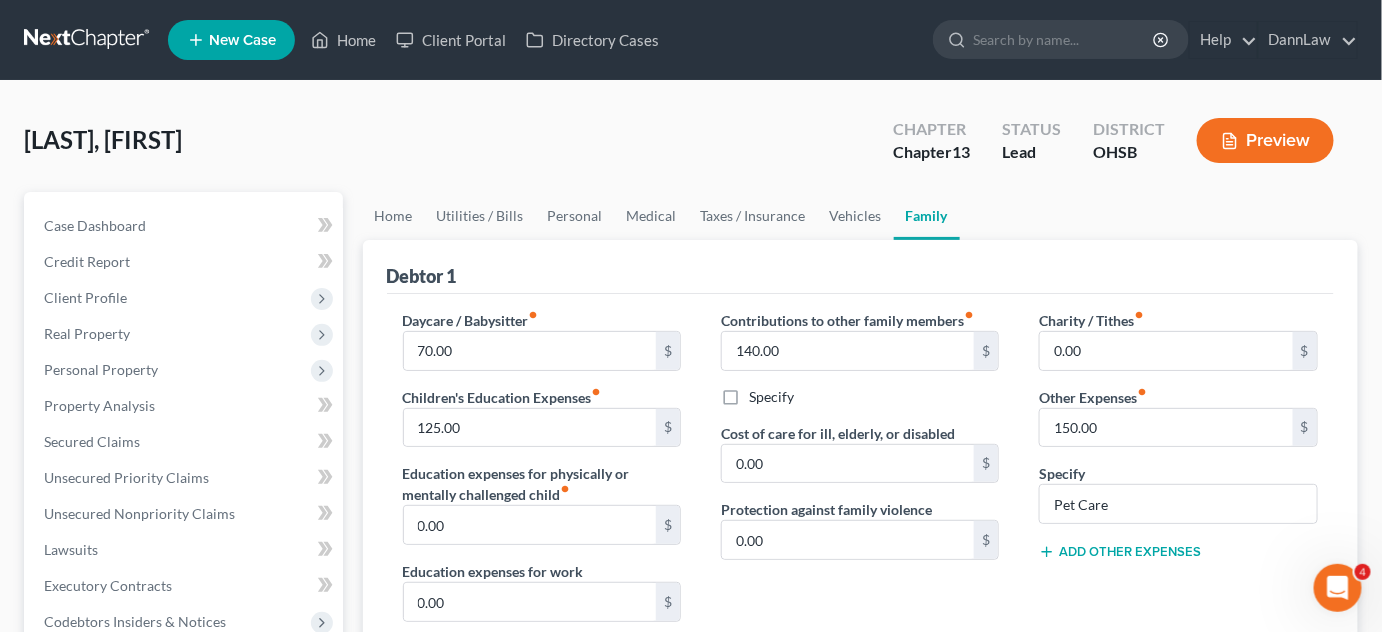 click on "Debtor 1" at bounding box center (861, 267) 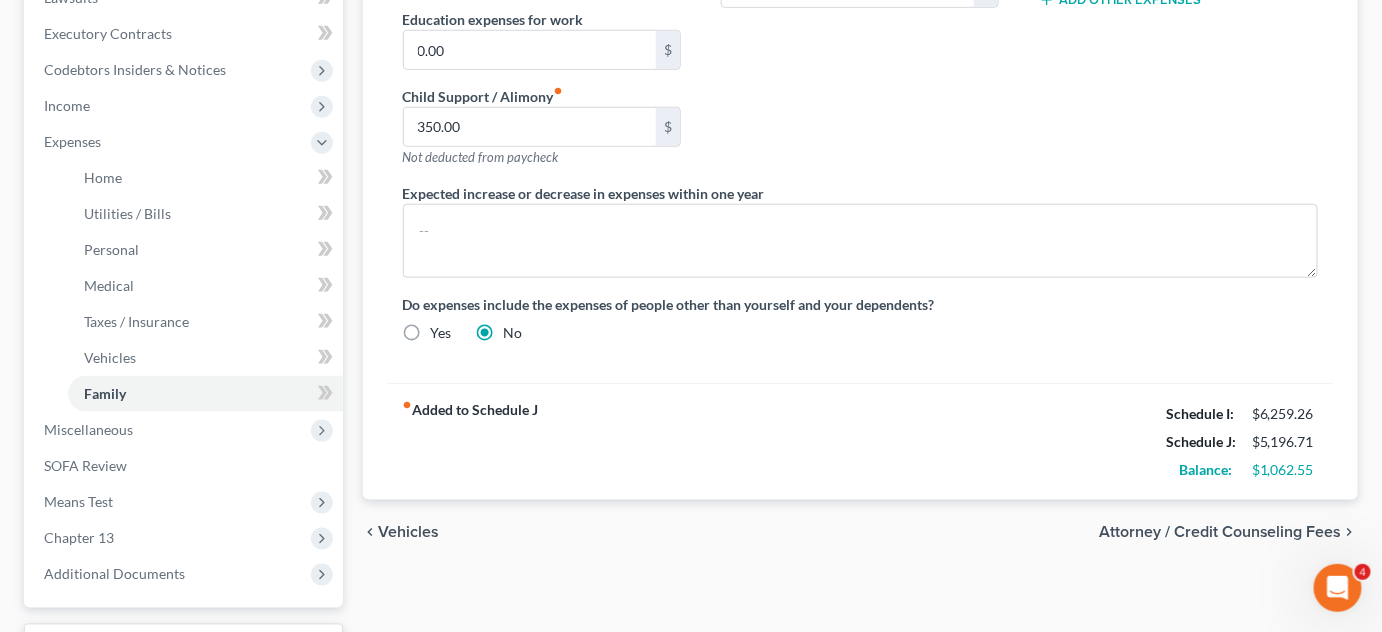 scroll, scrollTop: 515, scrollLeft: 0, axis: vertical 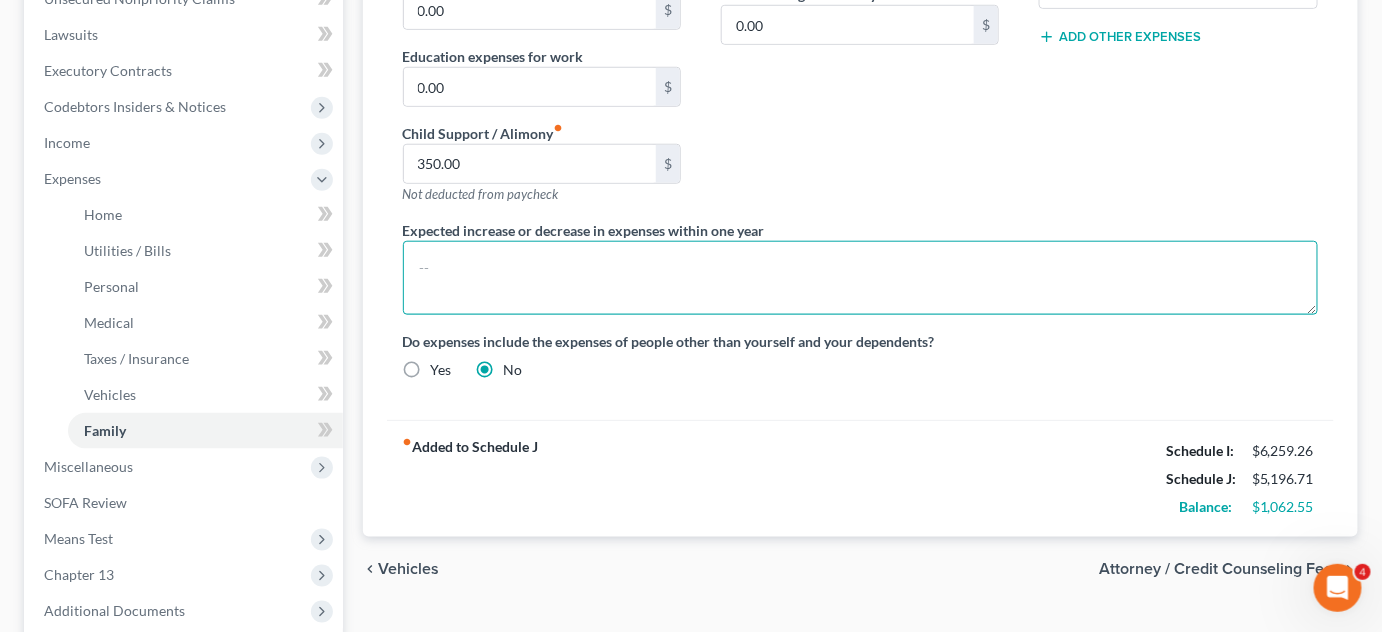 click at bounding box center (861, 278) 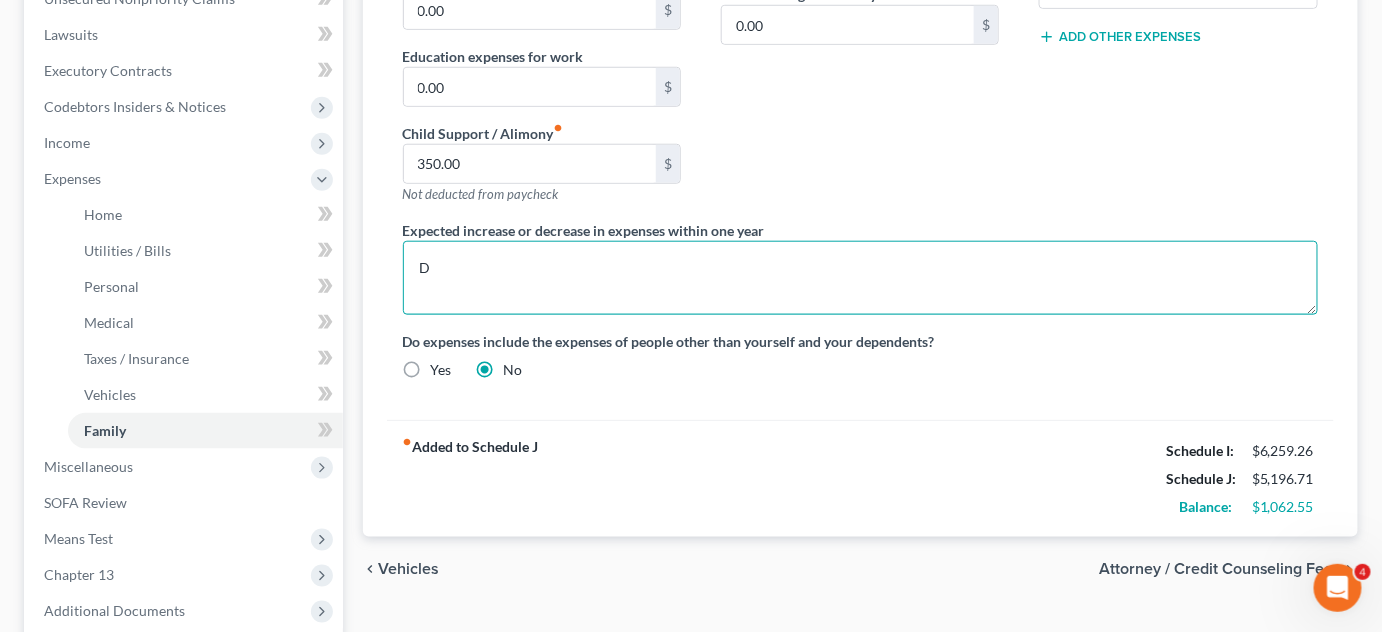 click on "D" at bounding box center (861, 278) 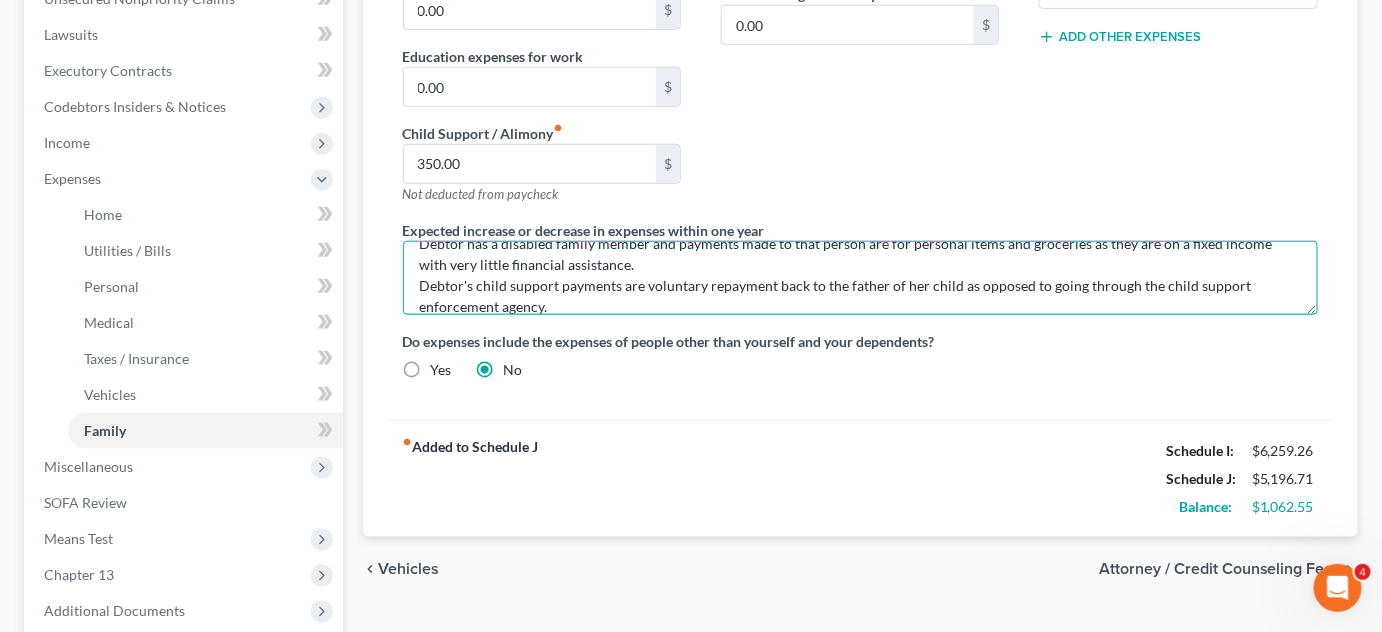 scroll, scrollTop: 45, scrollLeft: 0, axis: vertical 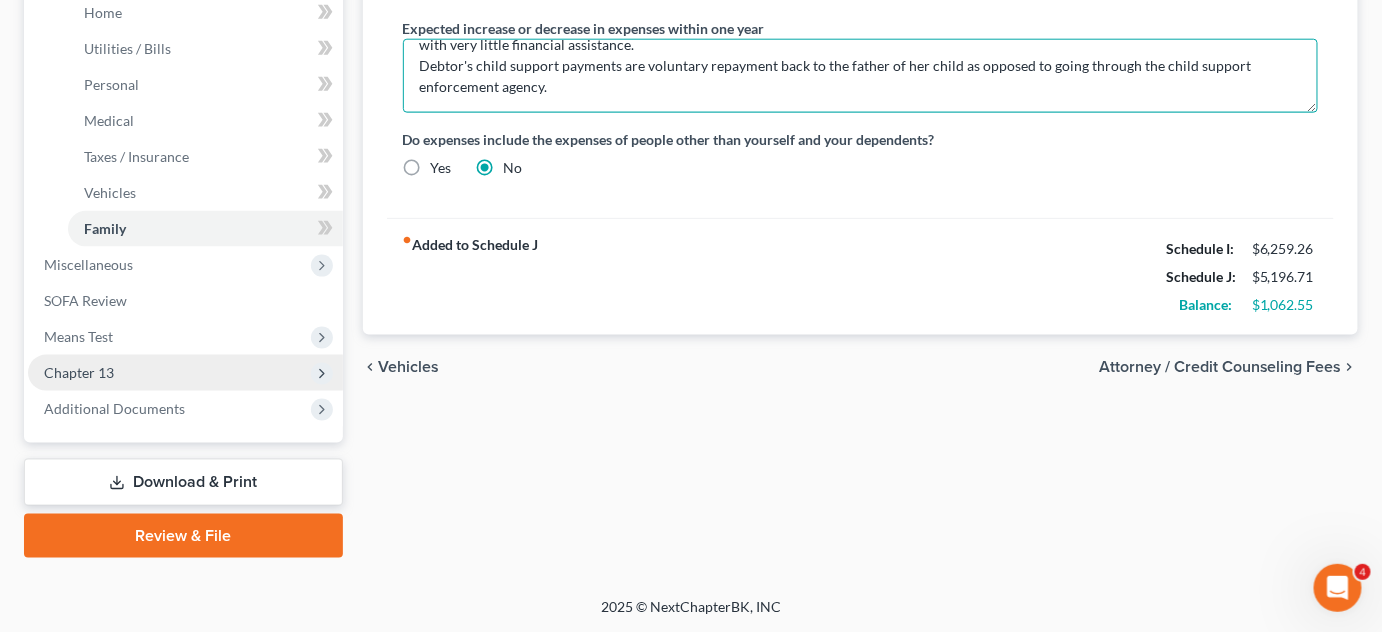 type on "Debtor has a disabled family member and payments made to that person are for personal items and groceries as they are on a fixed income with very little financial assistance.
Debtor's child support payments are voluntary repayment back to the father of her child as opposed to going through the child support enforcement agency." 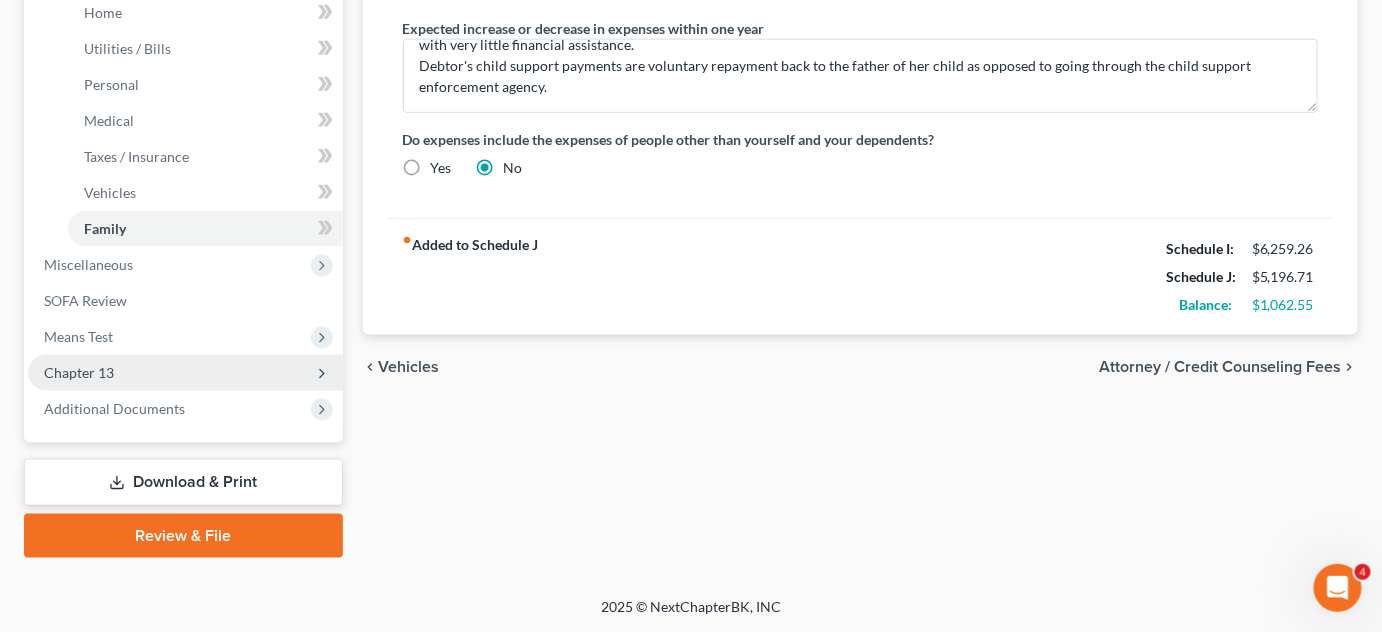 click on "Chapter 13" at bounding box center (185, 373) 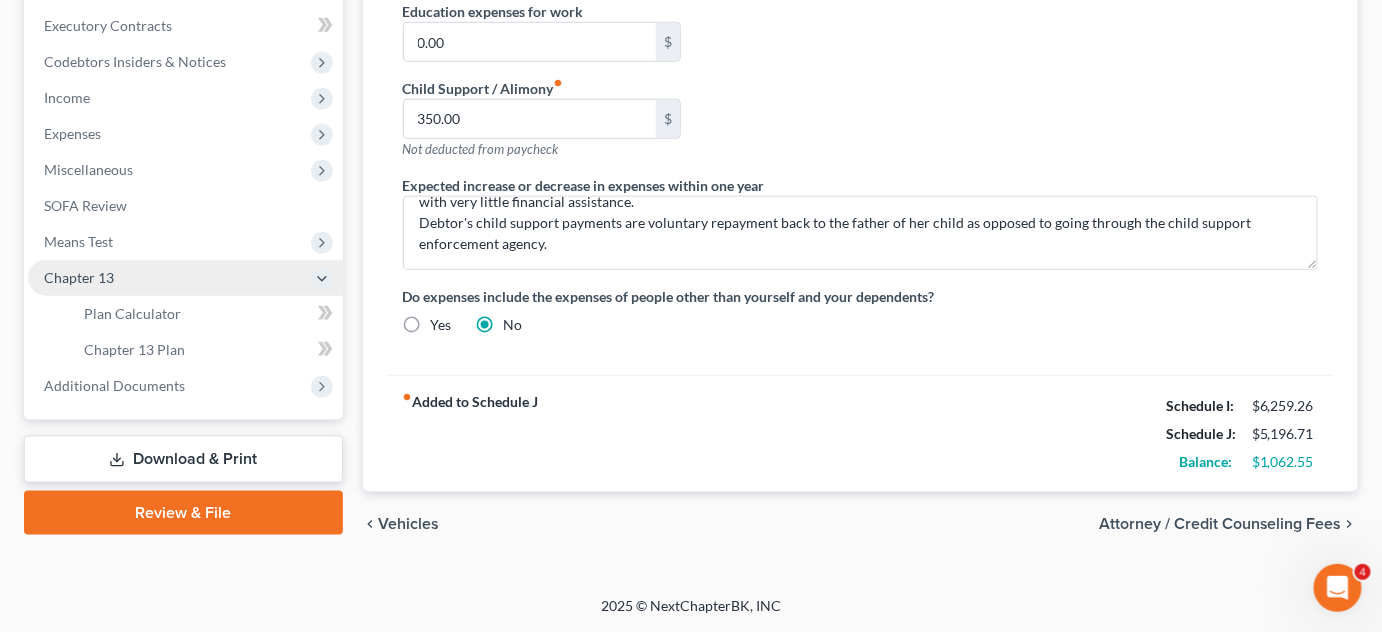scroll, scrollTop: 554, scrollLeft: 0, axis: vertical 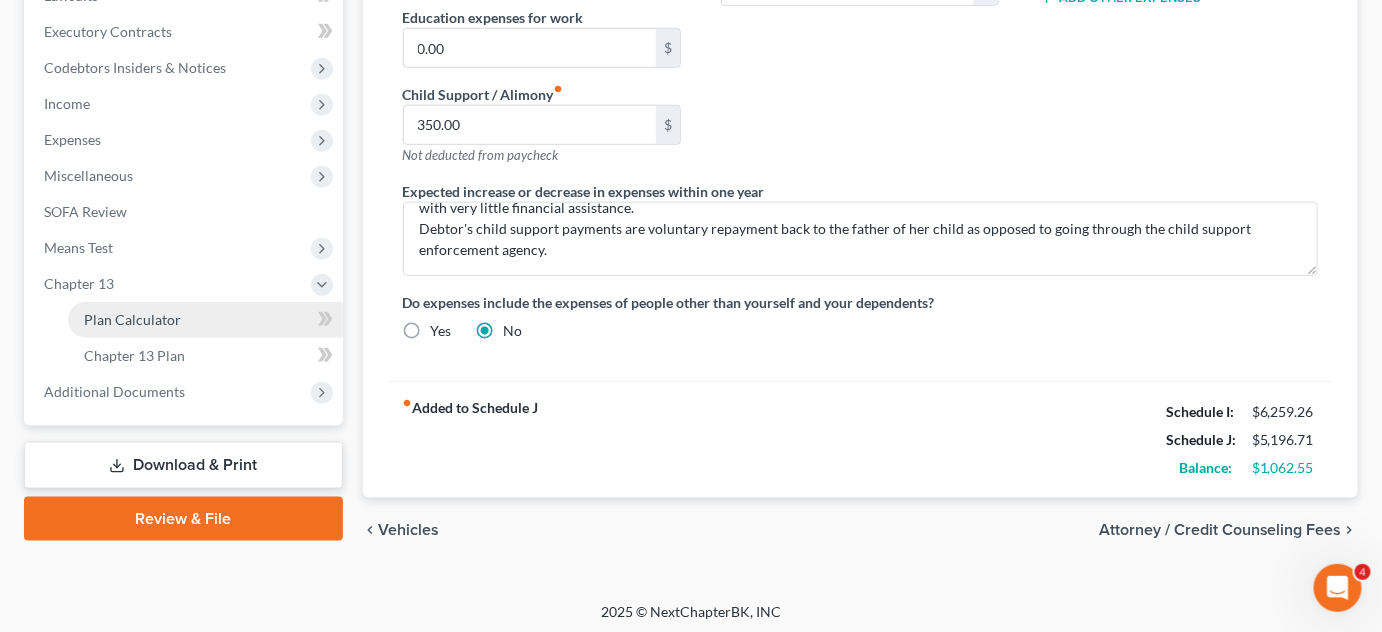click on "Plan Calculator" at bounding box center [205, 320] 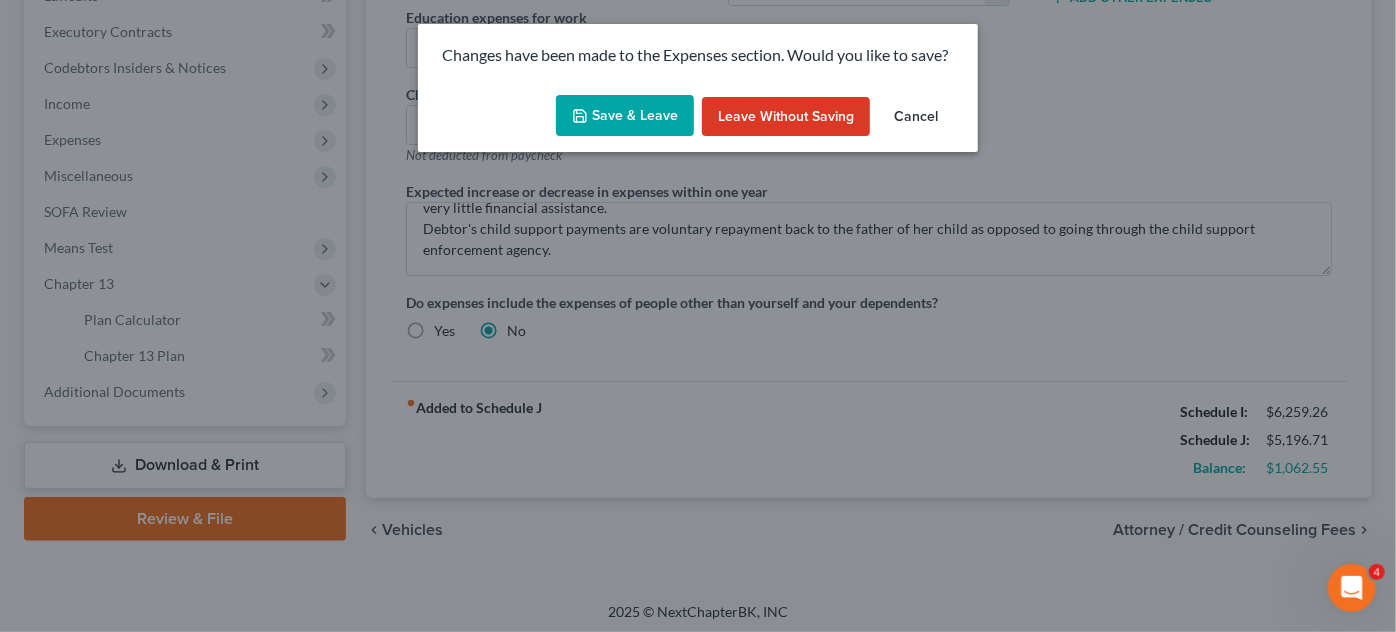 click on "Save & Leave" at bounding box center [625, 116] 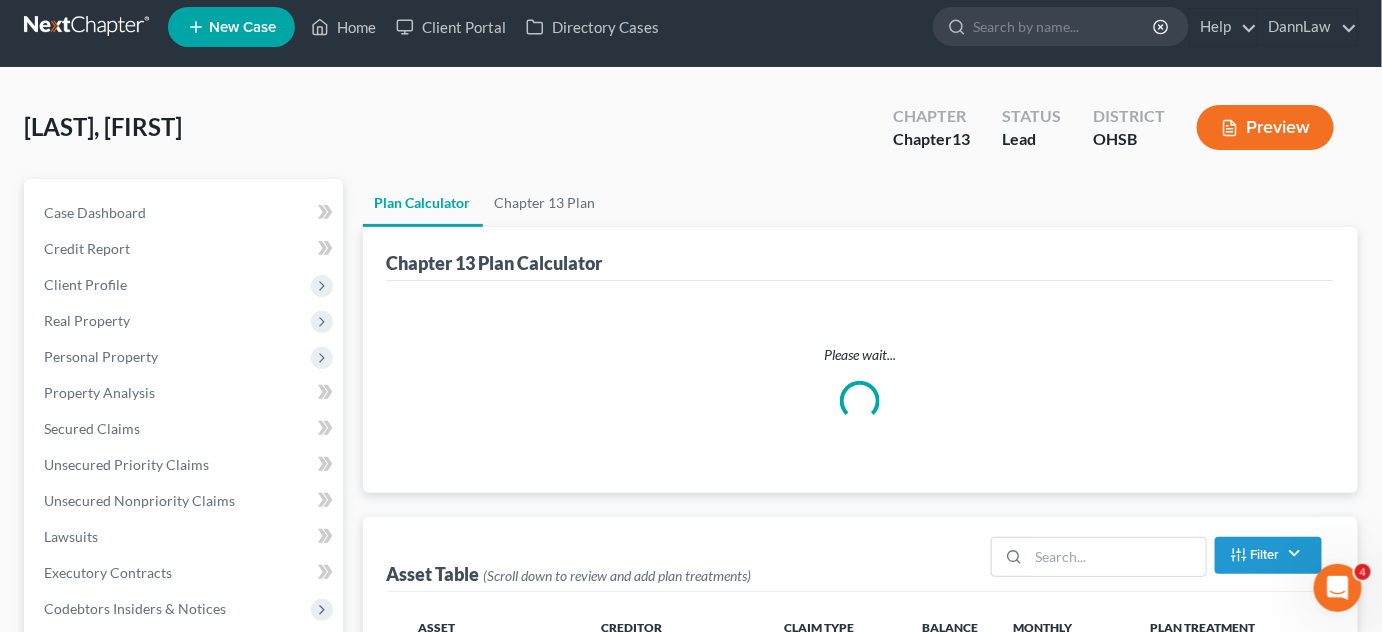 scroll, scrollTop: 0, scrollLeft: 0, axis: both 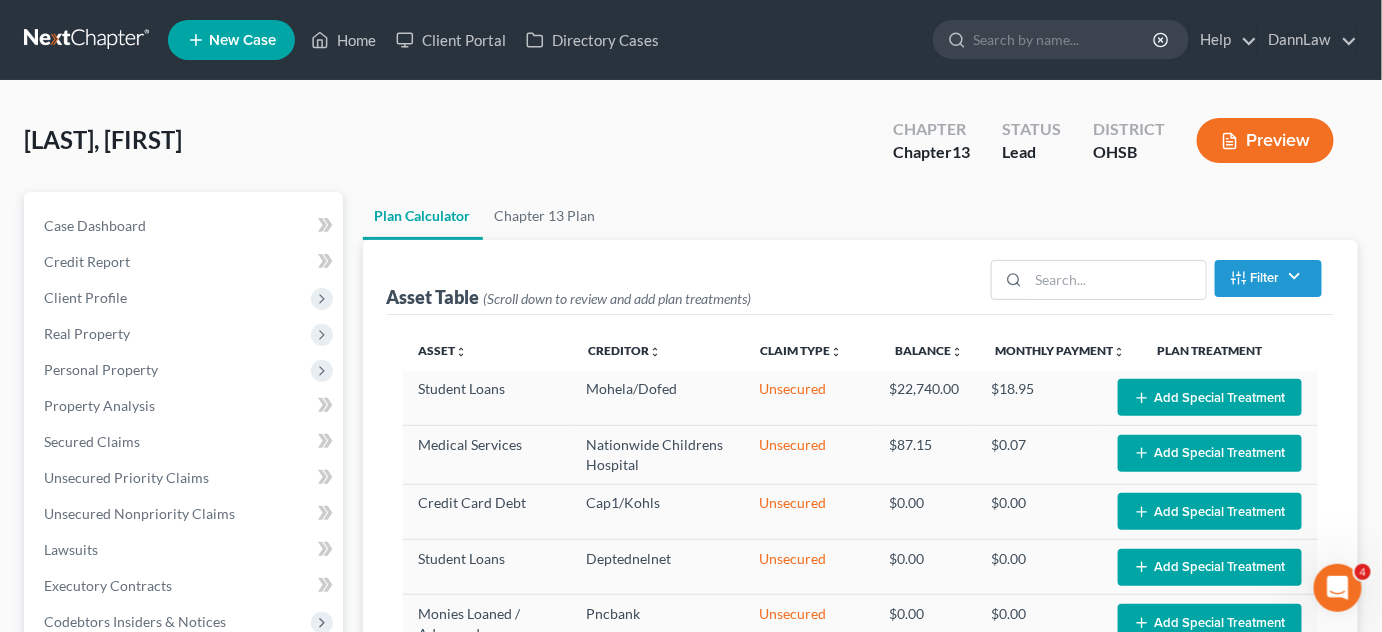 select on "59" 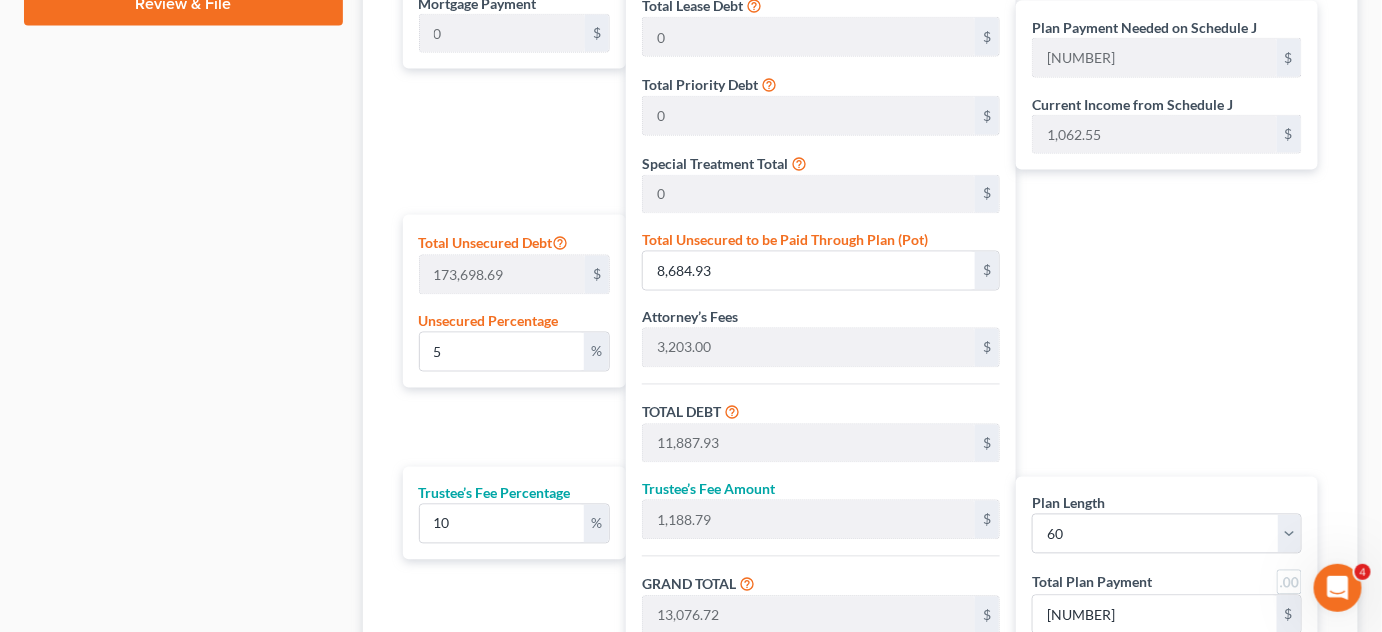 scroll, scrollTop: 1072, scrollLeft: 0, axis: vertical 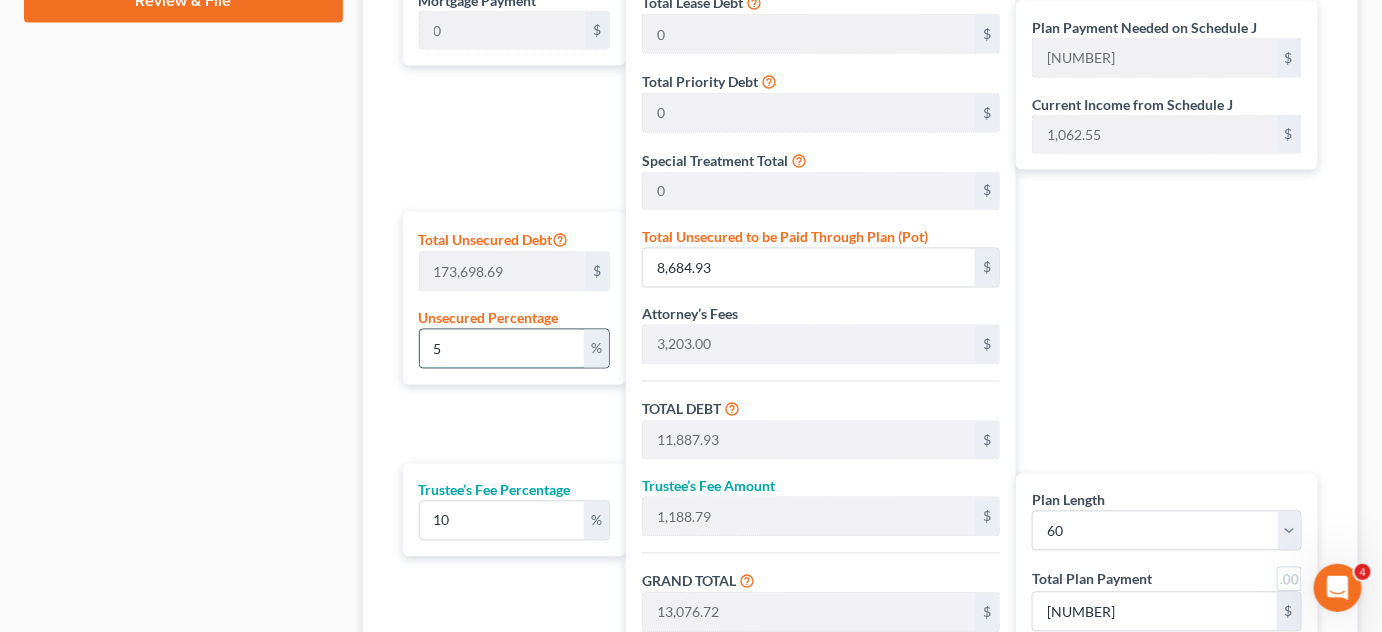 click on "5" at bounding box center (502, 349) 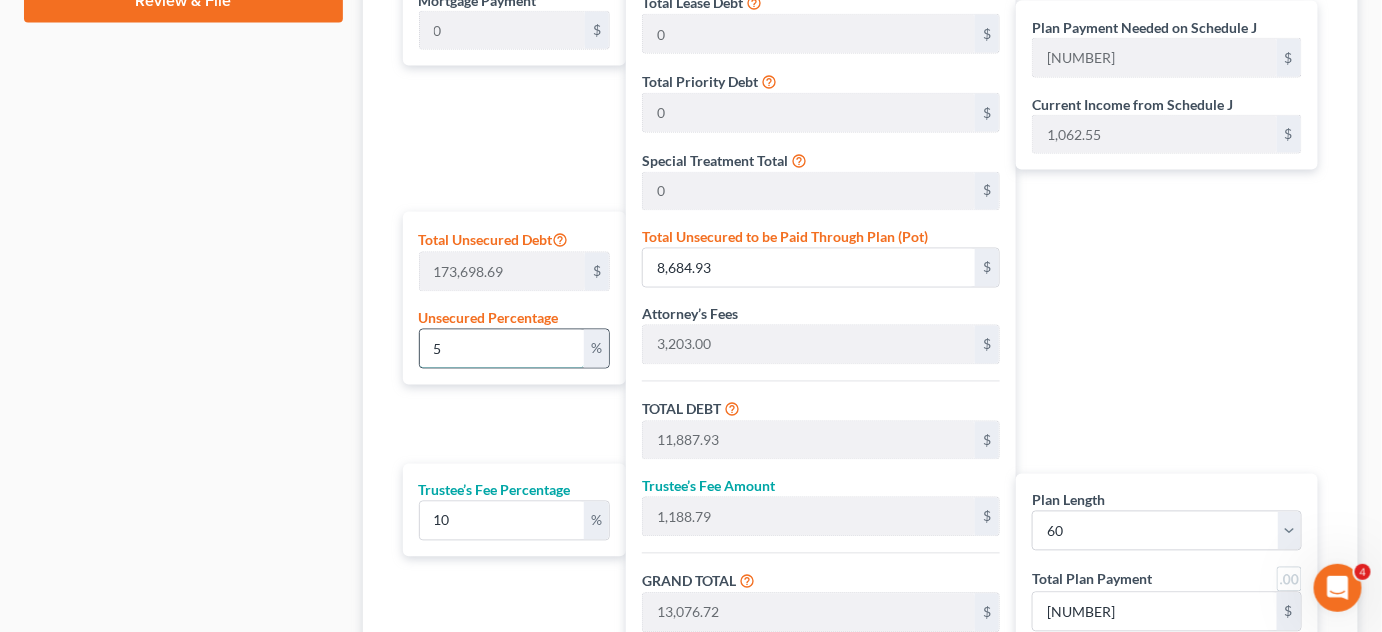 click on "5" at bounding box center [502, 349] 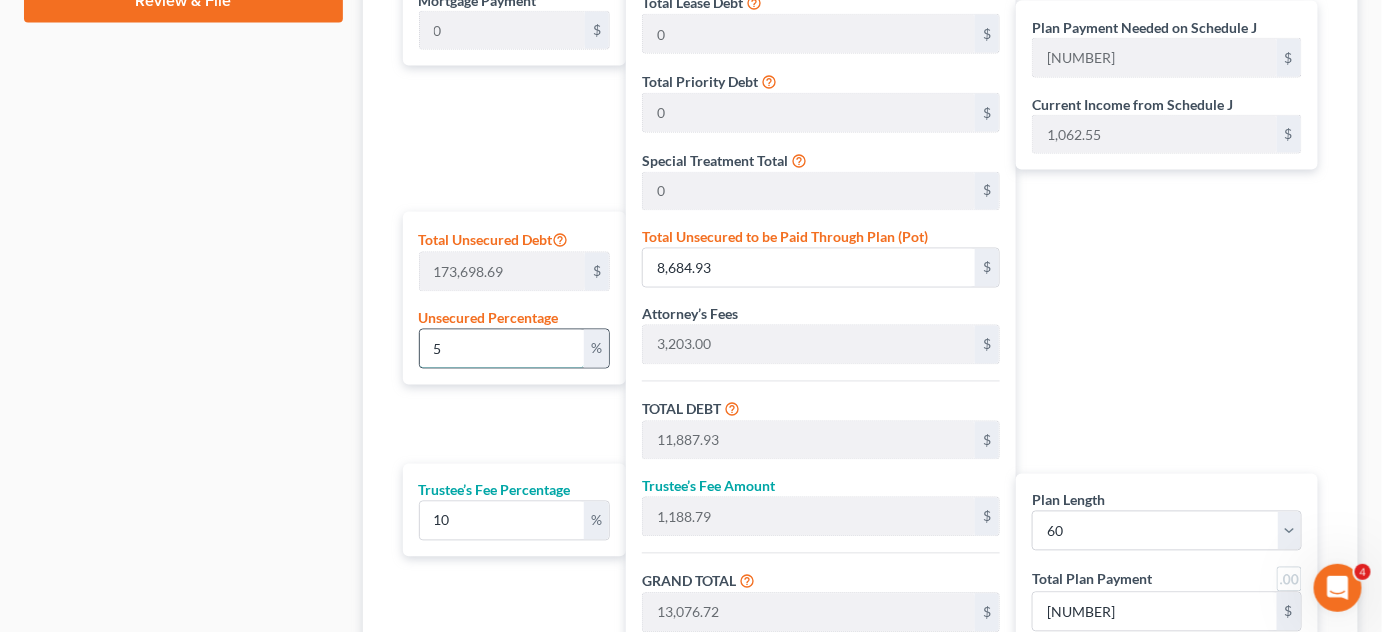 type on "4,939.98" 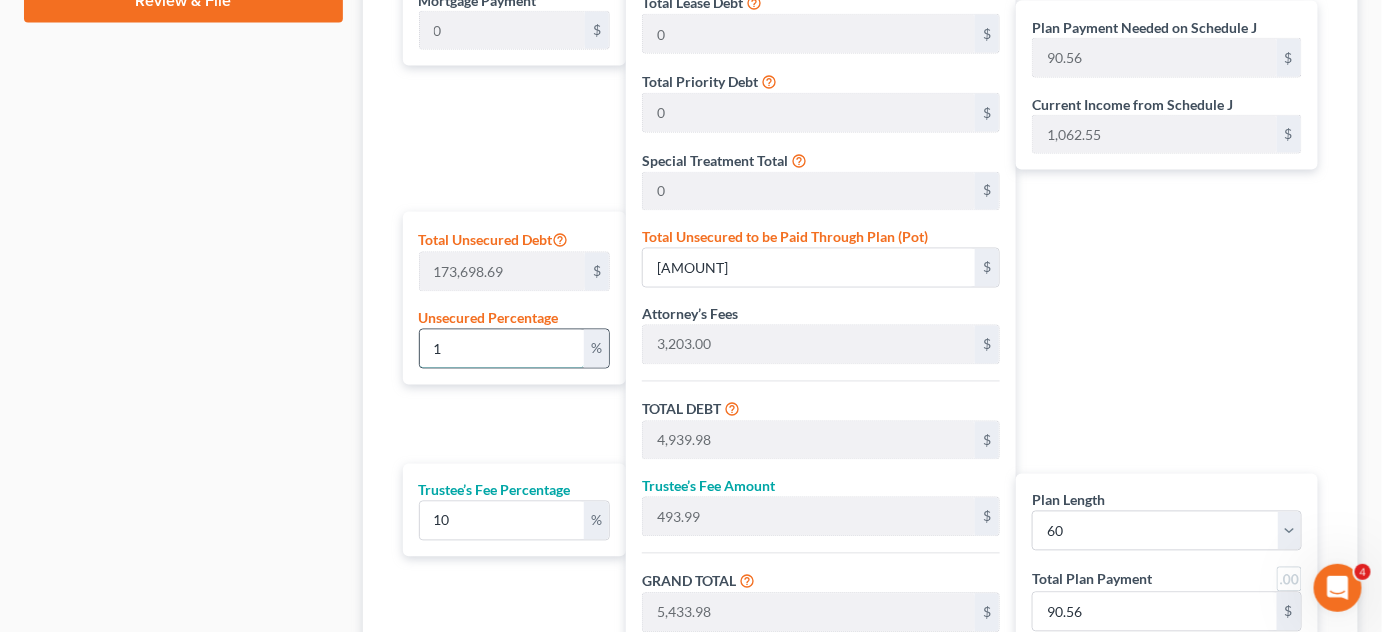 type on "10" 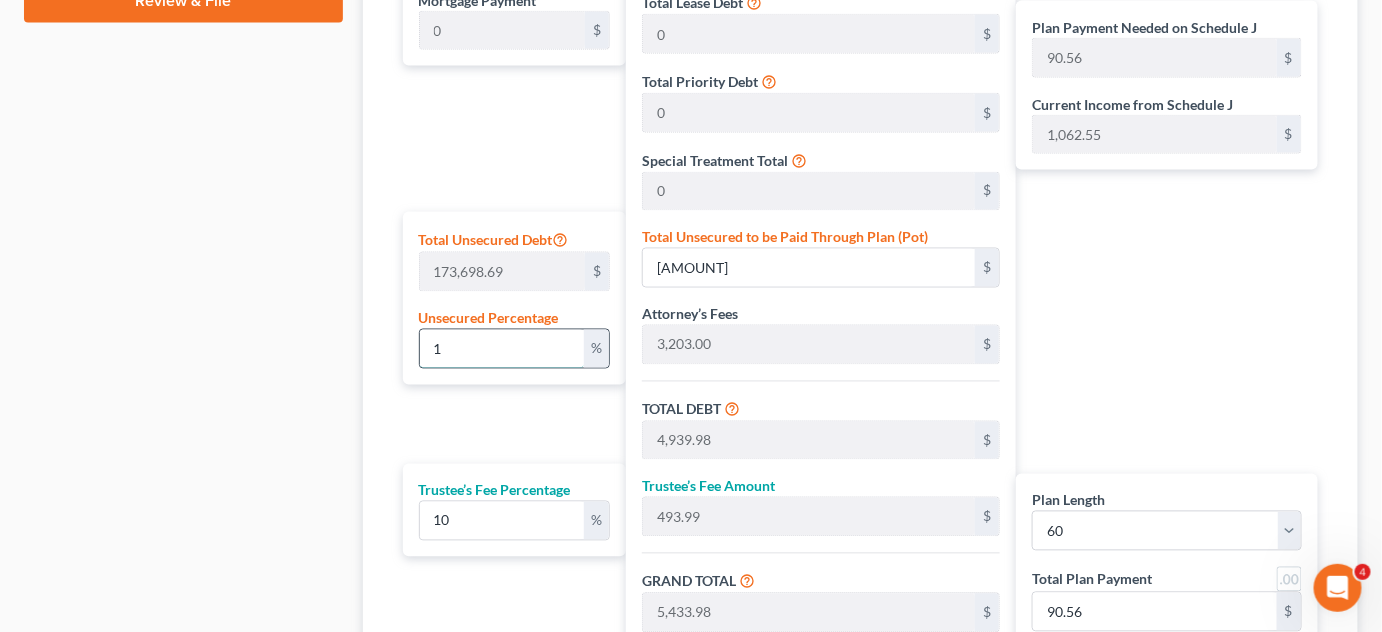 type on "[NUMBER]" 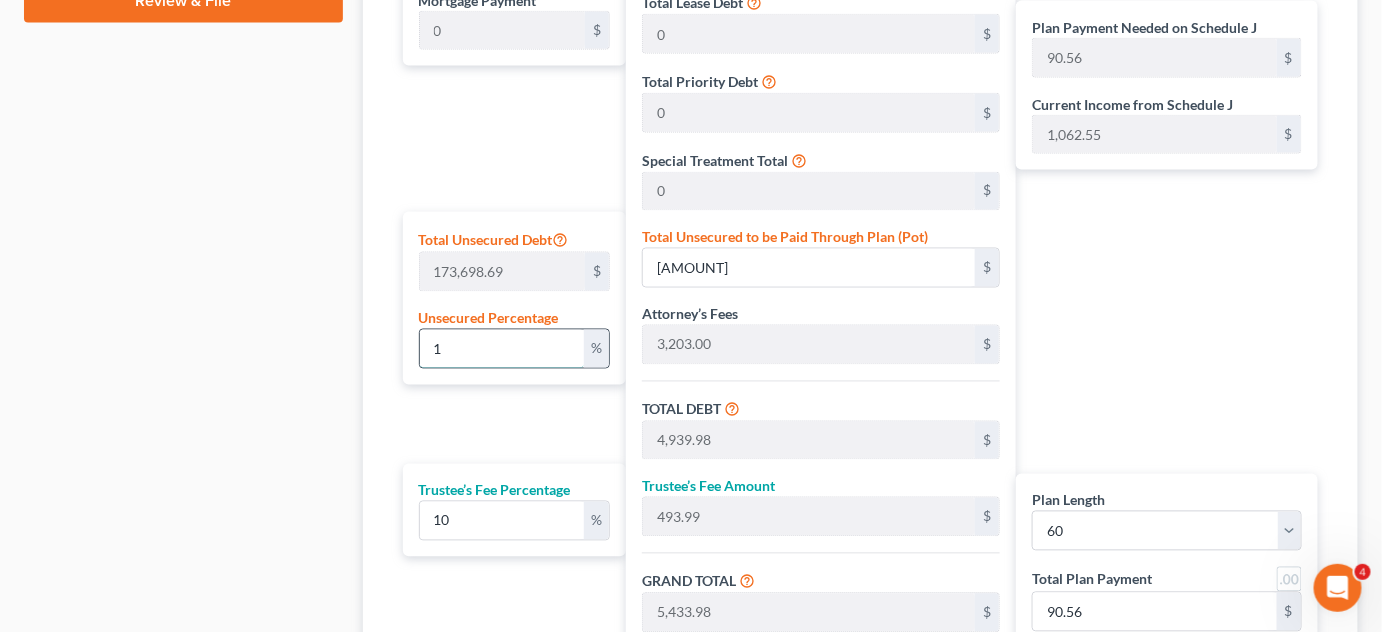 type on "377.16" 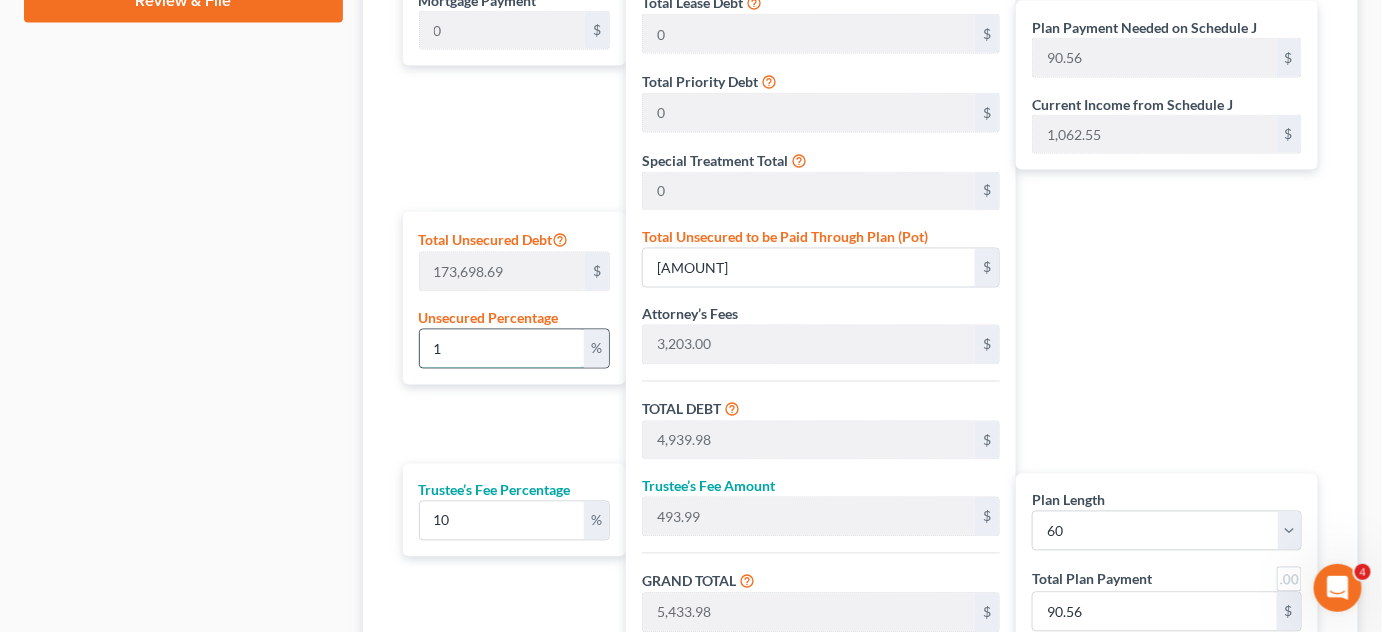 type on "377.16" 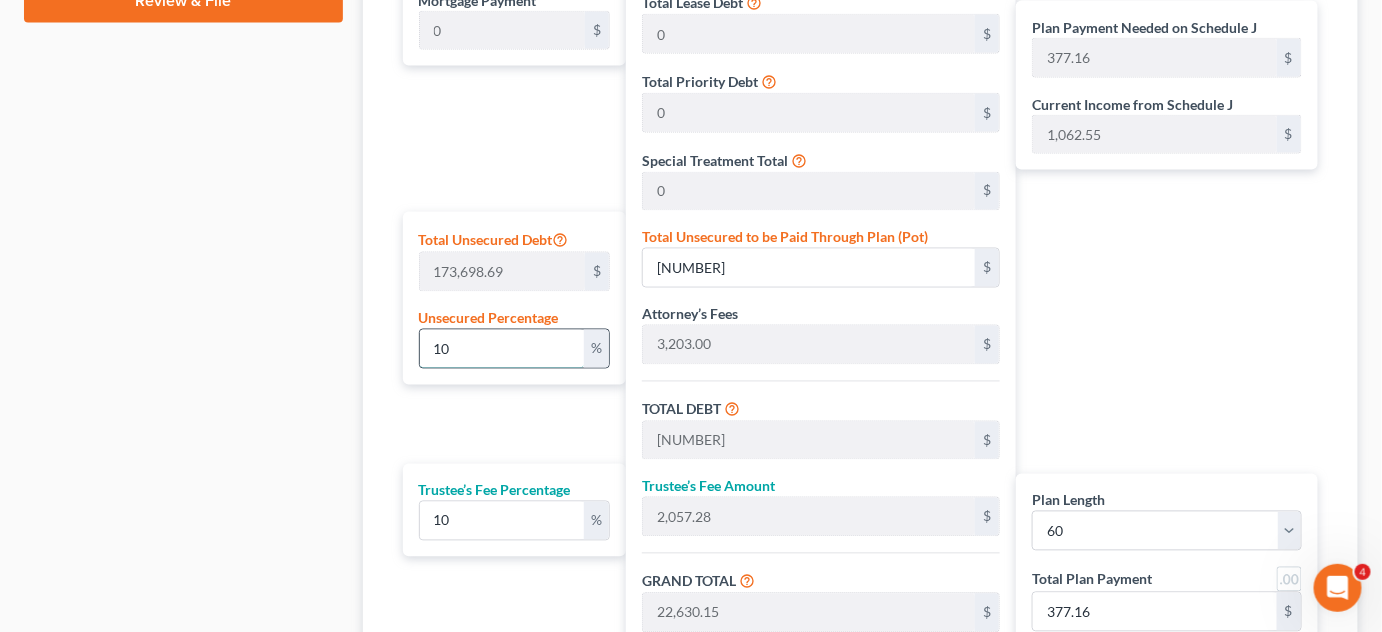 type on "100" 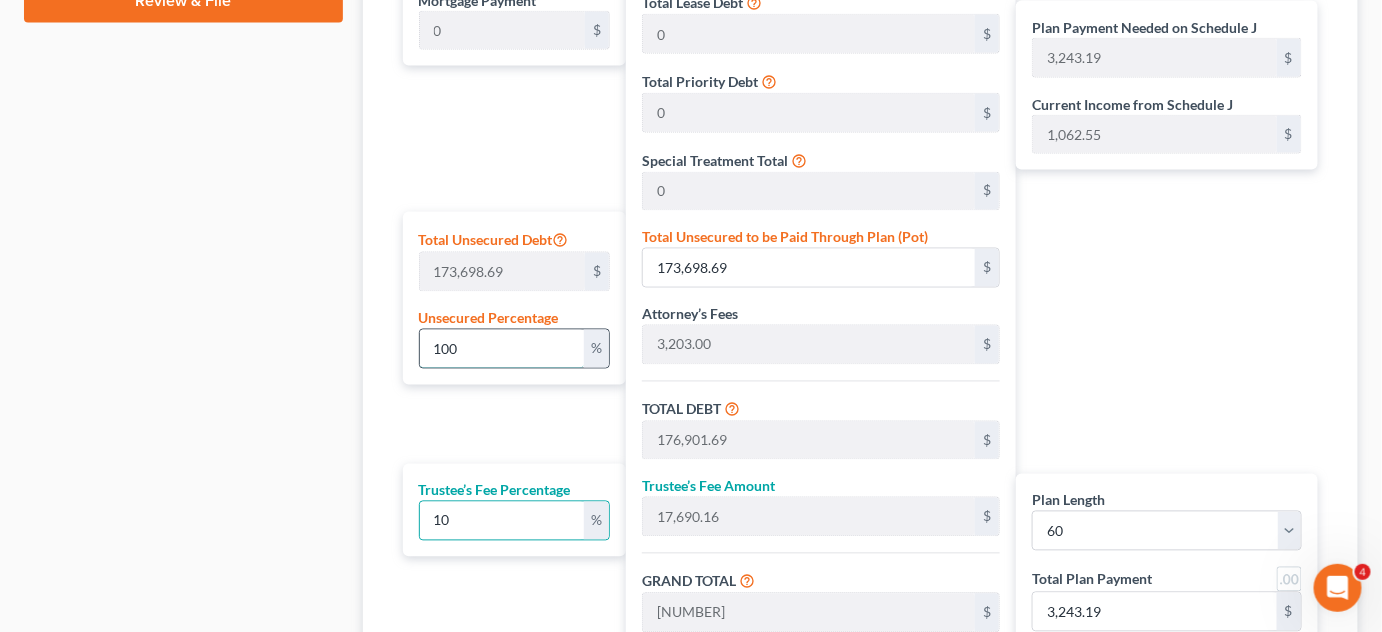 click on "100" at bounding box center (502, 349) 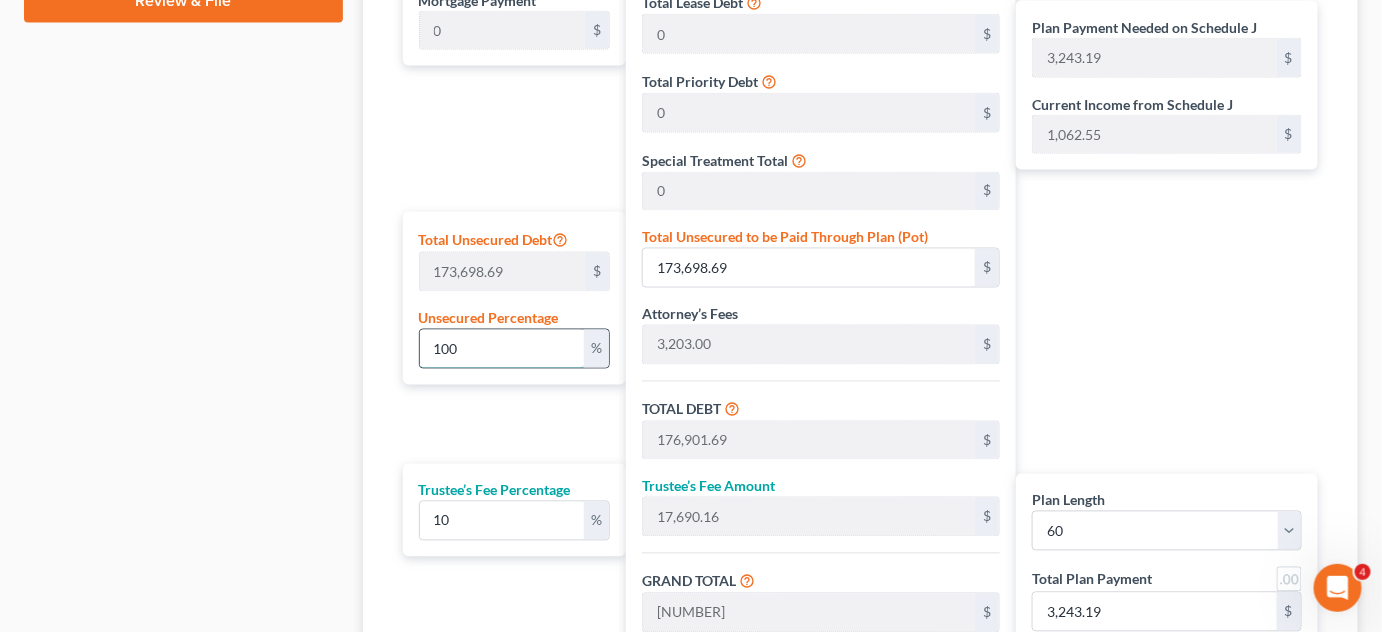 click on "100" at bounding box center (502, 349) 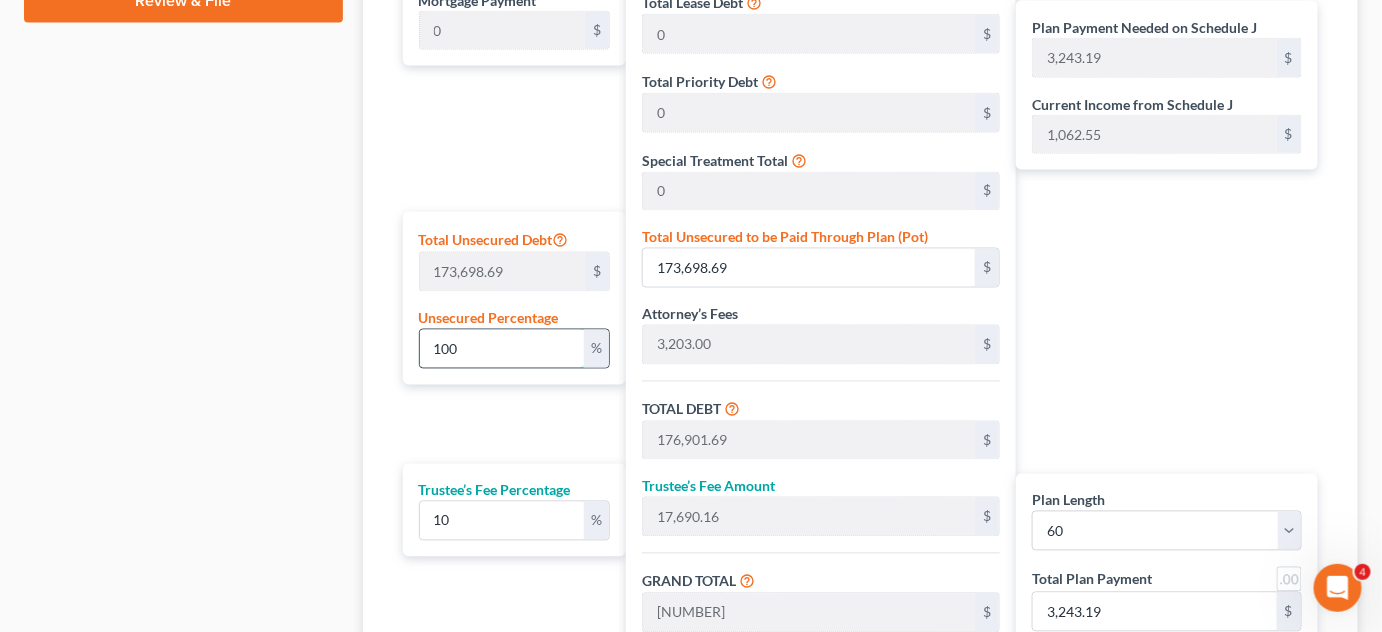 type on "1,188.79" 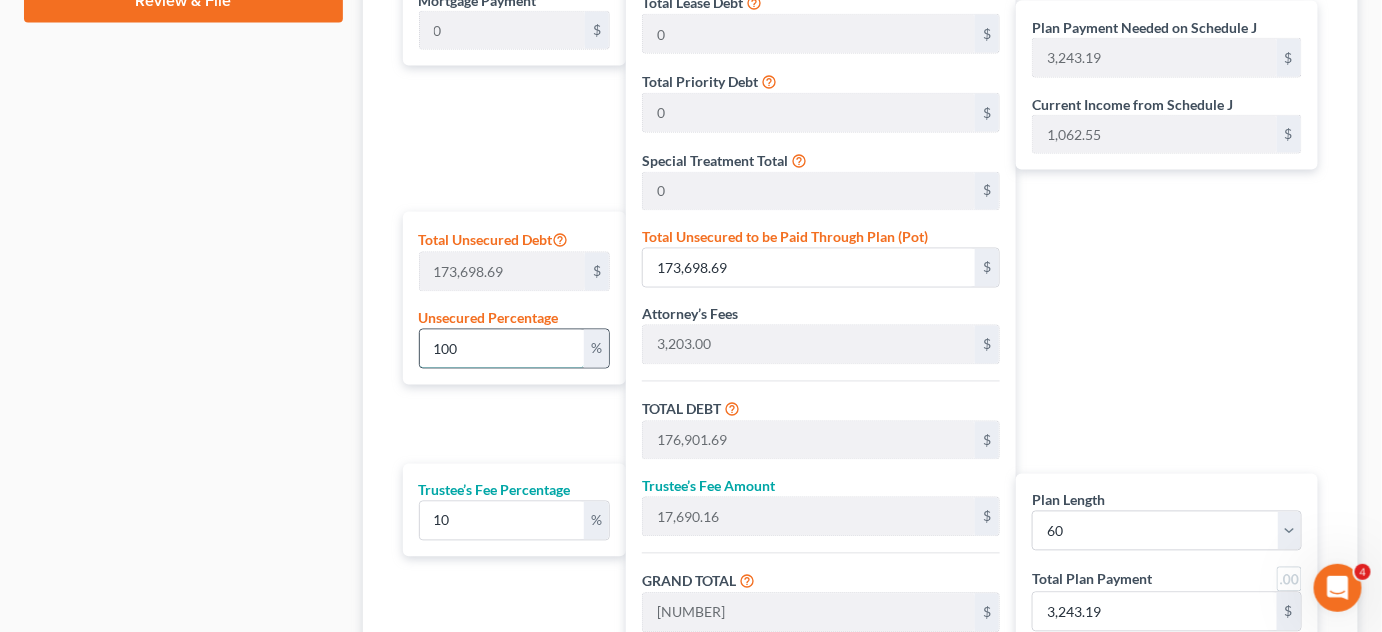 type on "[NUMBER]" 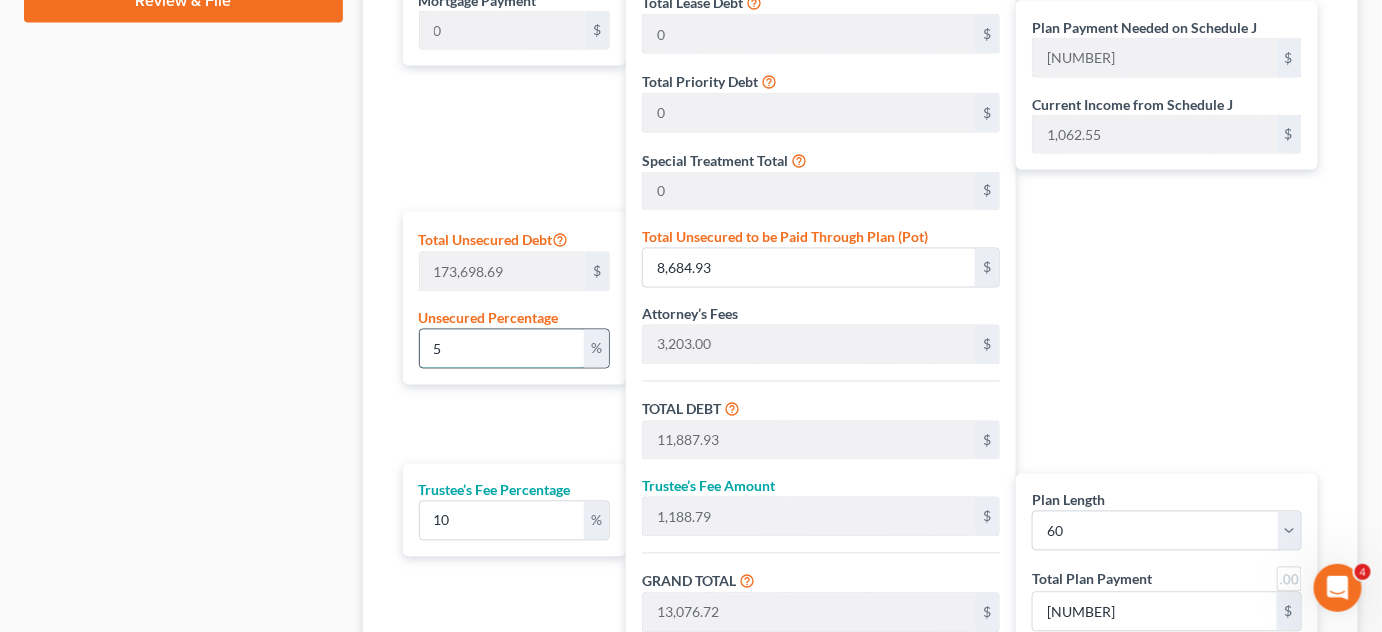 type on "50" 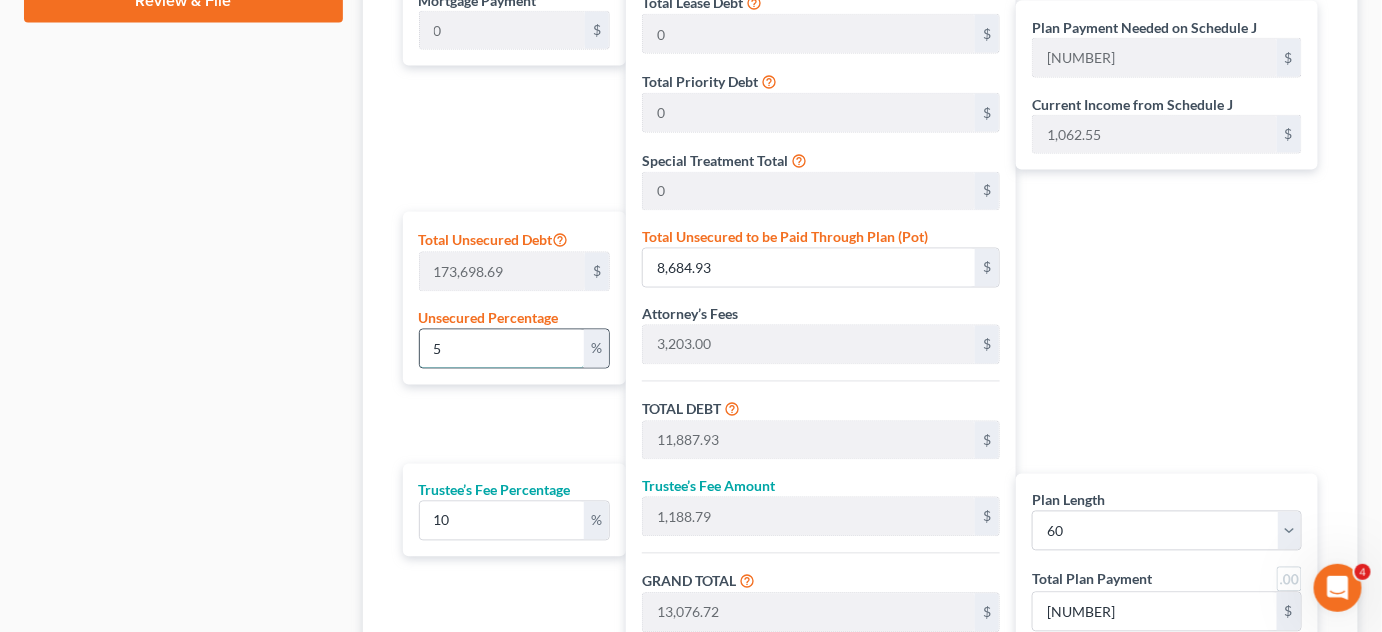 type on "9,005.23" 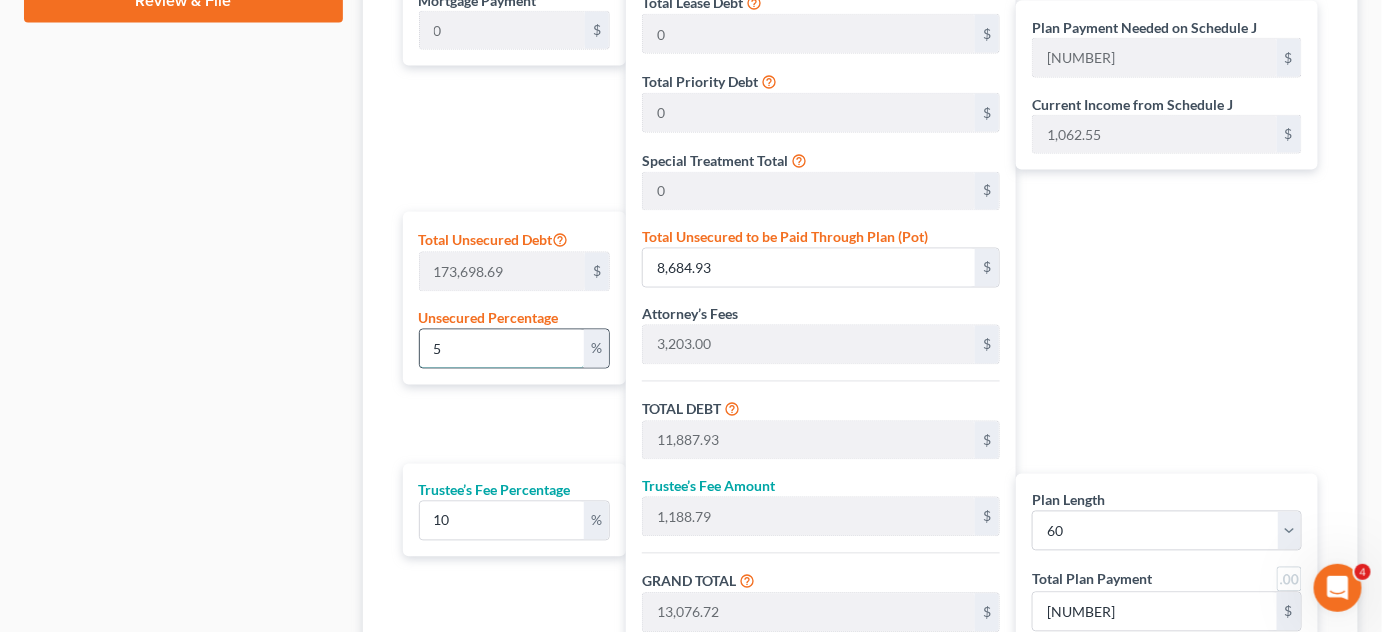 type on "99,057.58" 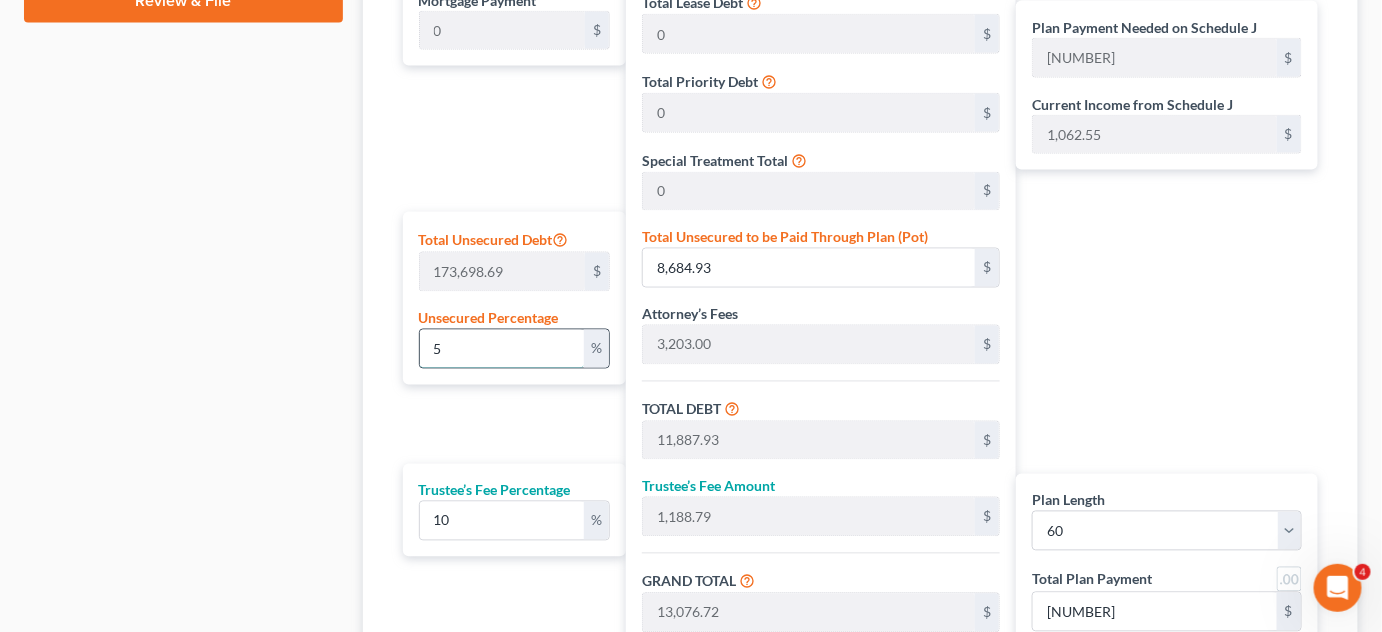 type on "1,650.95" 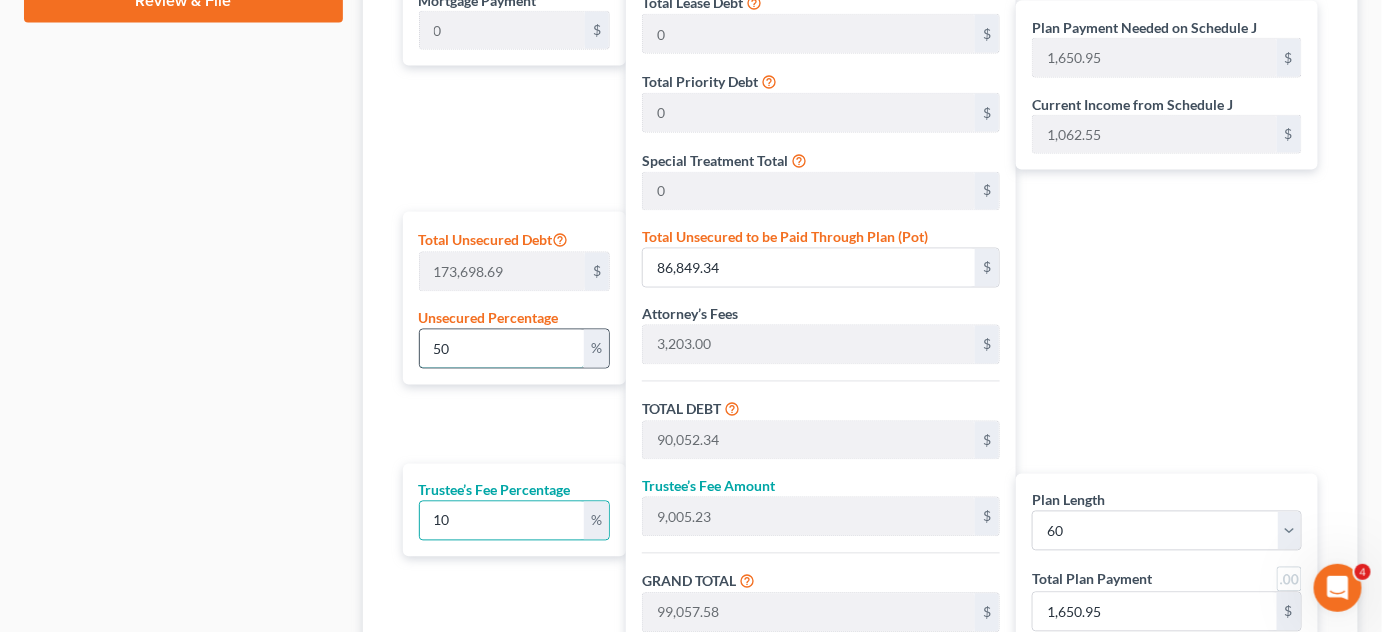 click on "50" at bounding box center (502, 349) 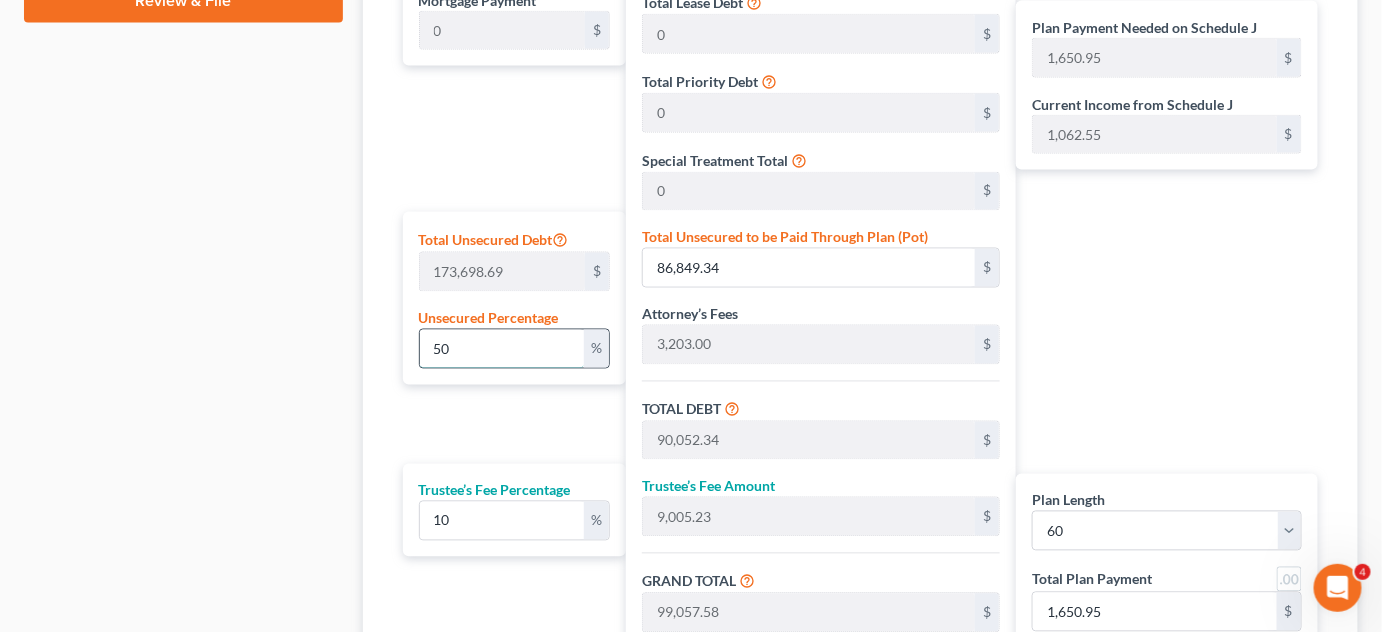 click on "50" at bounding box center (502, 349) 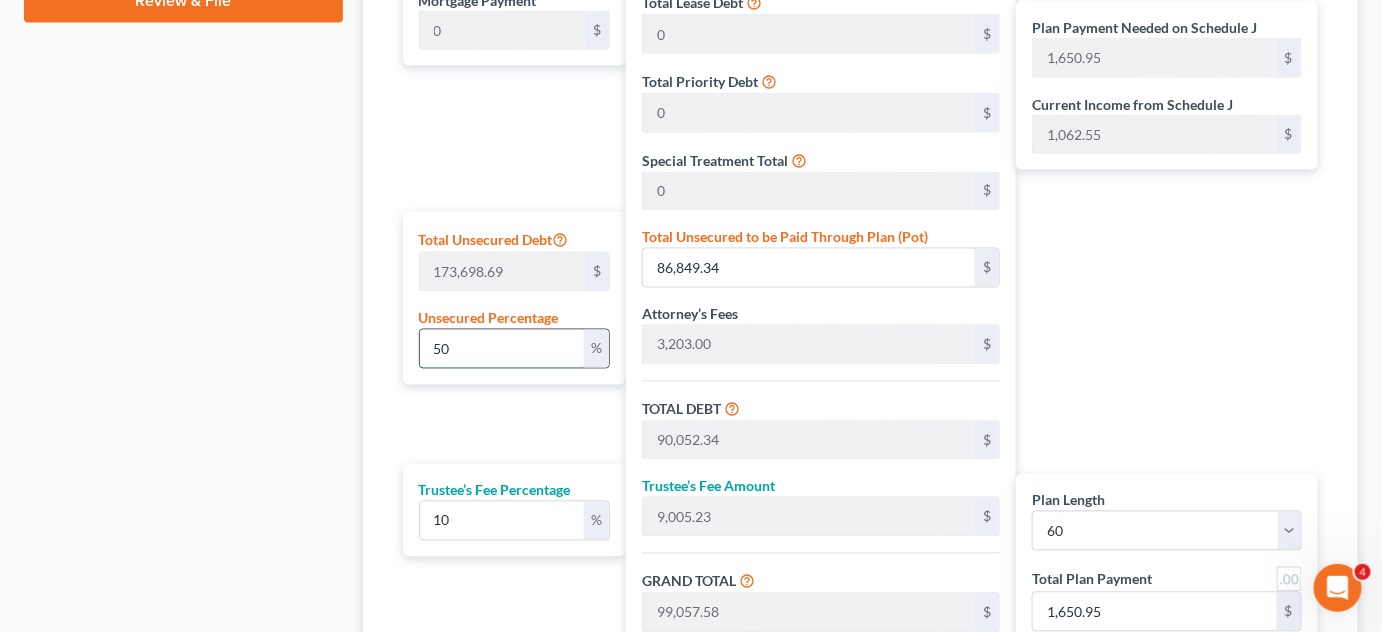 type on "10,150.94" 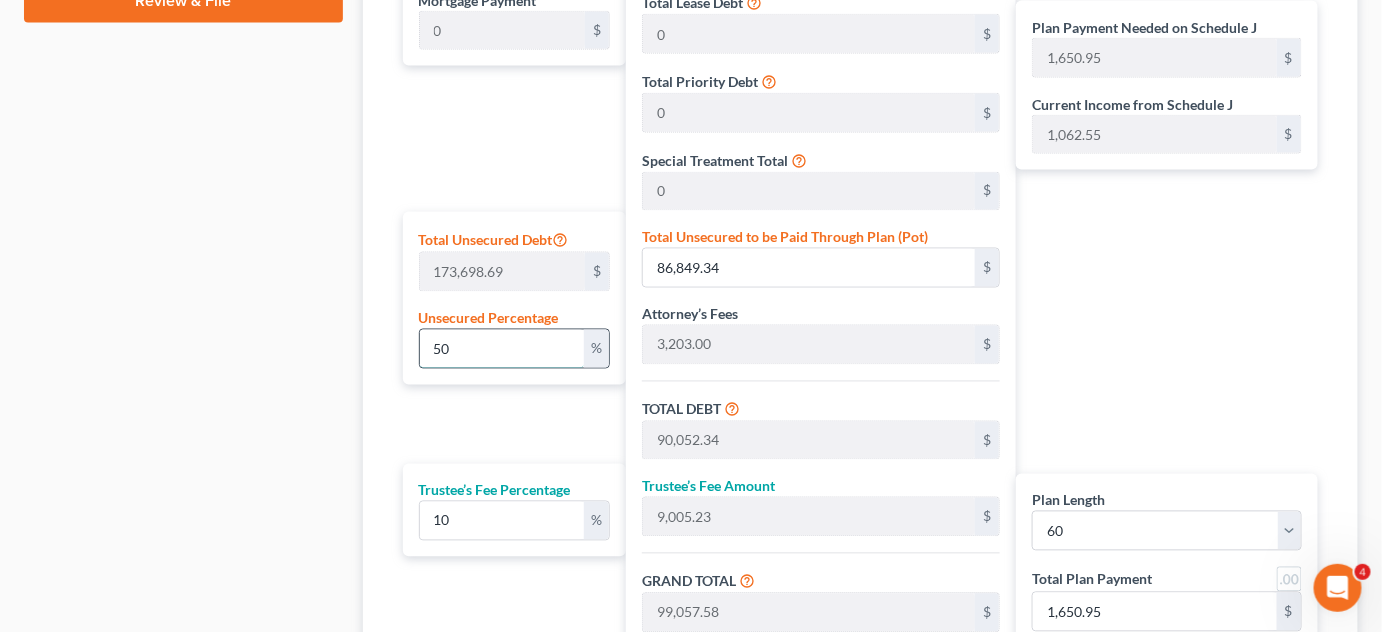 type on "1,015.09" 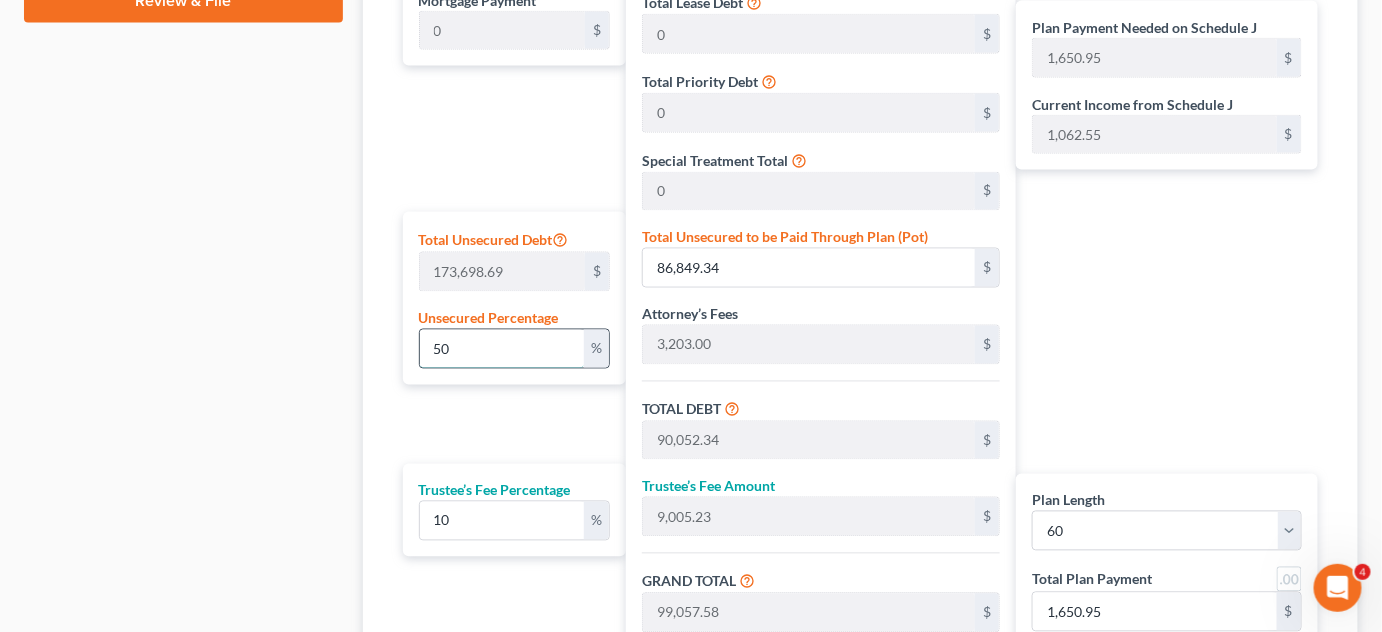 type on "186.10" 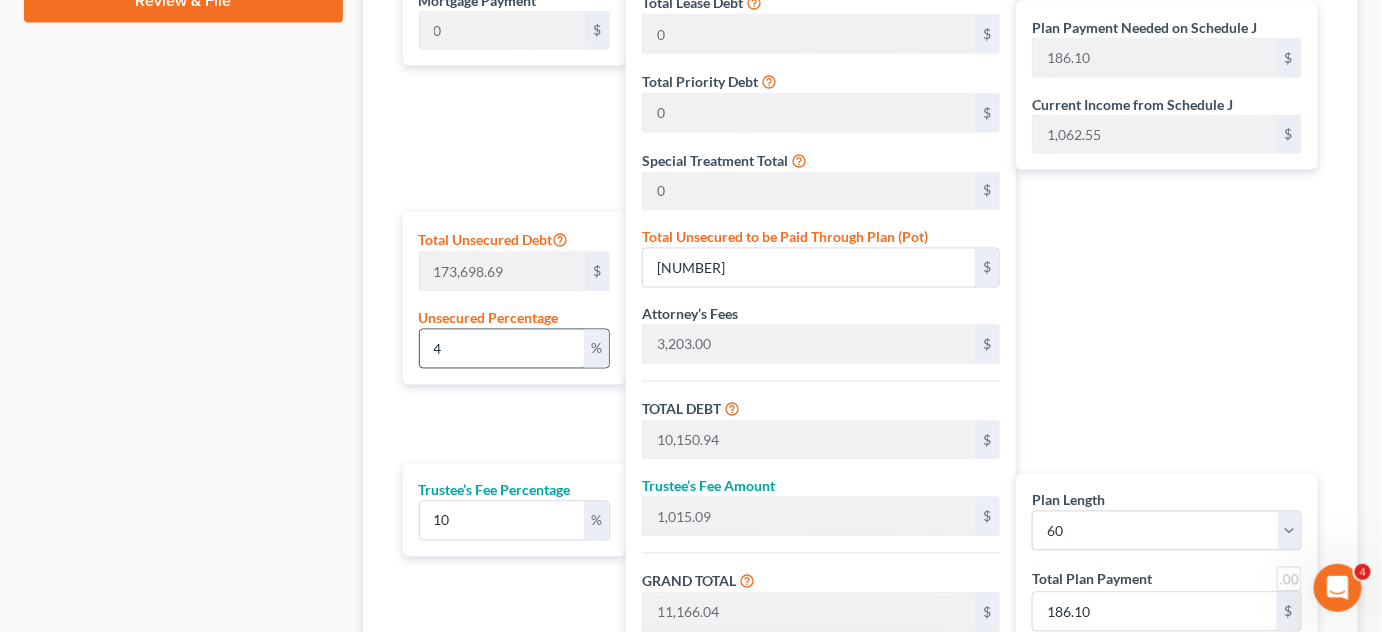type on "40" 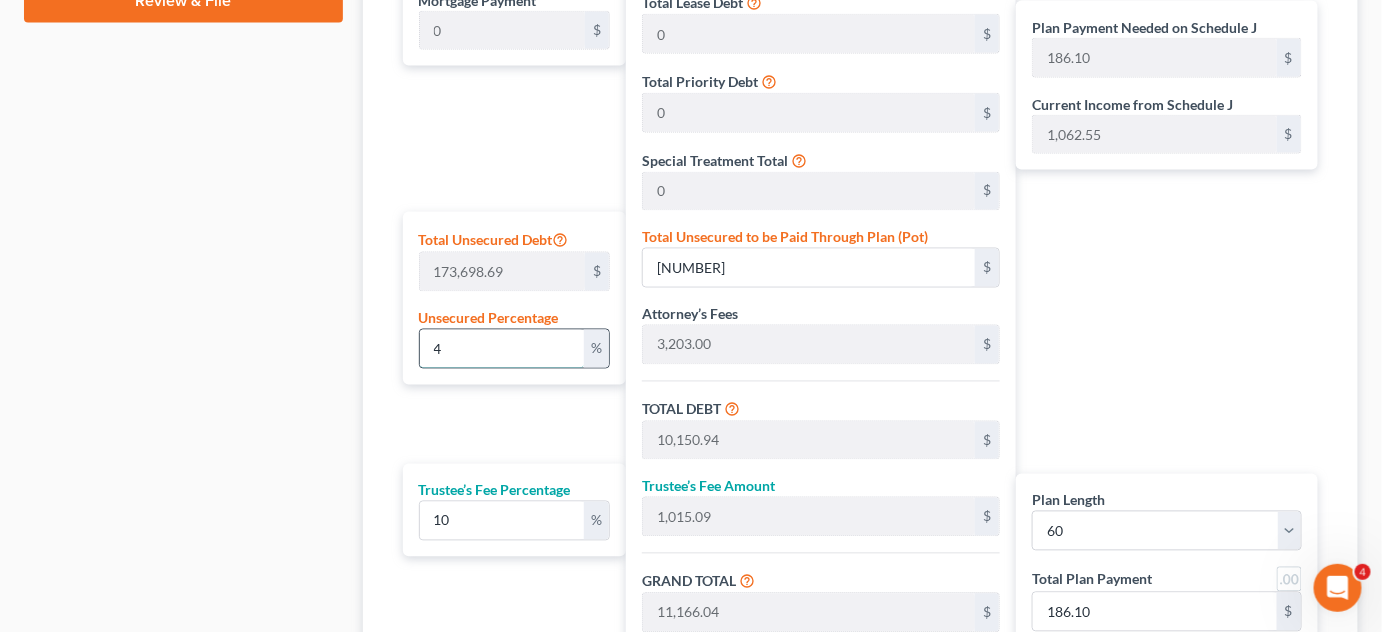 type on "79,950.72" 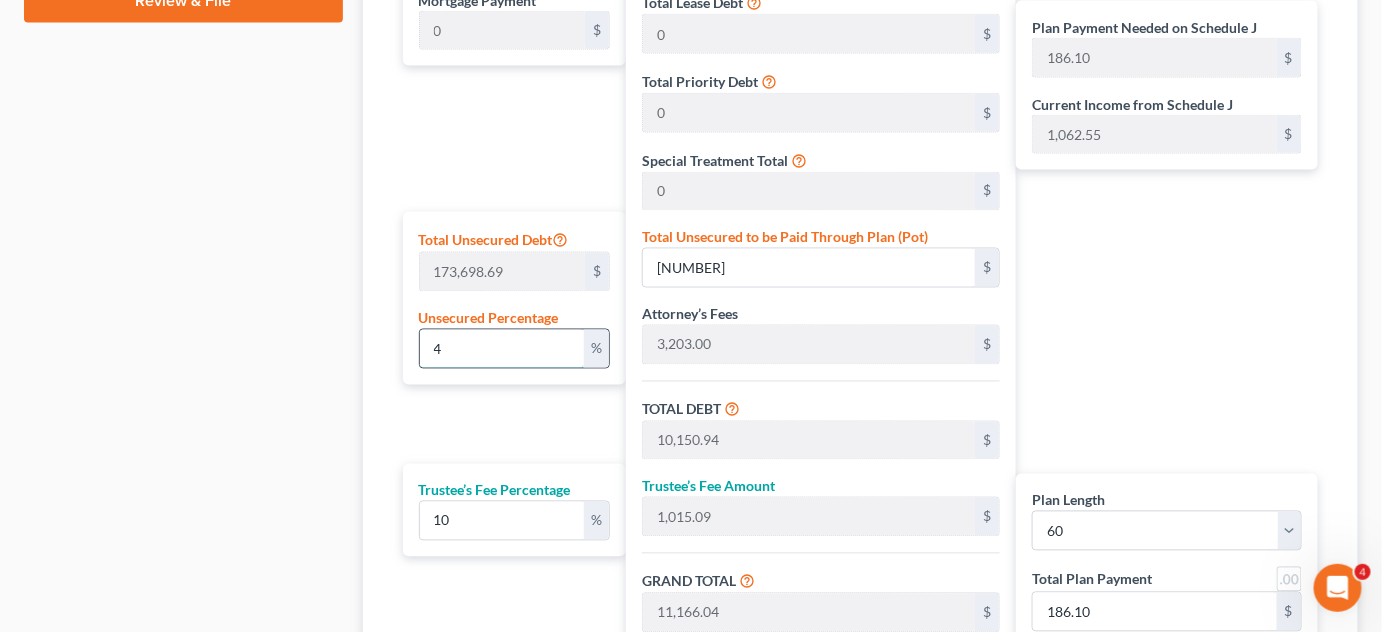 type on "1,332.51" 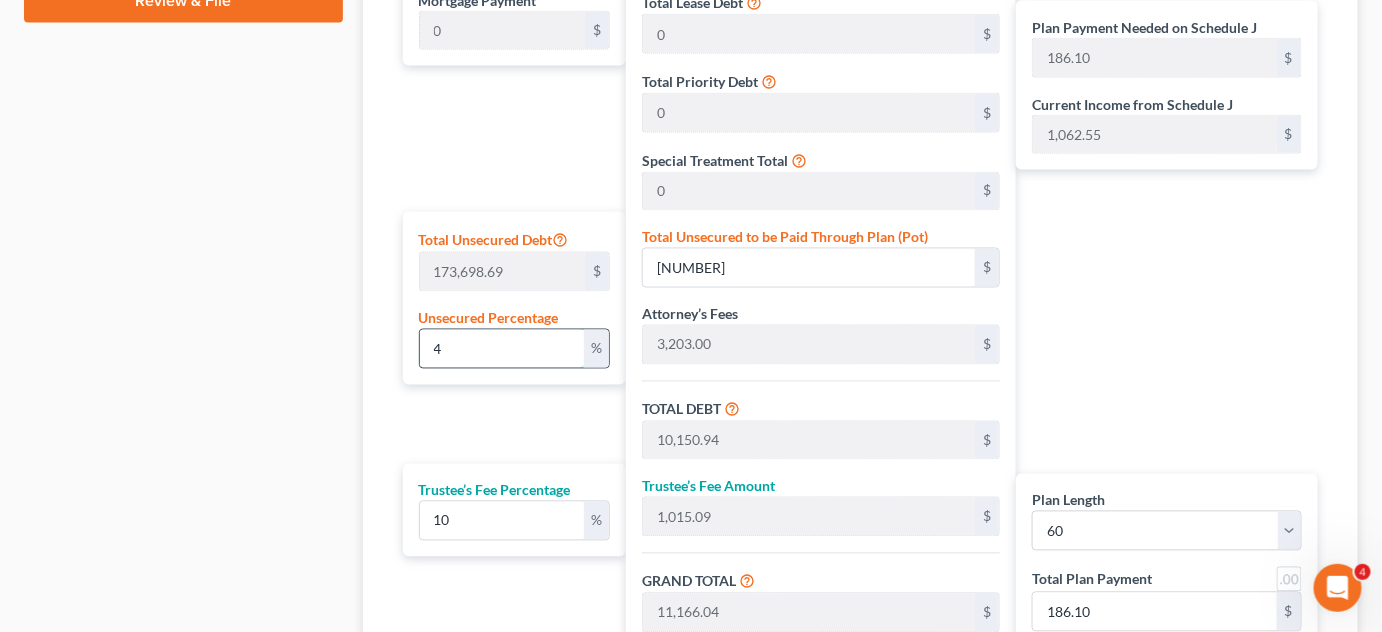 type on "1,332.51" 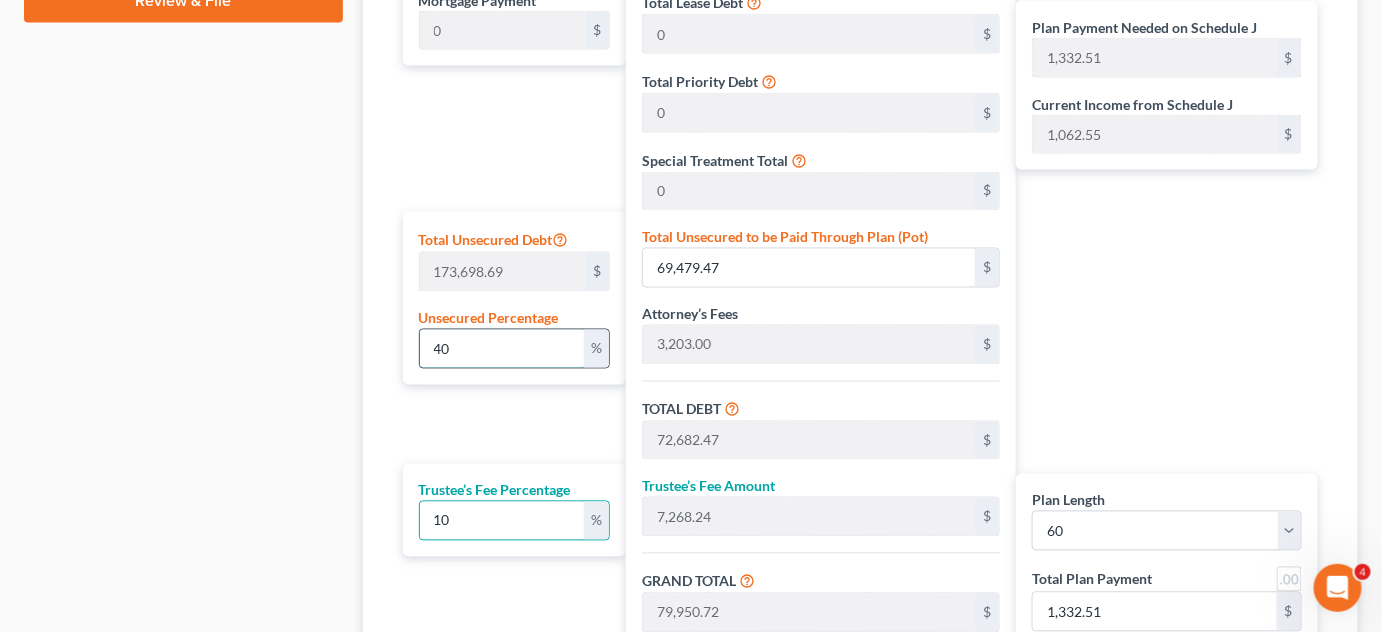 click on "40" at bounding box center (502, 349) 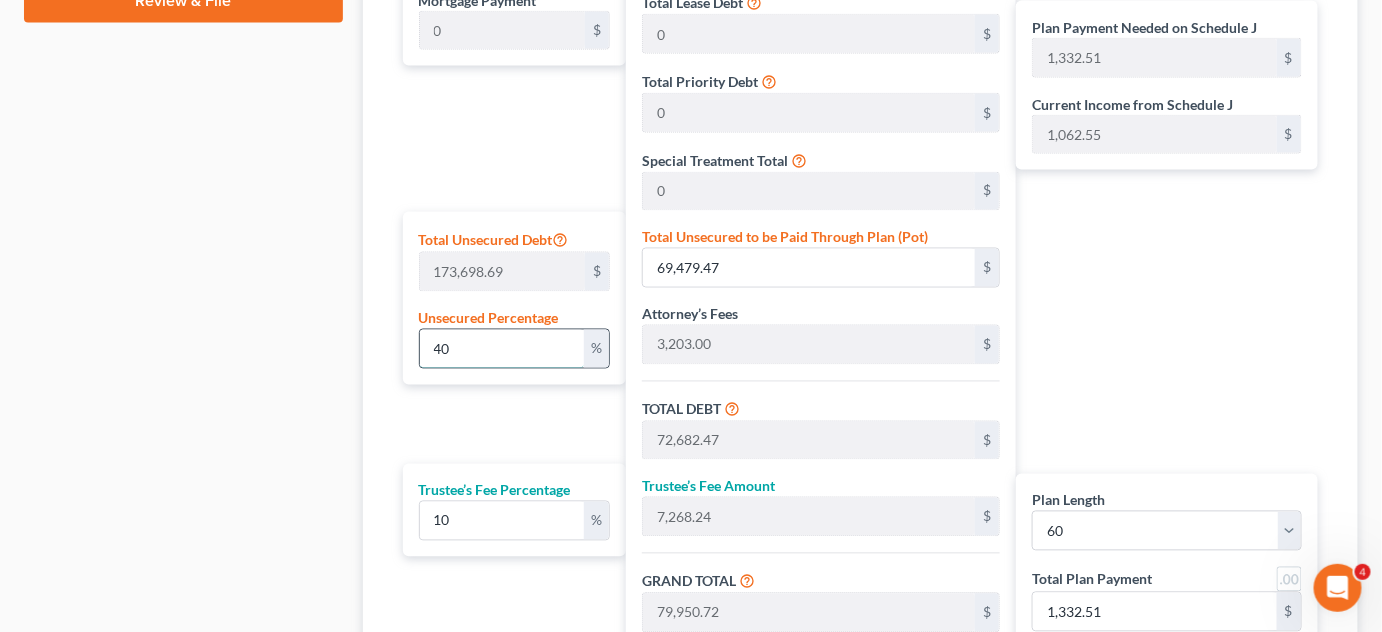 click on "40" at bounding box center [502, 349] 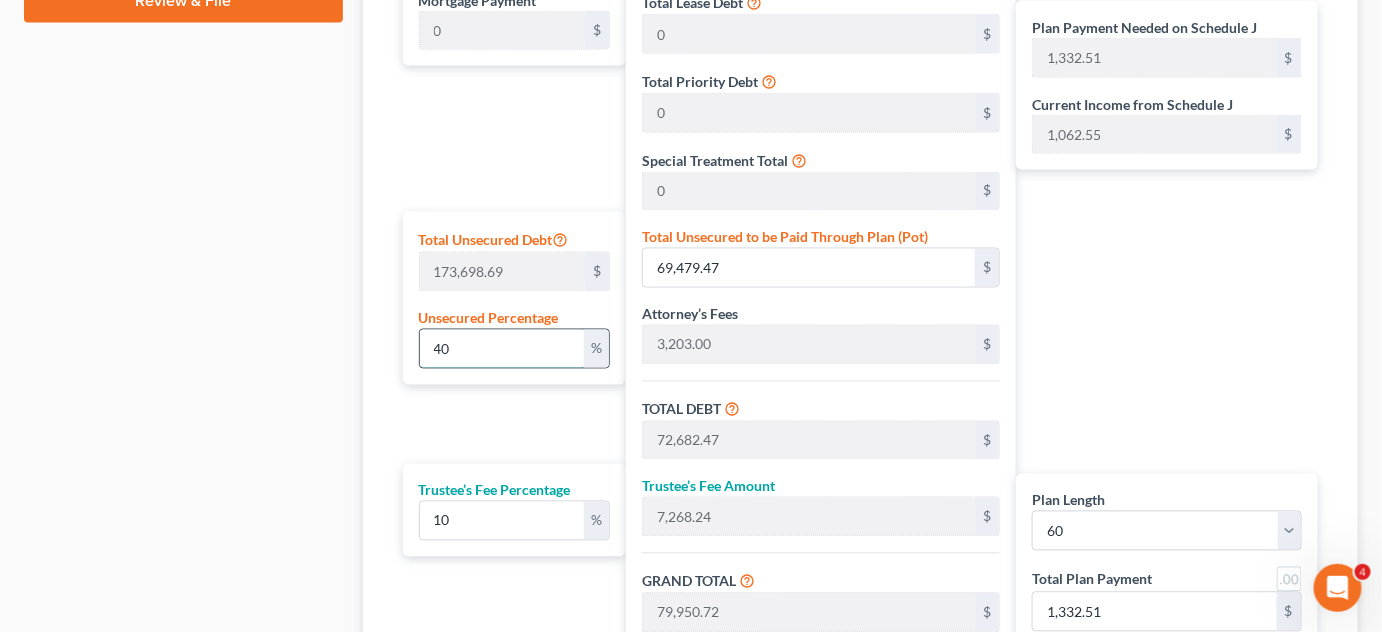 type on "667.69" 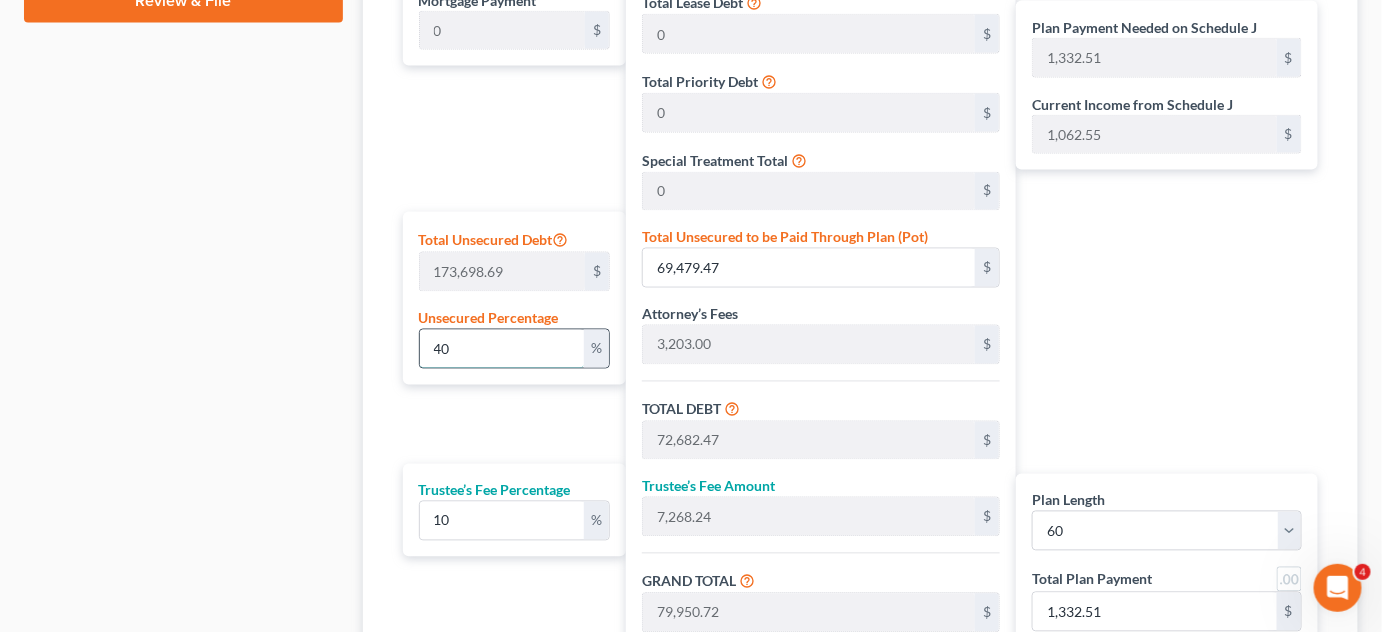 type on "122.41" 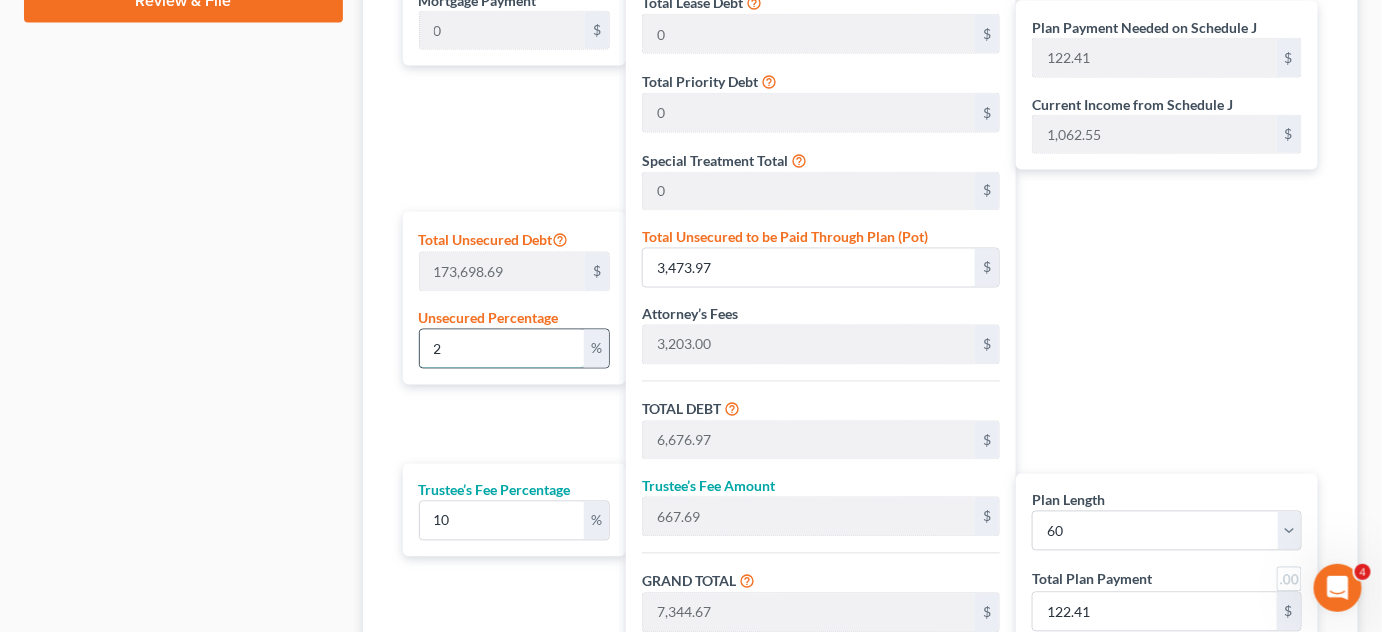type on "25" 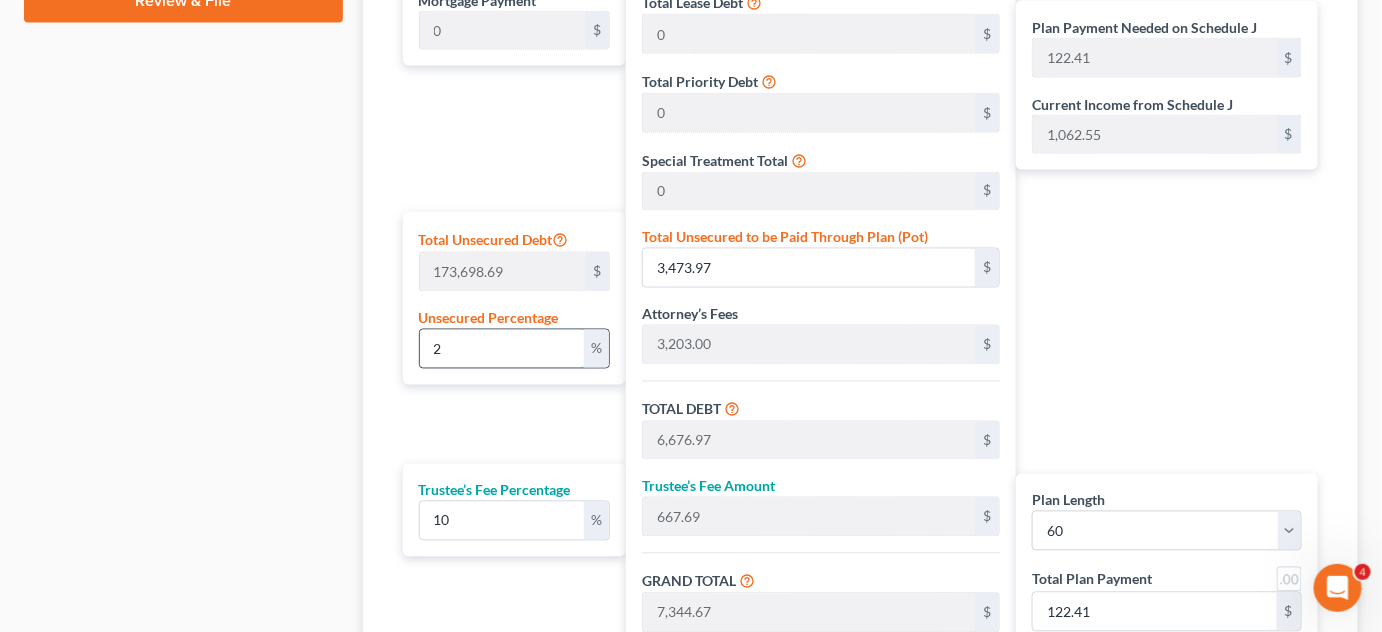 type on "46,627.67" 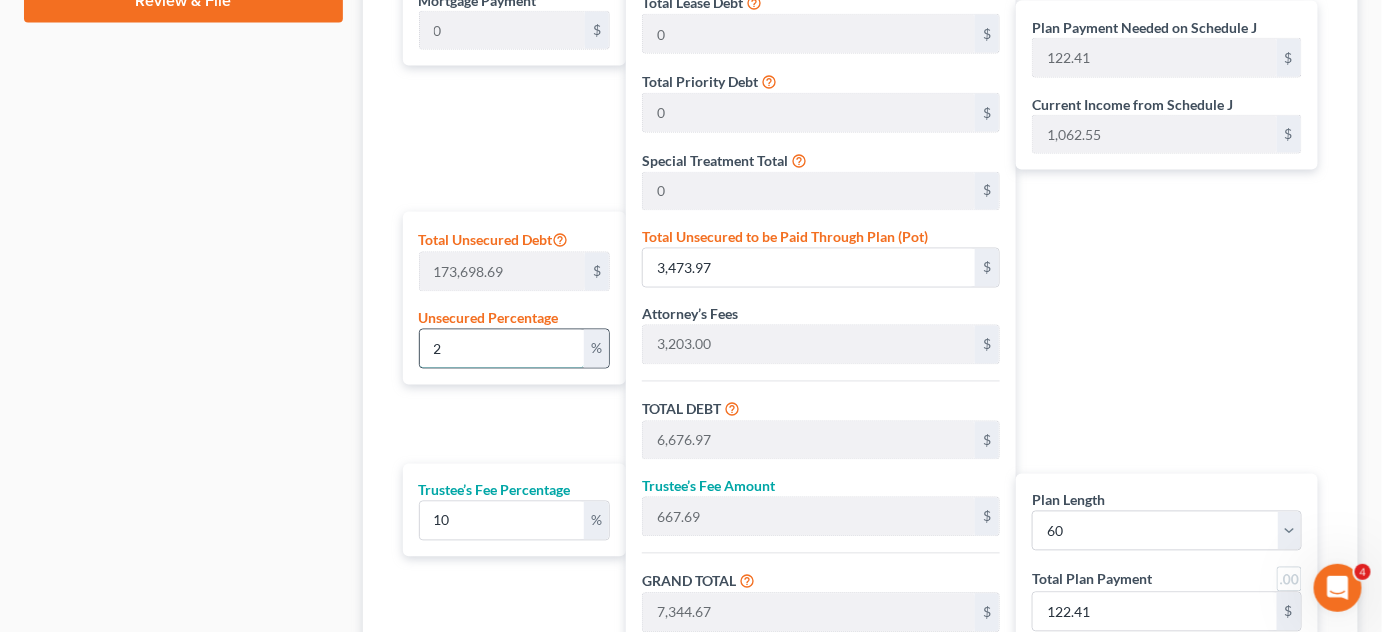 type on "4,662.76" 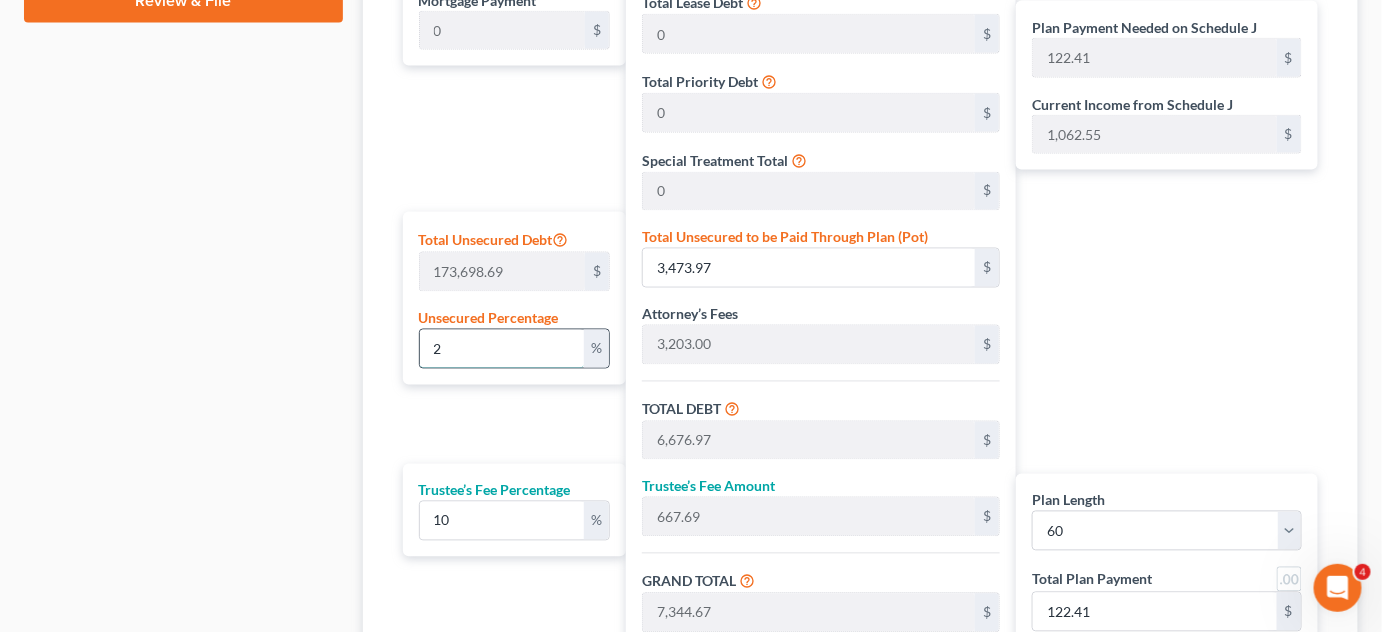 type on "[NUMBER]" 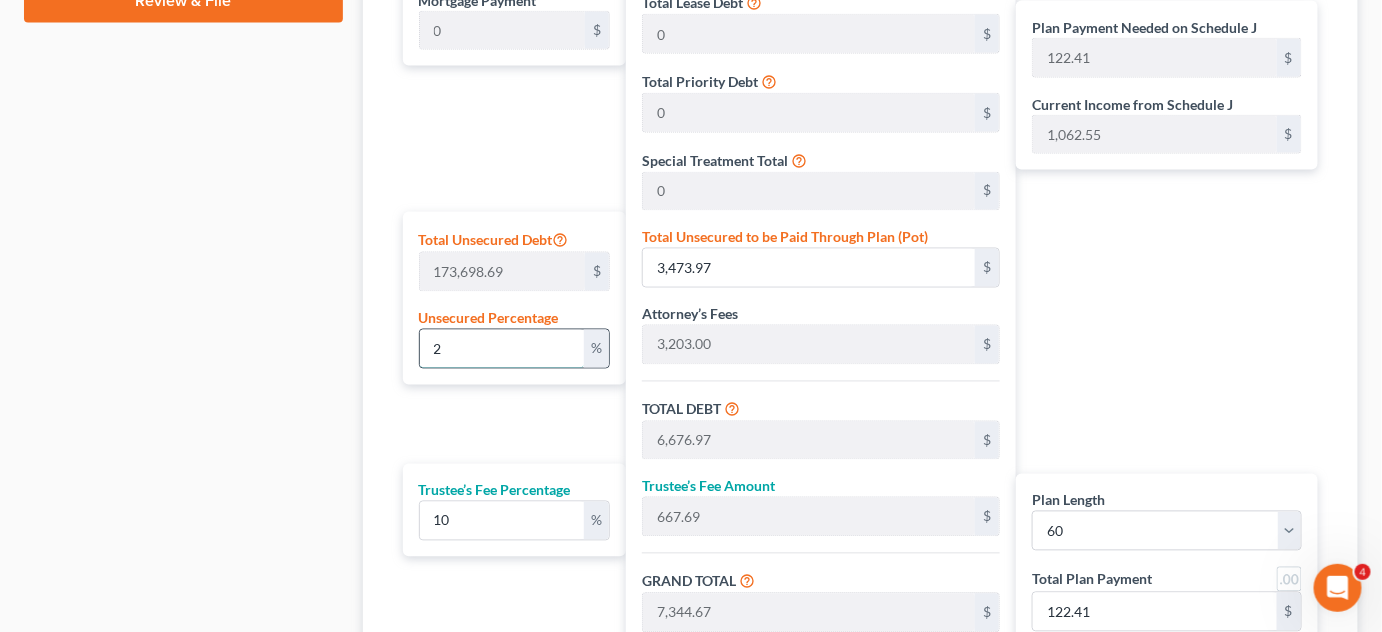 type on "854.84" 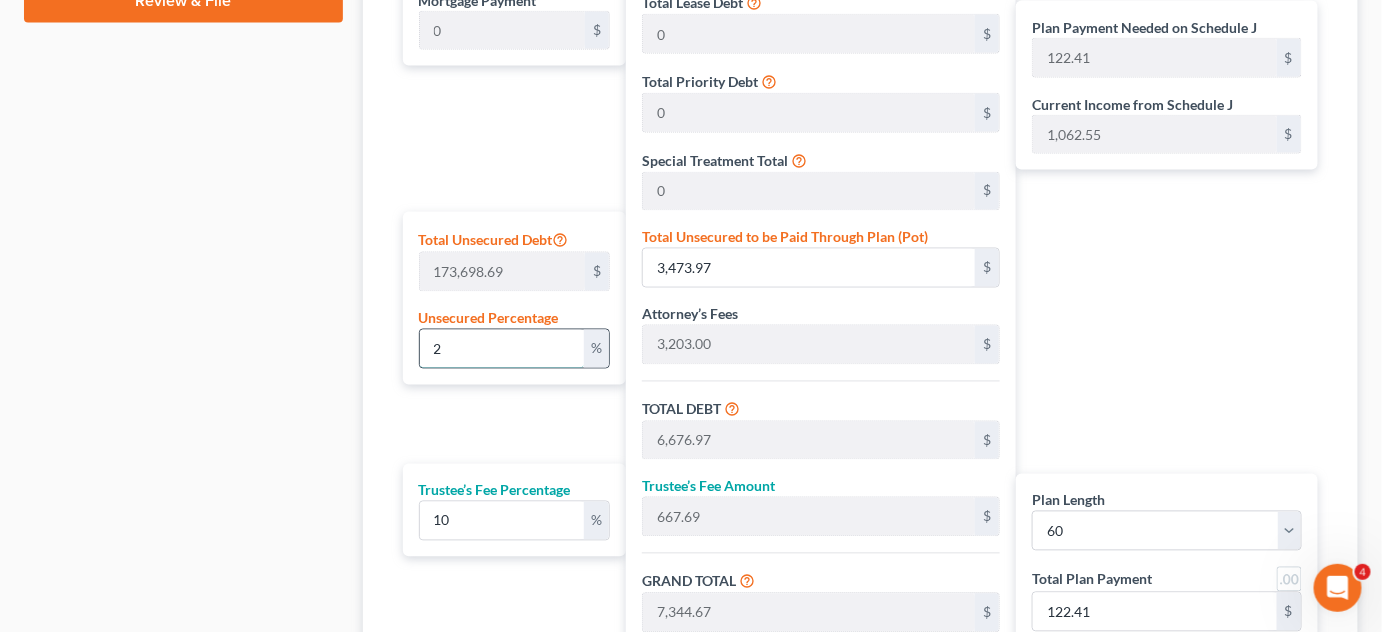 type on "854.84" 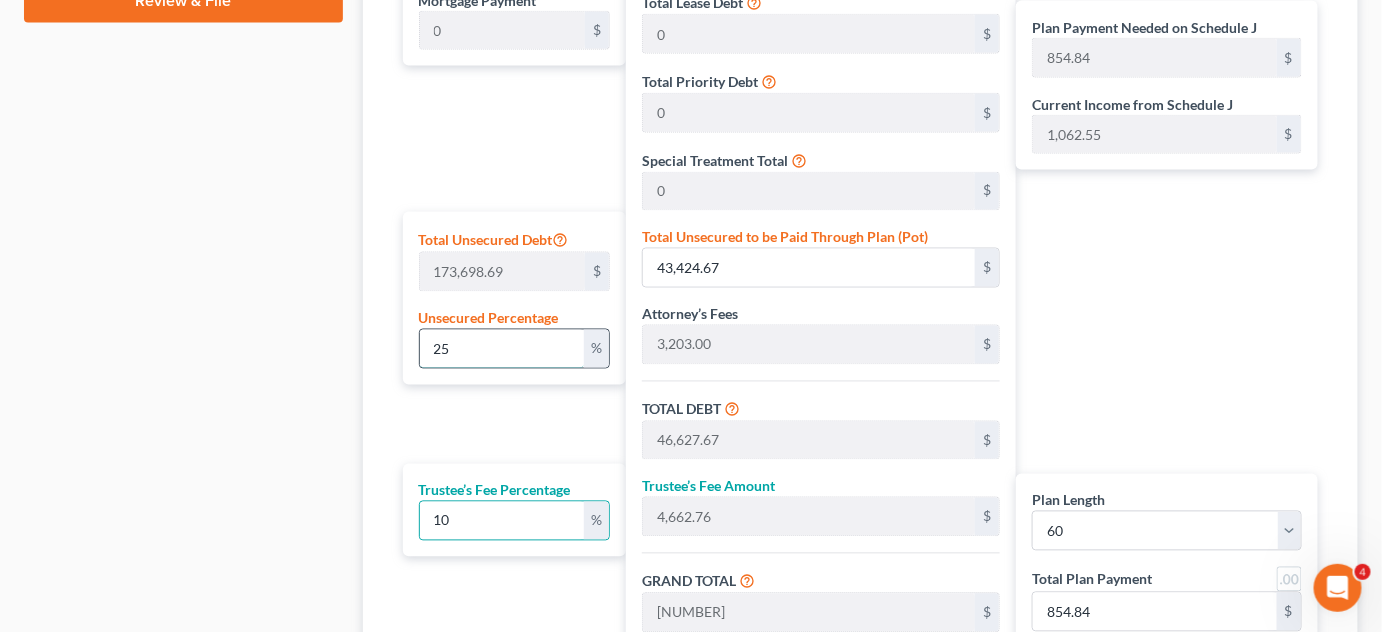 click on "25" at bounding box center [502, 349] 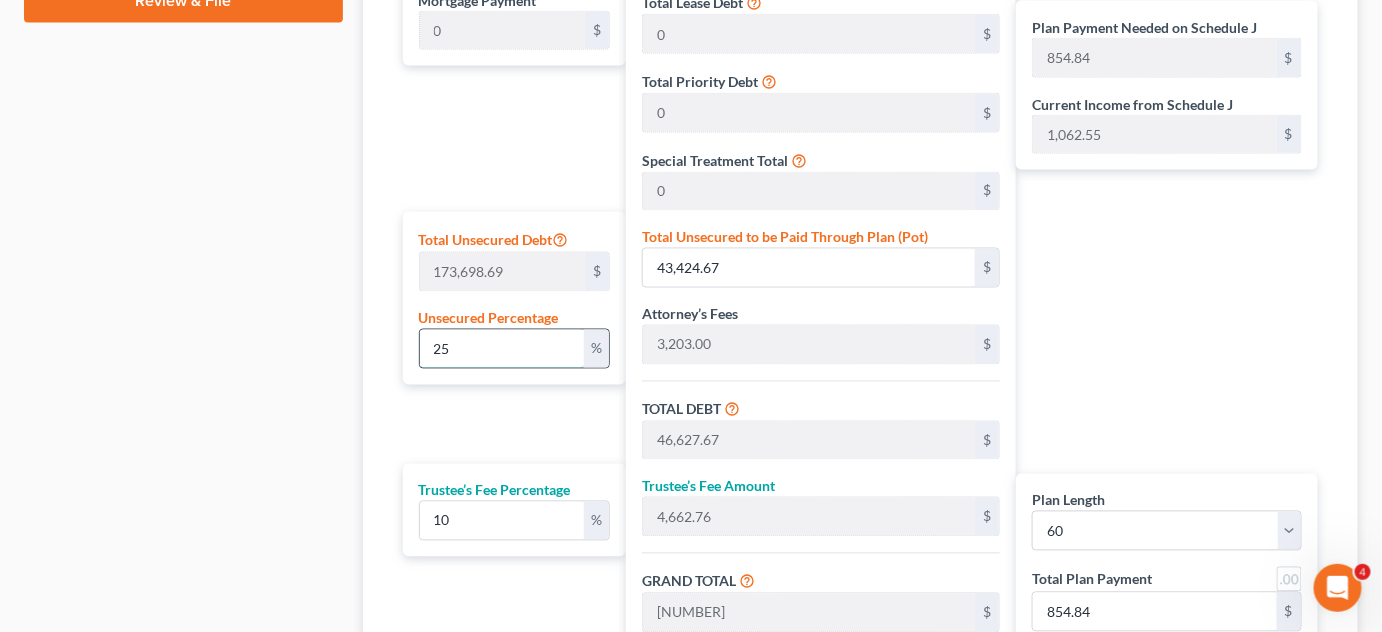 click on "25" at bounding box center [502, 349] 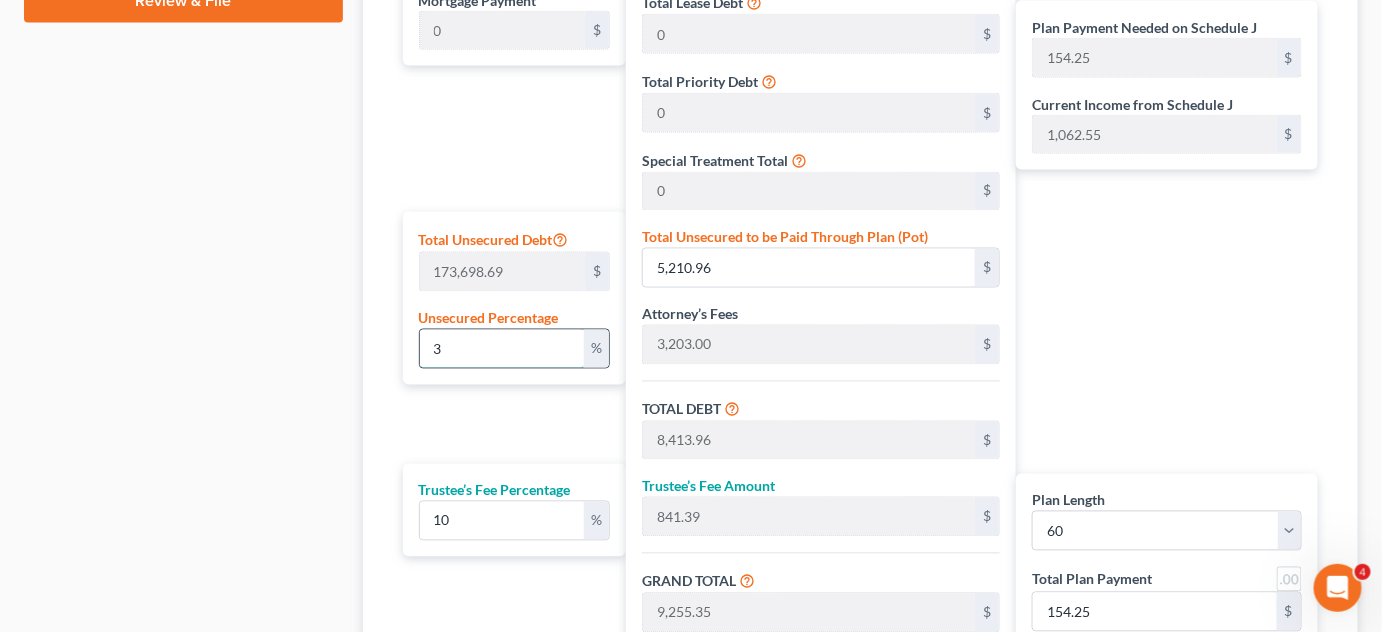 type on "30" 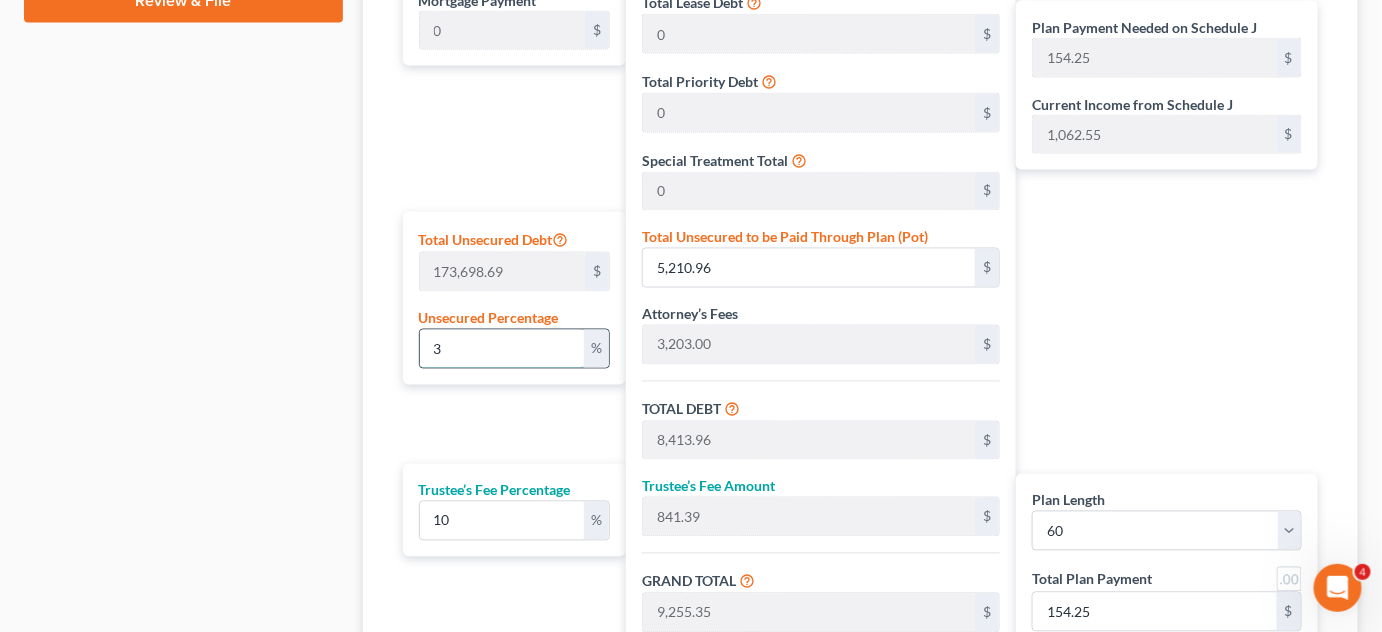type on "[NUMBER]" 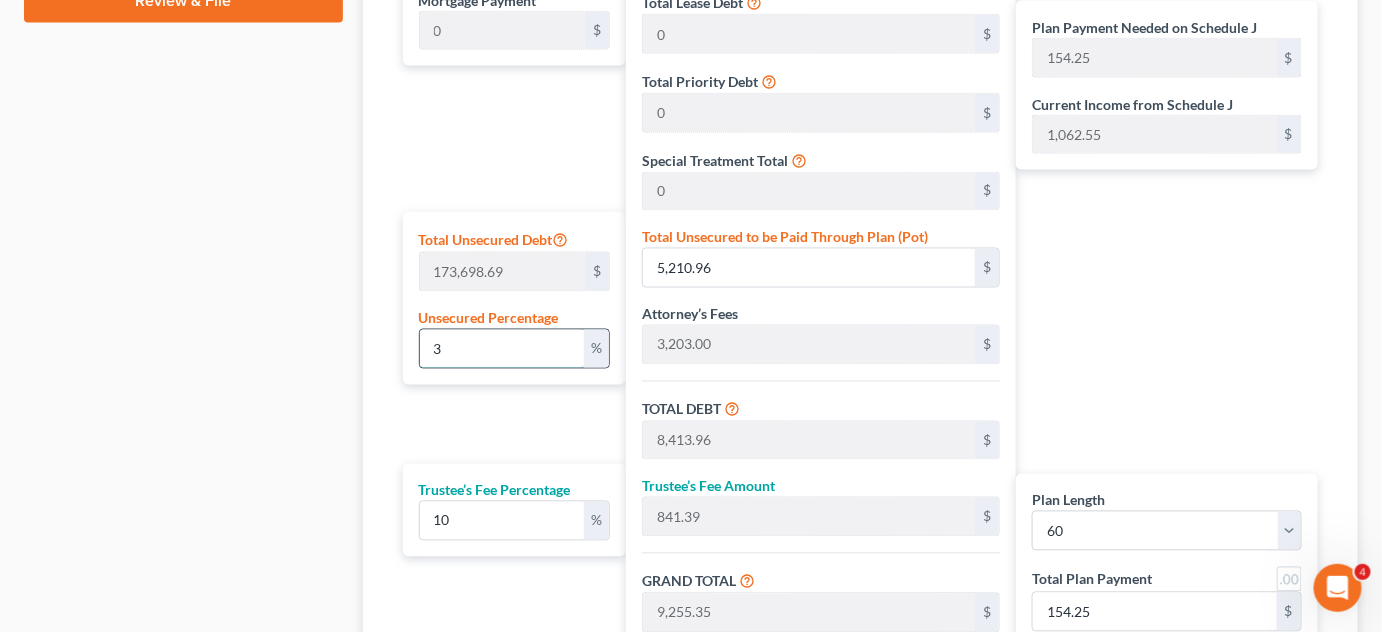 type on "55,312.60" 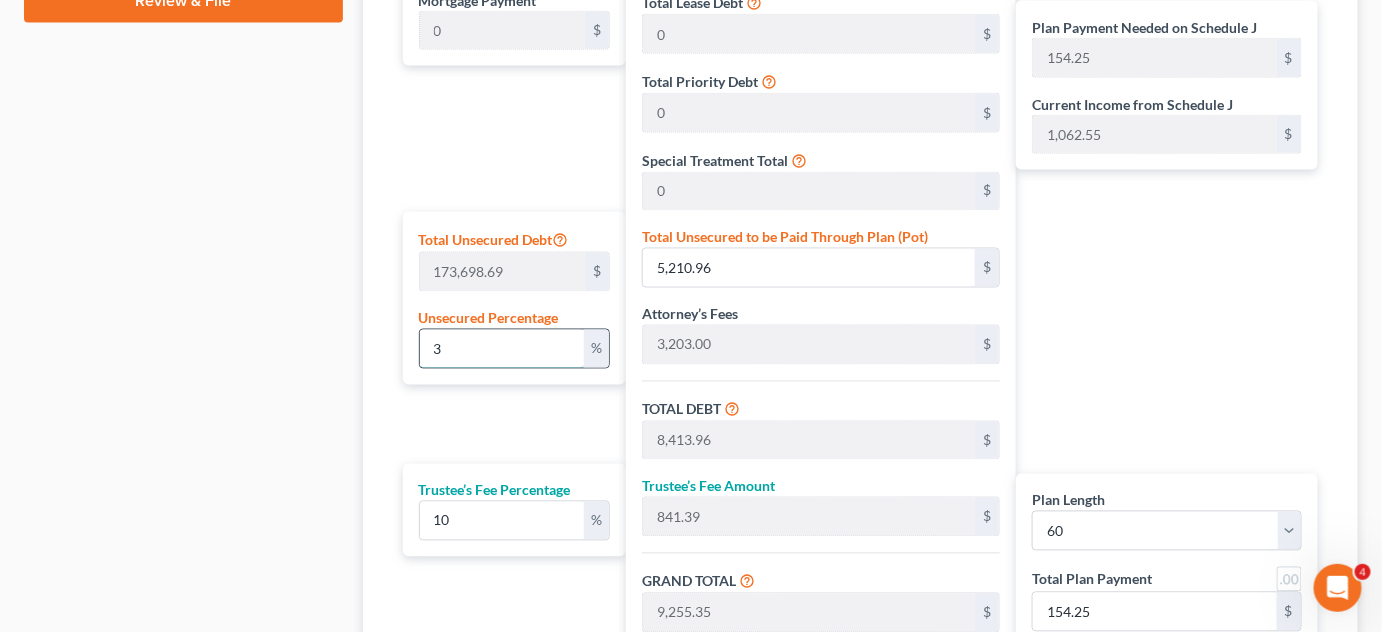 type on "1,014.06" 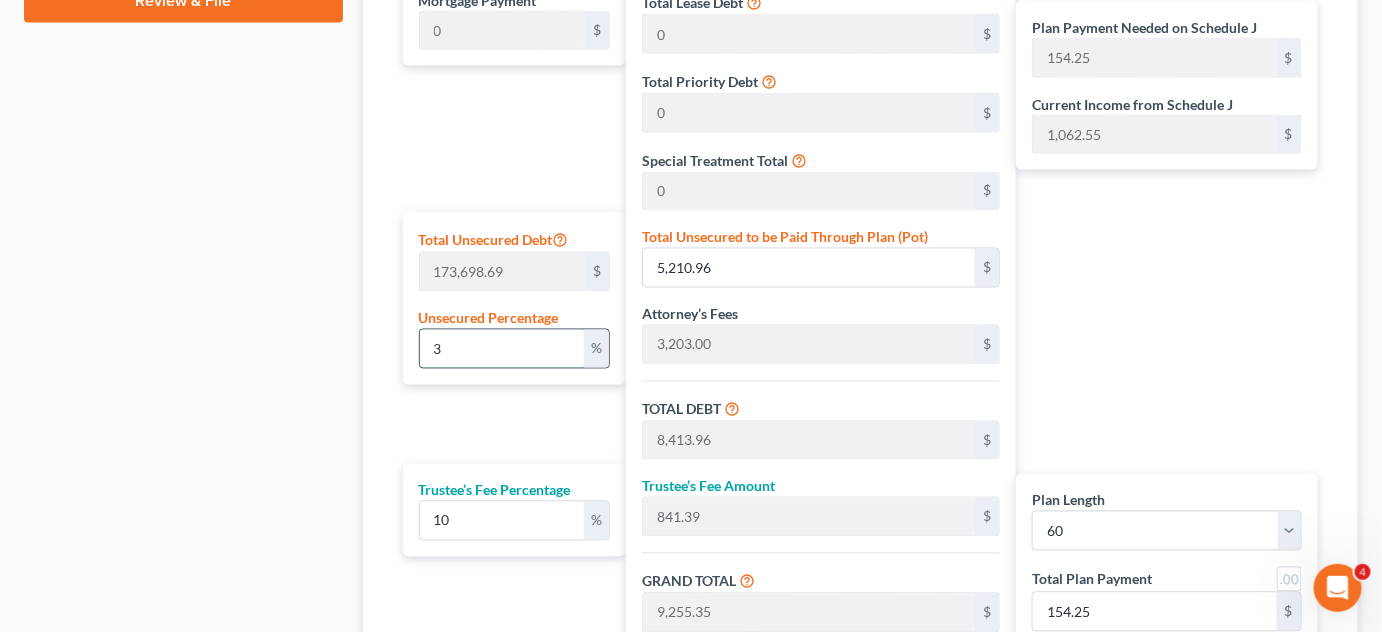 type on "1,014.06" 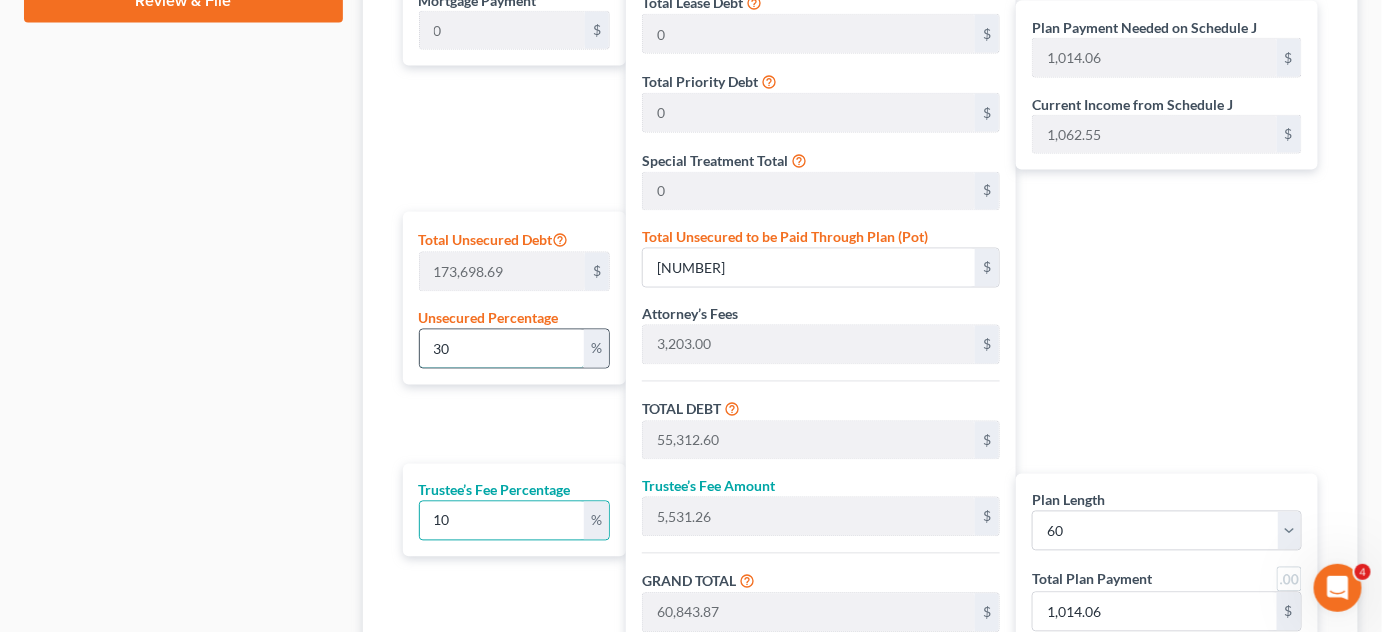 click on "30" at bounding box center (502, 349) 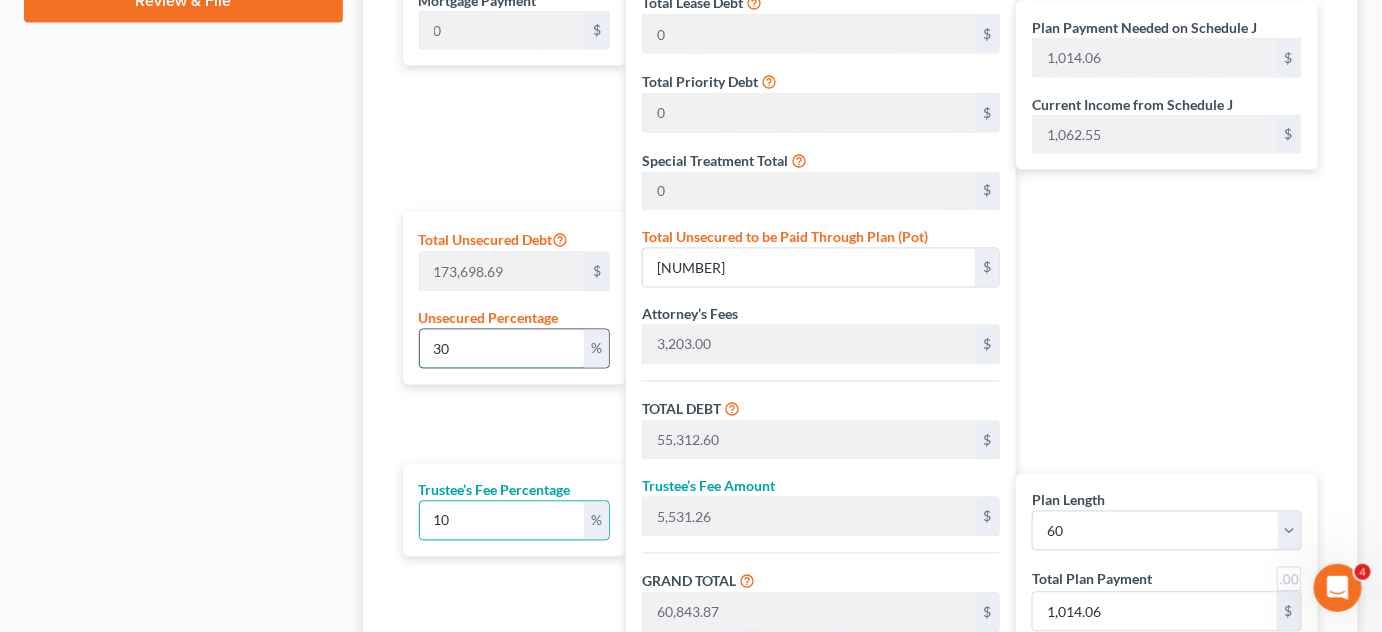 click on "30" at bounding box center (502, 349) 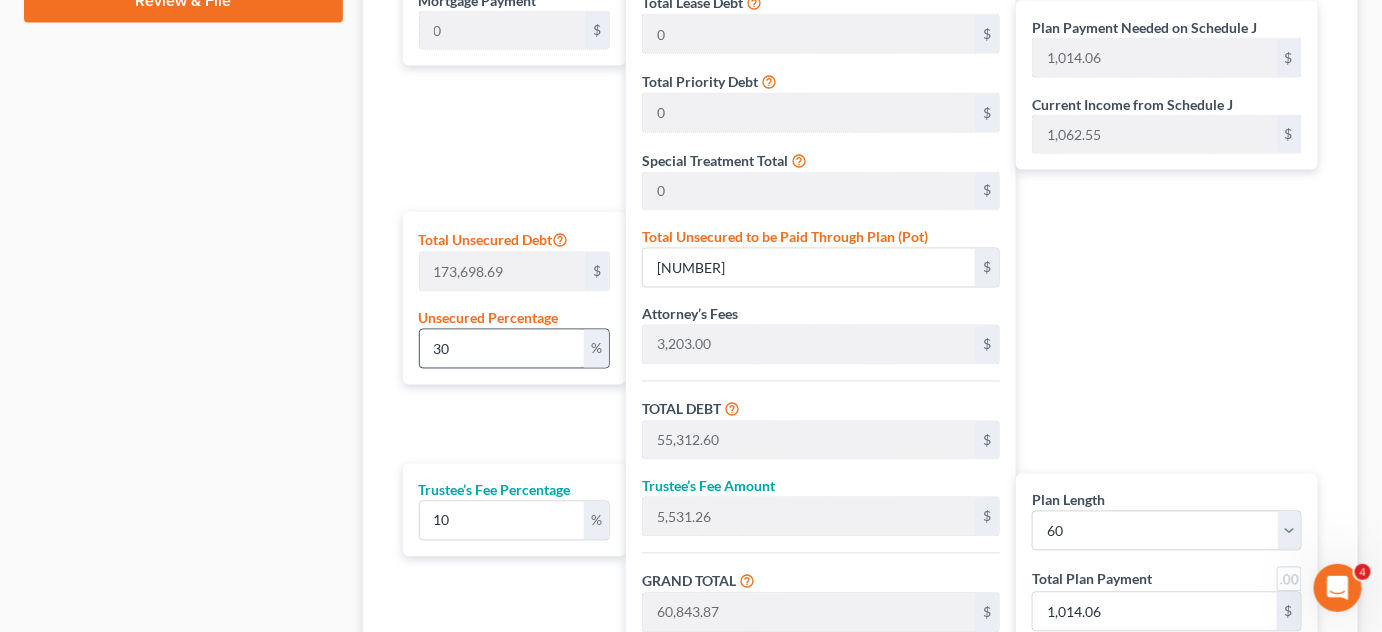 type on "3" 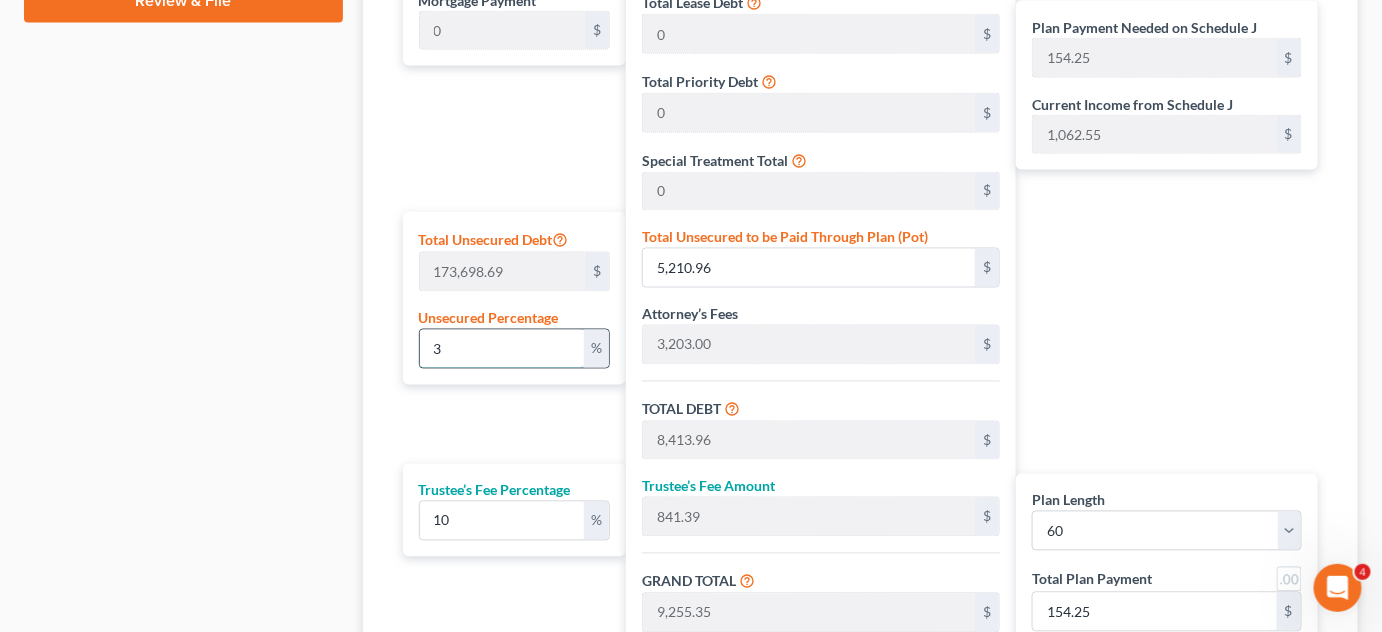 type on "31" 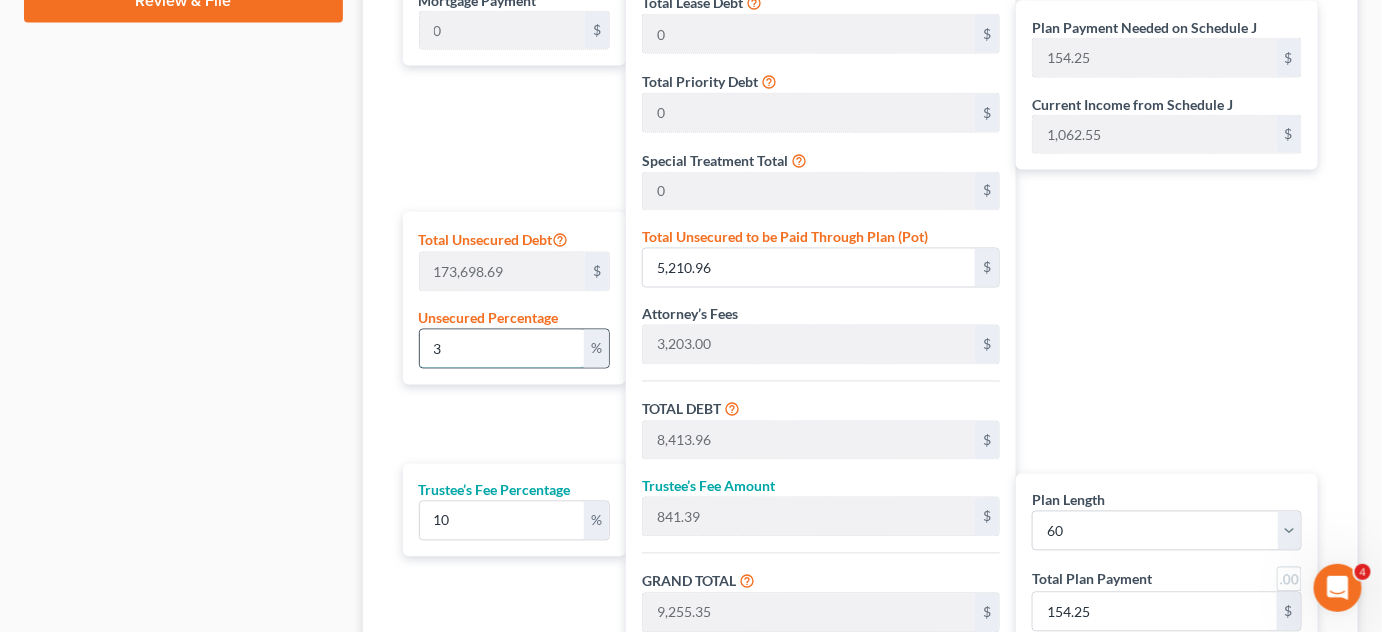 type on "53,846.59" 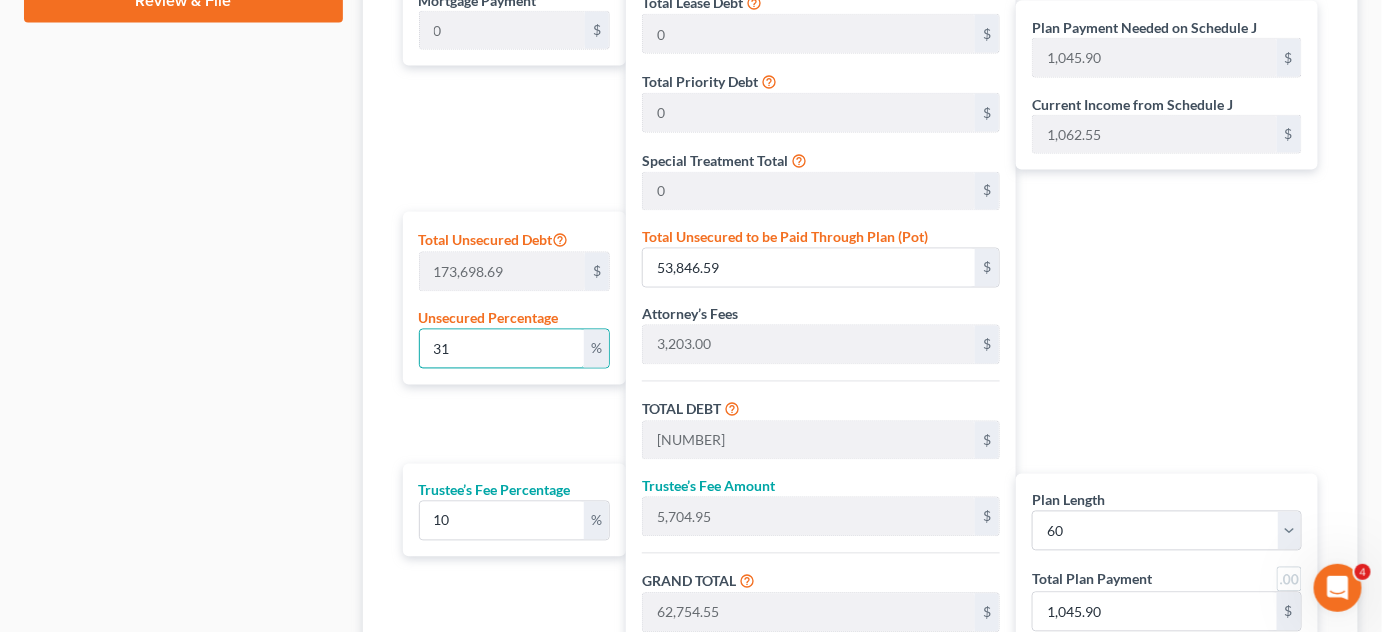 type on "31" 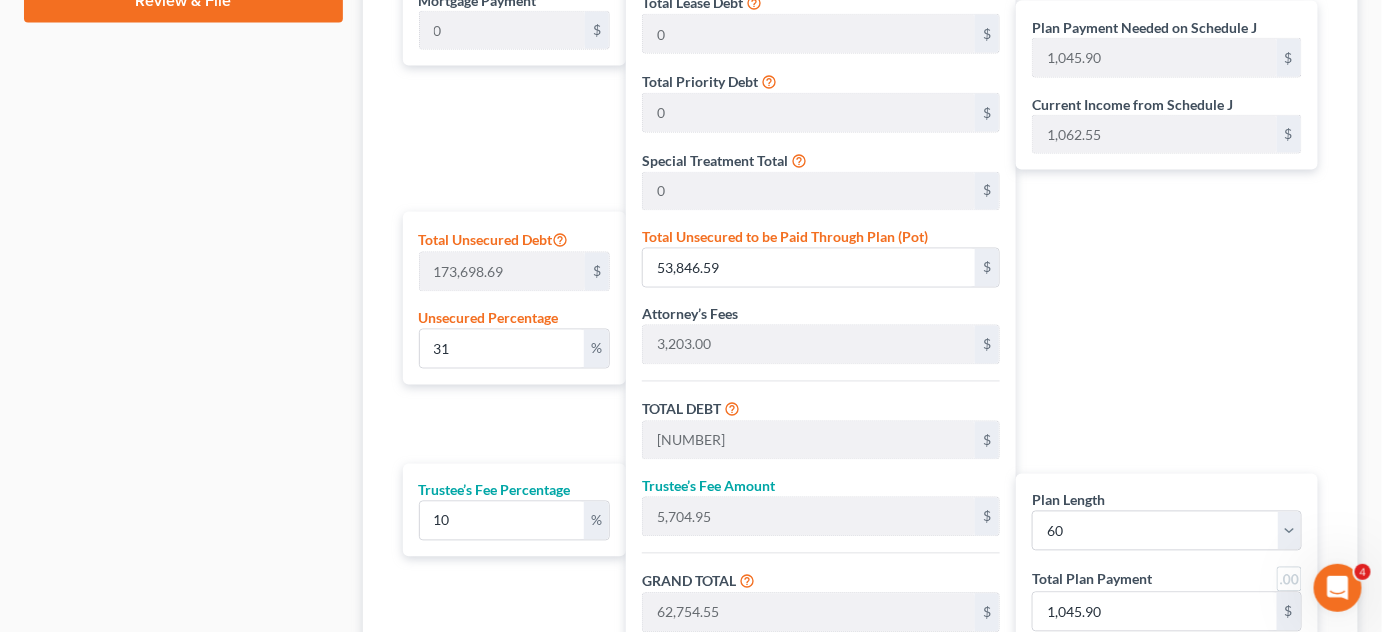 click on "Plan Payment Needed on Schedule J [AMOUNT] $ Current Income from Schedule J [AMOUNT] $ Plan Length  1 2 3 4 5 6 7 8 9 10 11 12 13 14 15 16 17 18 19 20 21 22 23 24 25 26 27 28 29 30 31 32 33 34 35 36 37 38 39 40 41 42 43 44 45 46 47 48 49 50 51 52 53 54 55 56 57 58 59 60 61 62 63 64 65 66 67 68 69 70 71 72 73 74 75 76 77 78 79 80 81 82 83 84 Total Plan Payment [AMOUNT] $ Add Step Payments" at bounding box center (1172, 303) 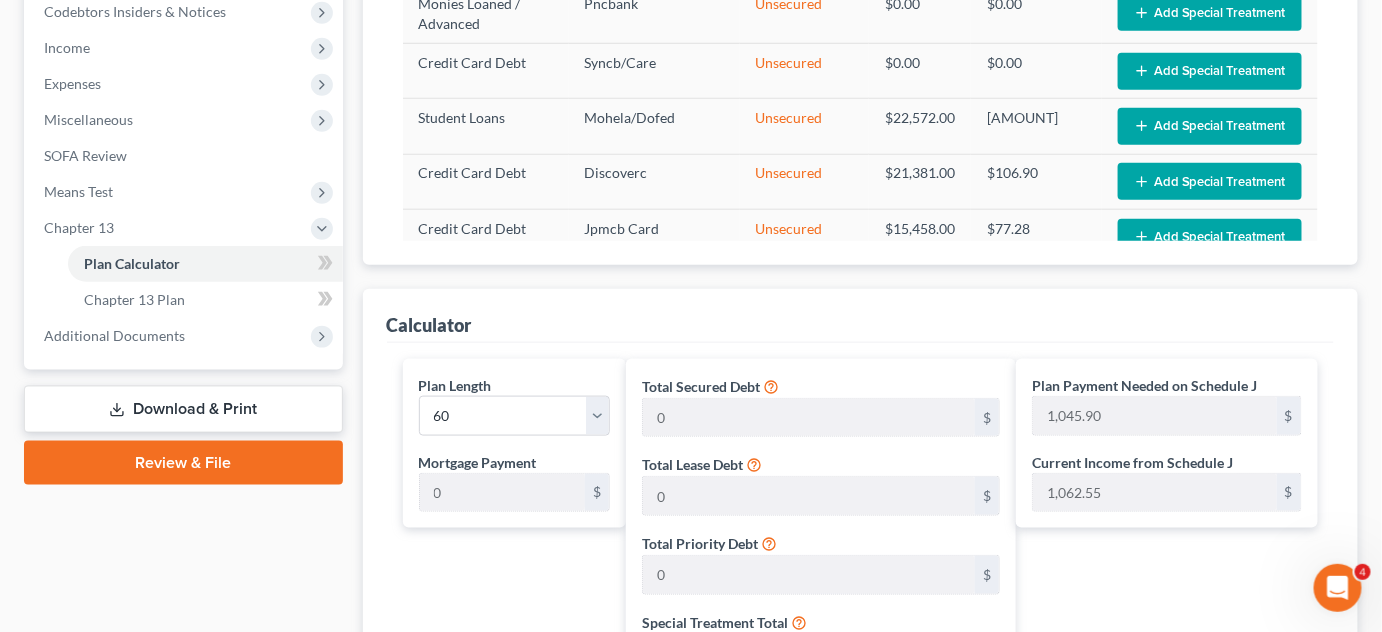 scroll, scrollTop: 476, scrollLeft: 0, axis: vertical 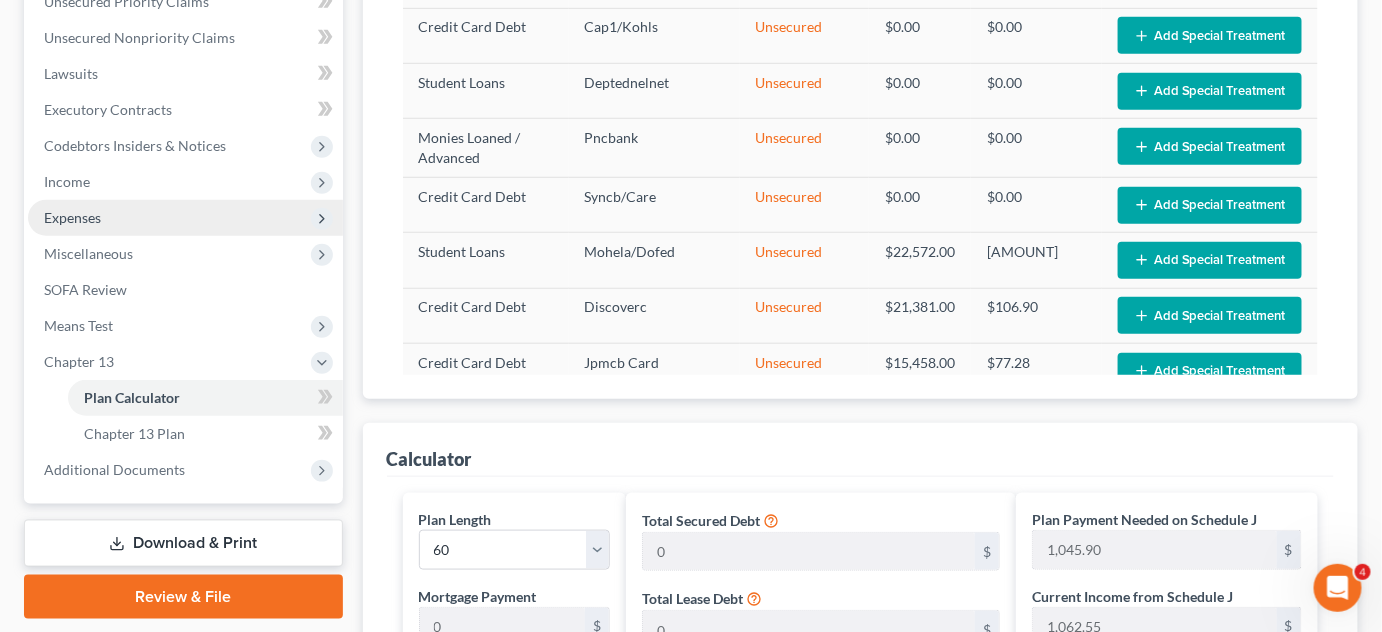 click on "Expenses" at bounding box center [185, 218] 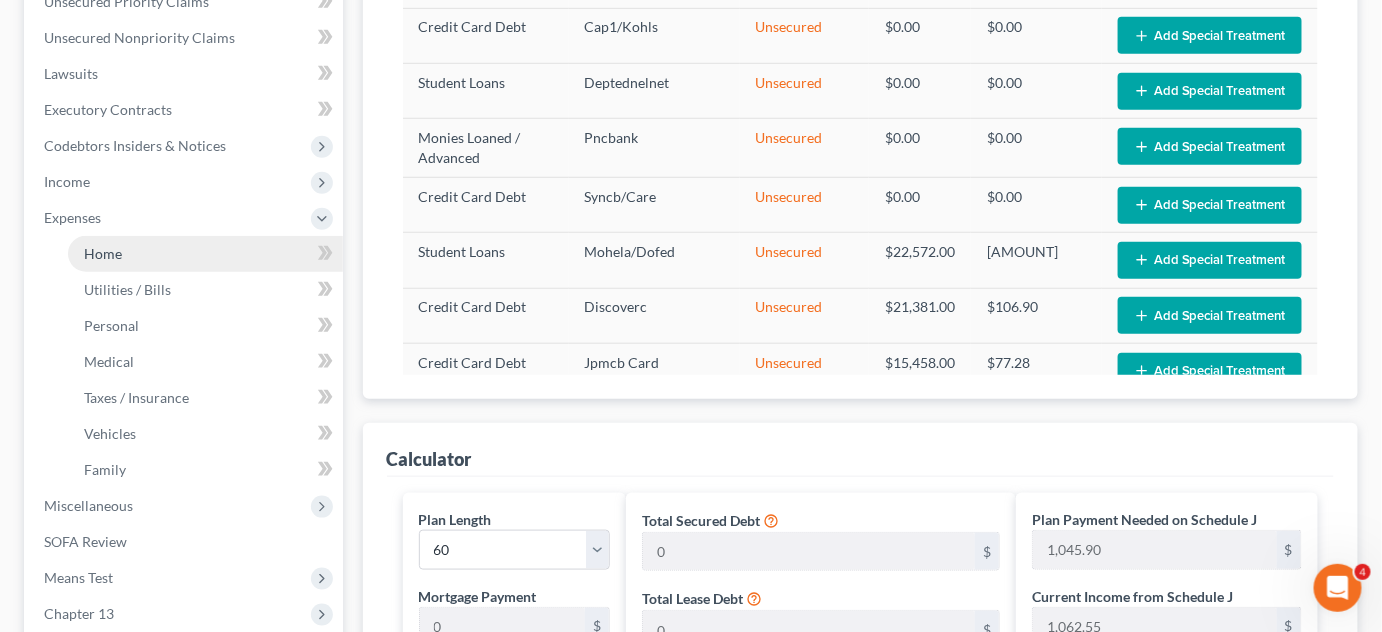 click on "Home" at bounding box center [205, 254] 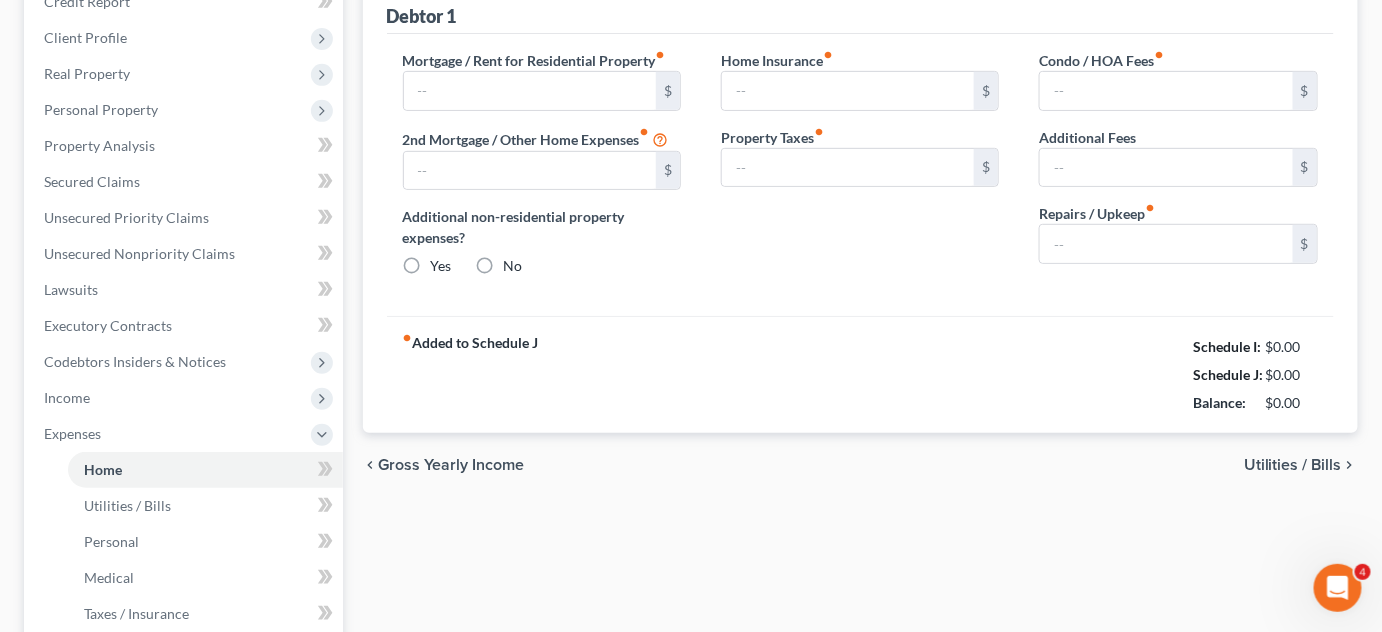 type on "1,624.00" 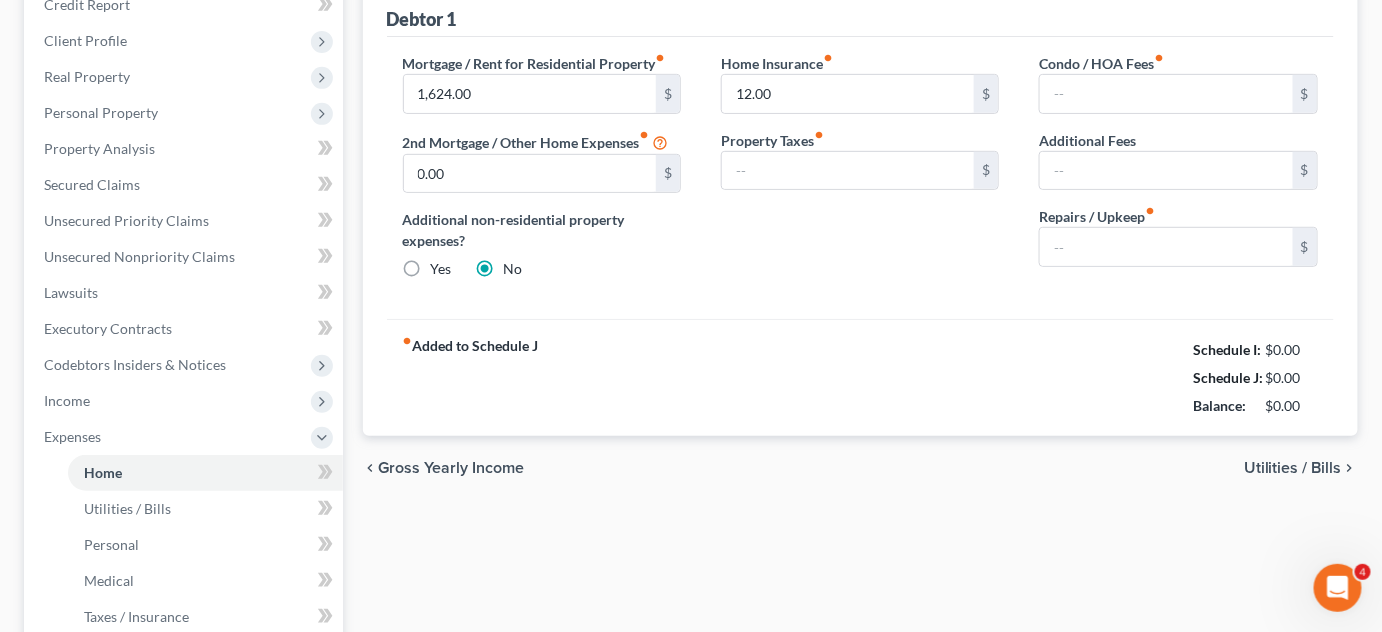 type on "0.00" 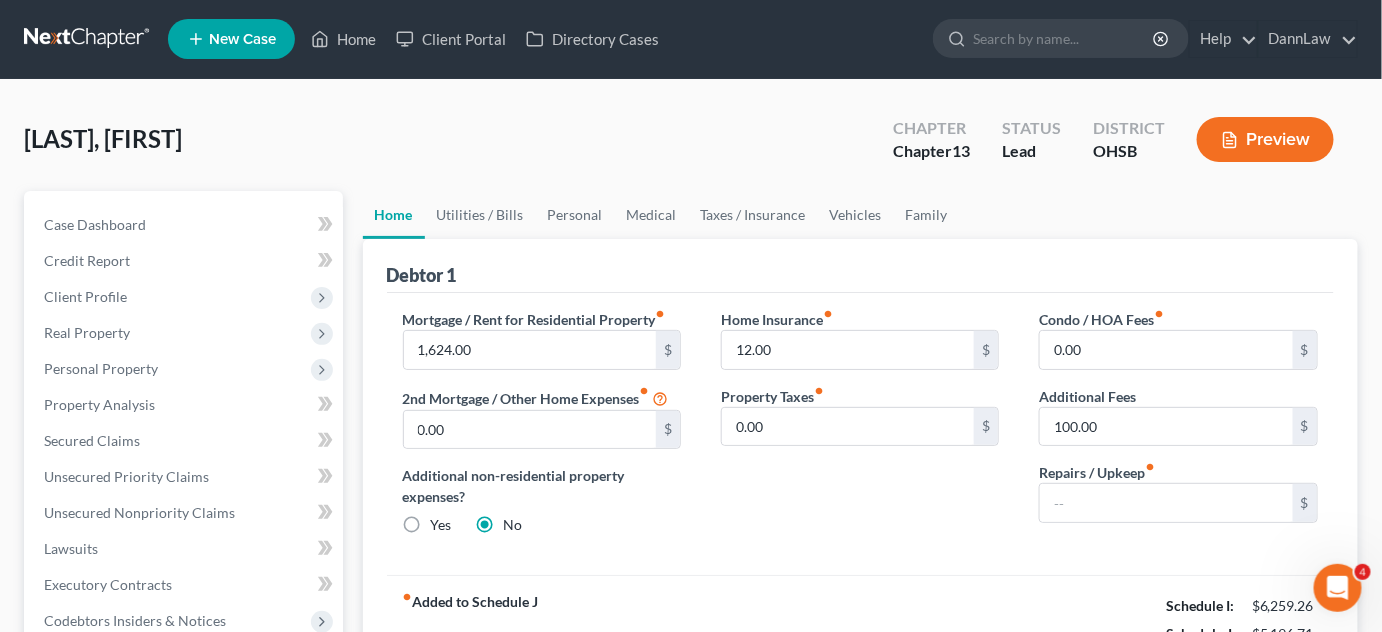 scroll, scrollTop: 0, scrollLeft: 0, axis: both 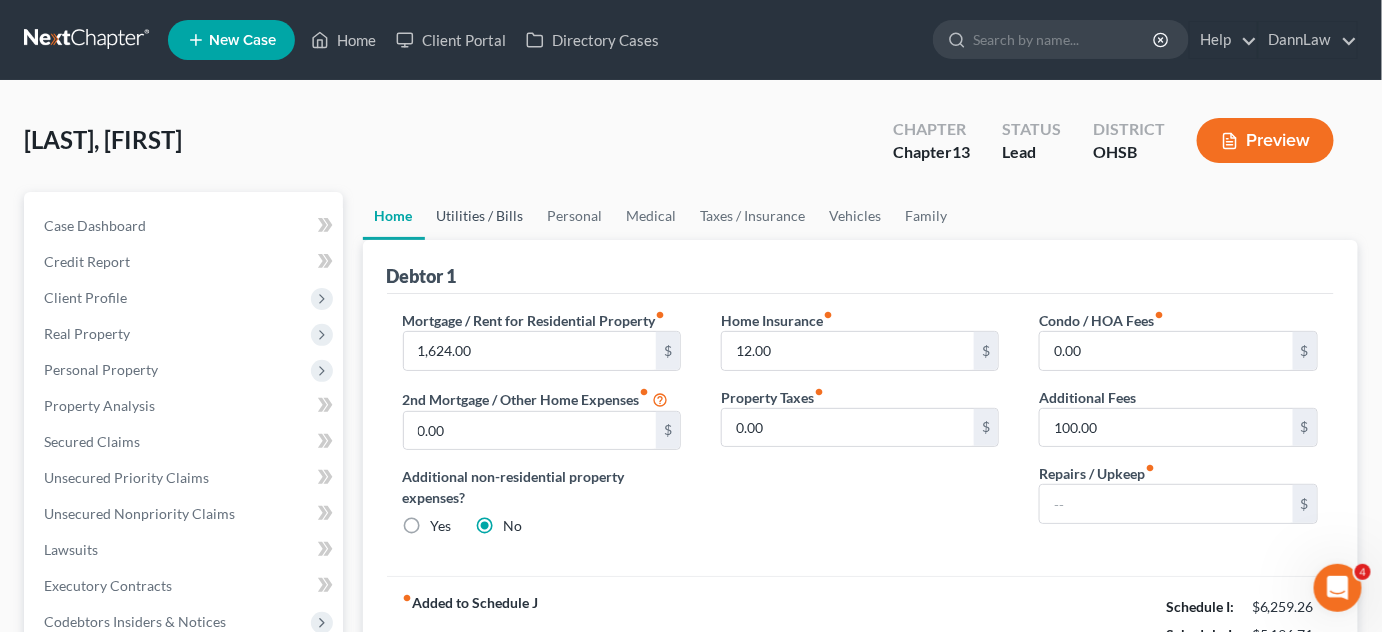 click on "Utilities / Bills" at bounding box center [480, 216] 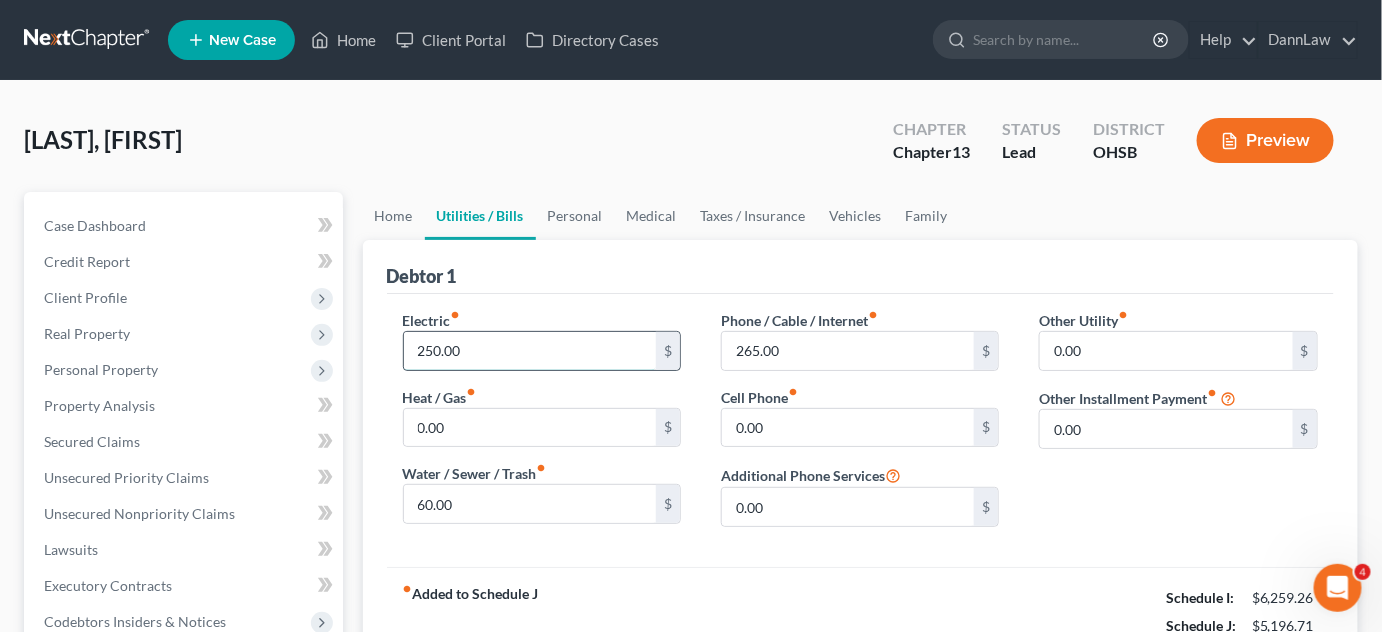 click on "250.00" at bounding box center (530, 351) 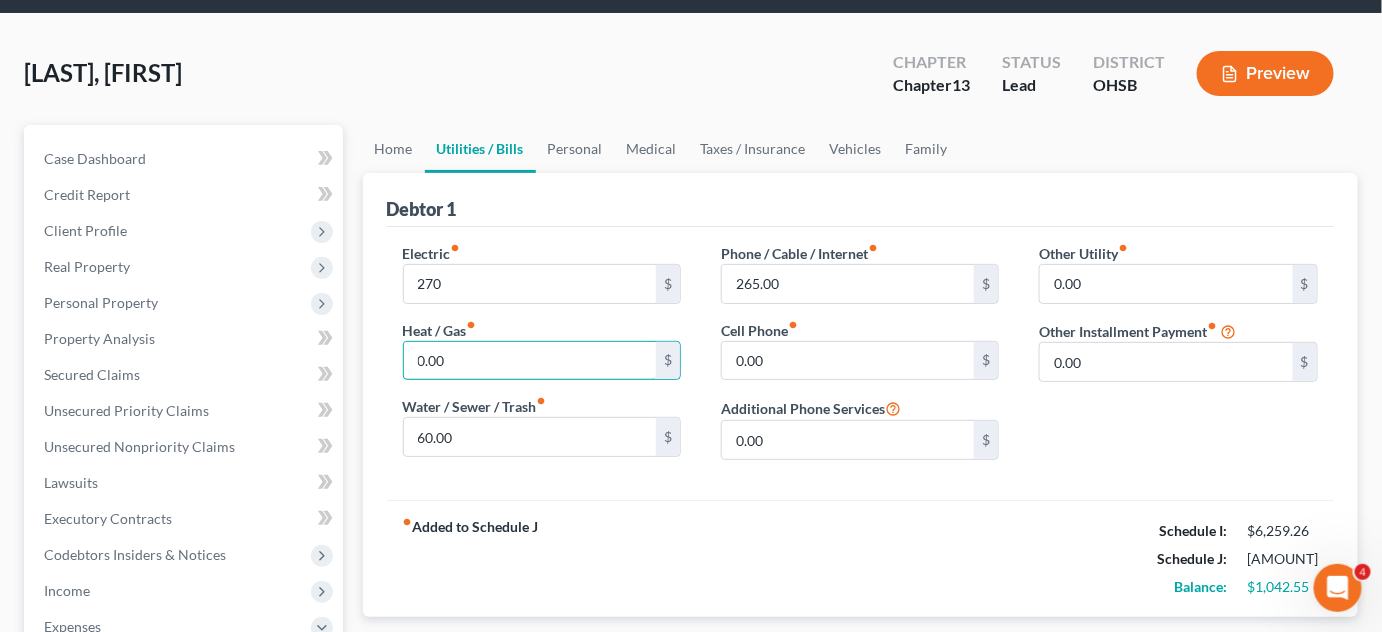 scroll, scrollTop: 72, scrollLeft: 0, axis: vertical 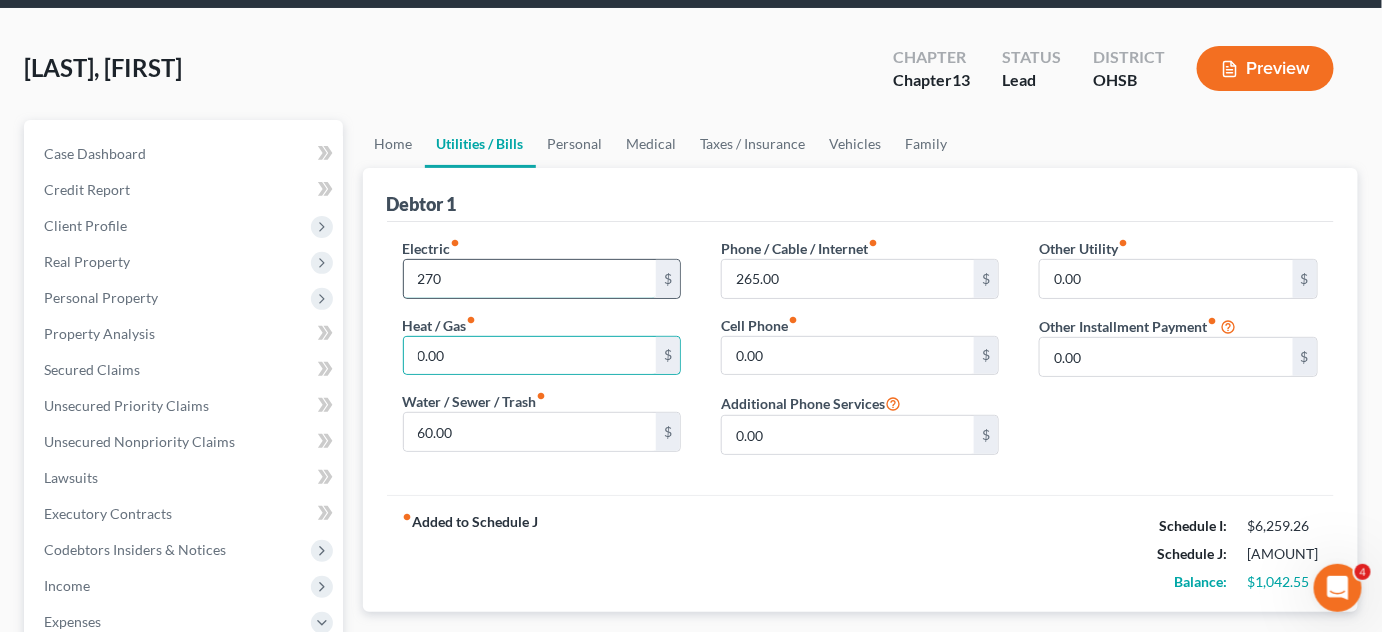 click on "270" at bounding box center (530, 279) 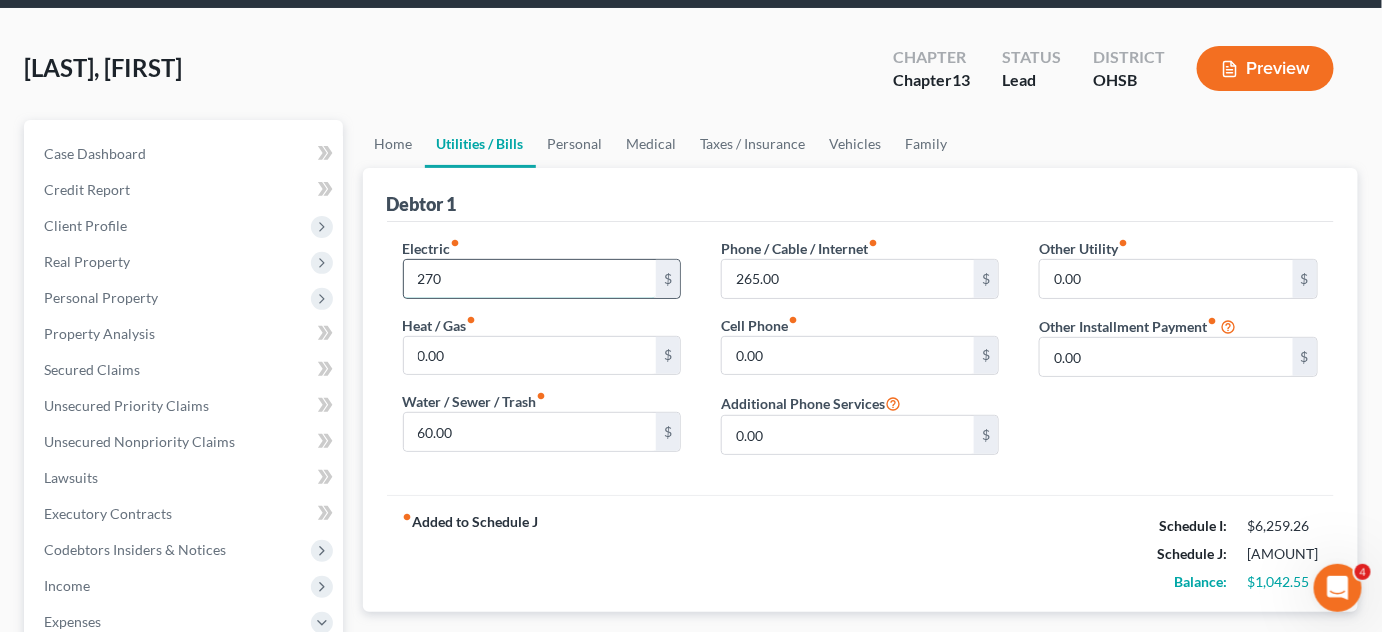 click on "270" at bounding box center [530, 279] 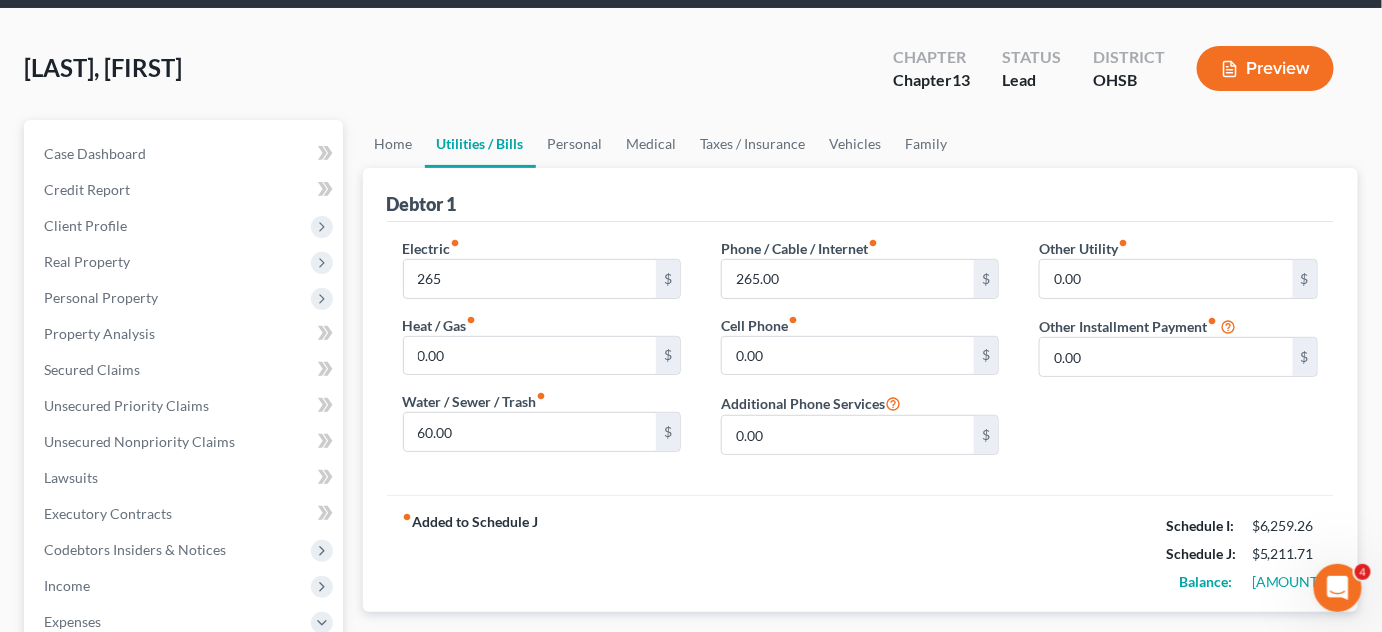 click on "[FIRST], [LAST] Upgraded Chapter Chapter  13 Status Lead District OHSB Preview" at bounding box center (691, 76) 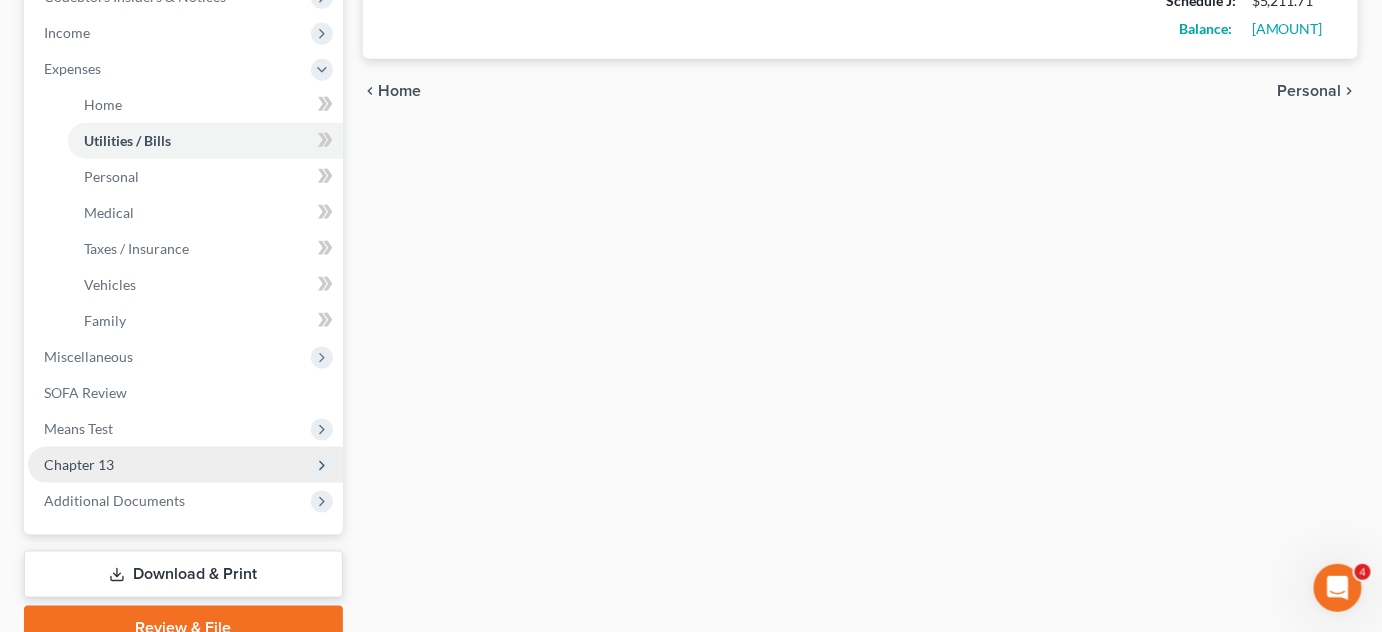 click on "Chapter 13" at bounding box center (185, 465) 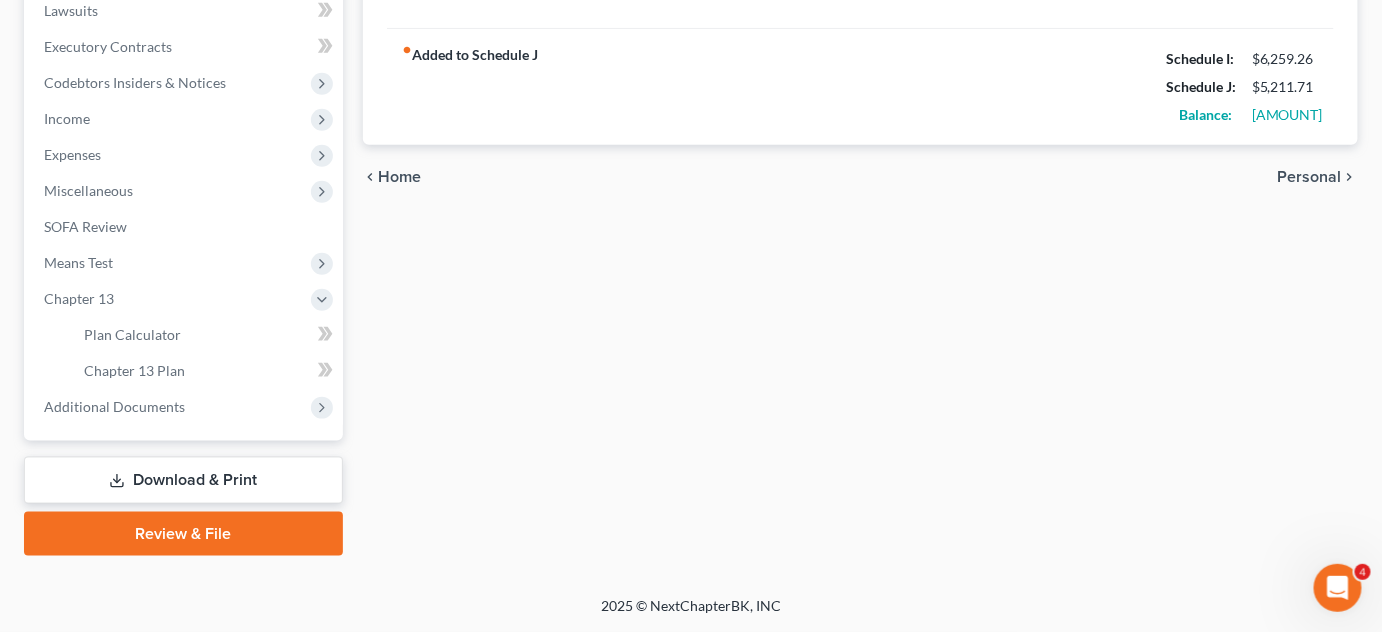 scroll, scrollTop: 537, scrollLeft: 0, axis: vertical 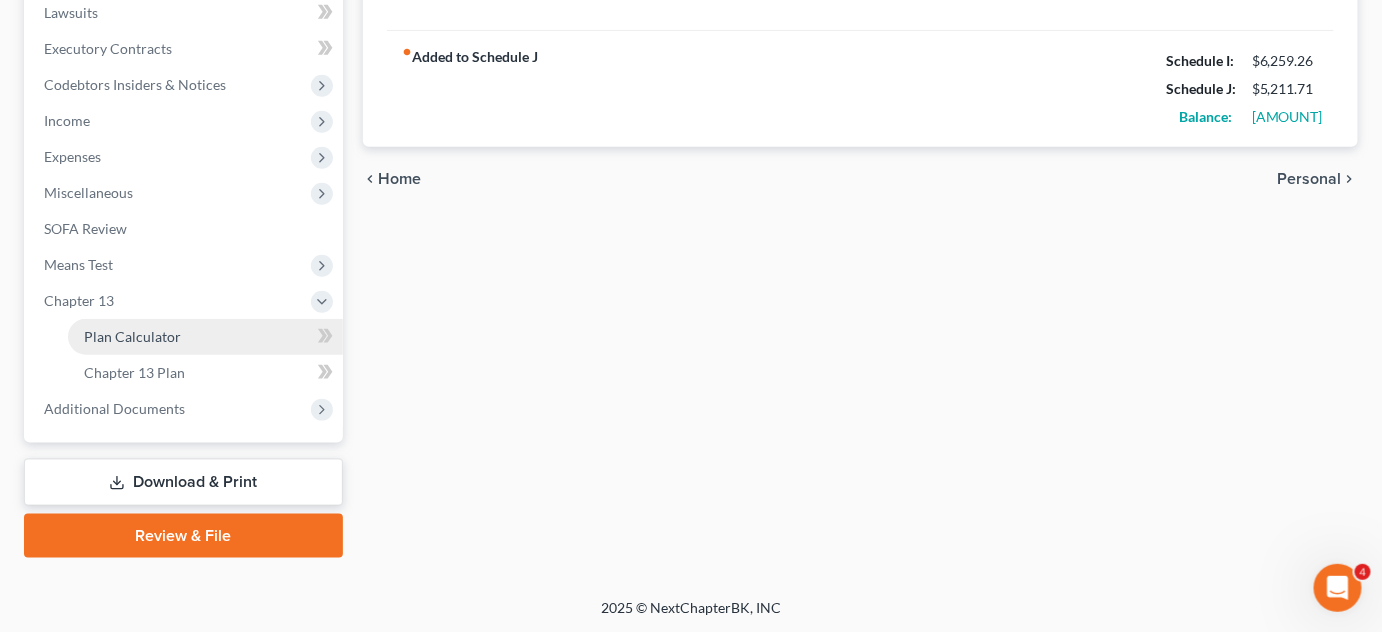 click on "Plan Calculator" at bounding box center [132, 336] 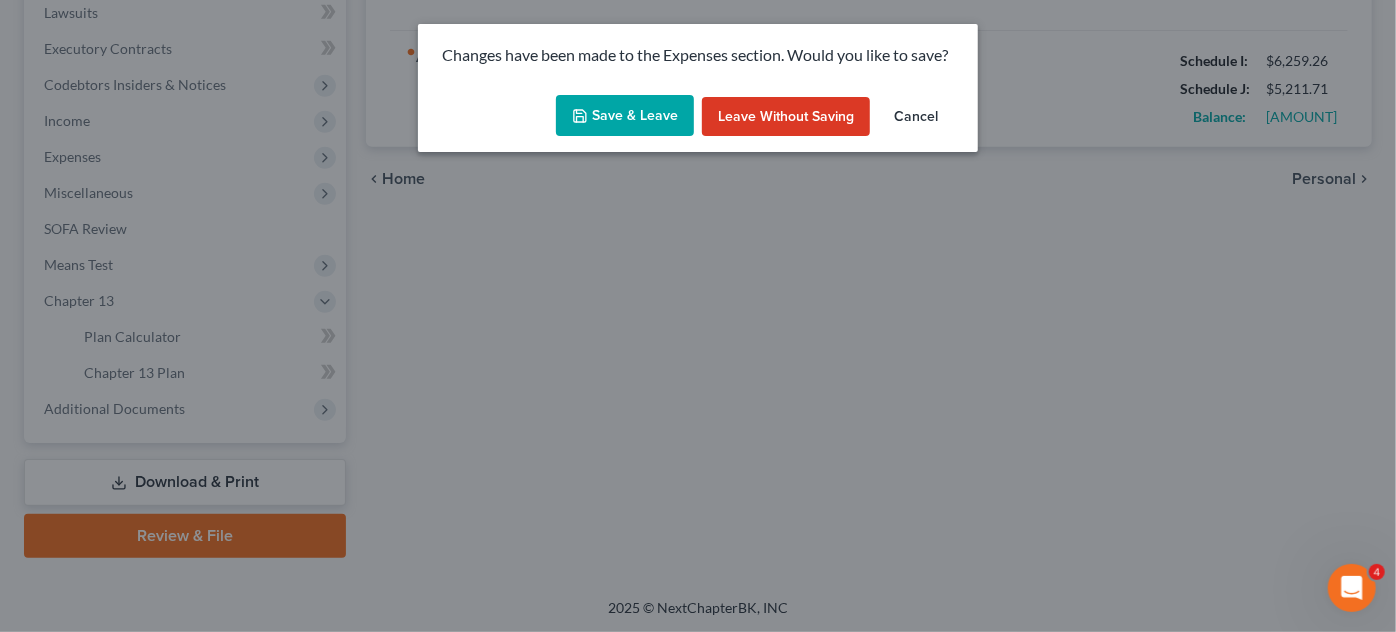 click 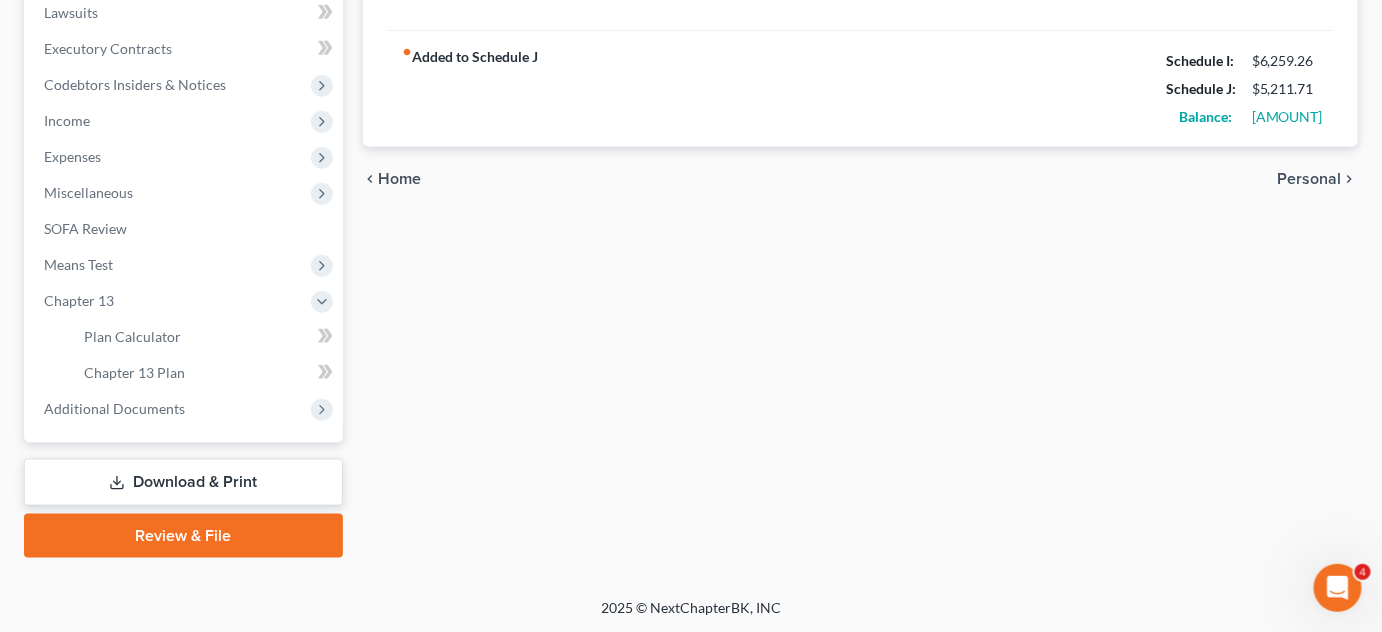 type on "265.00" 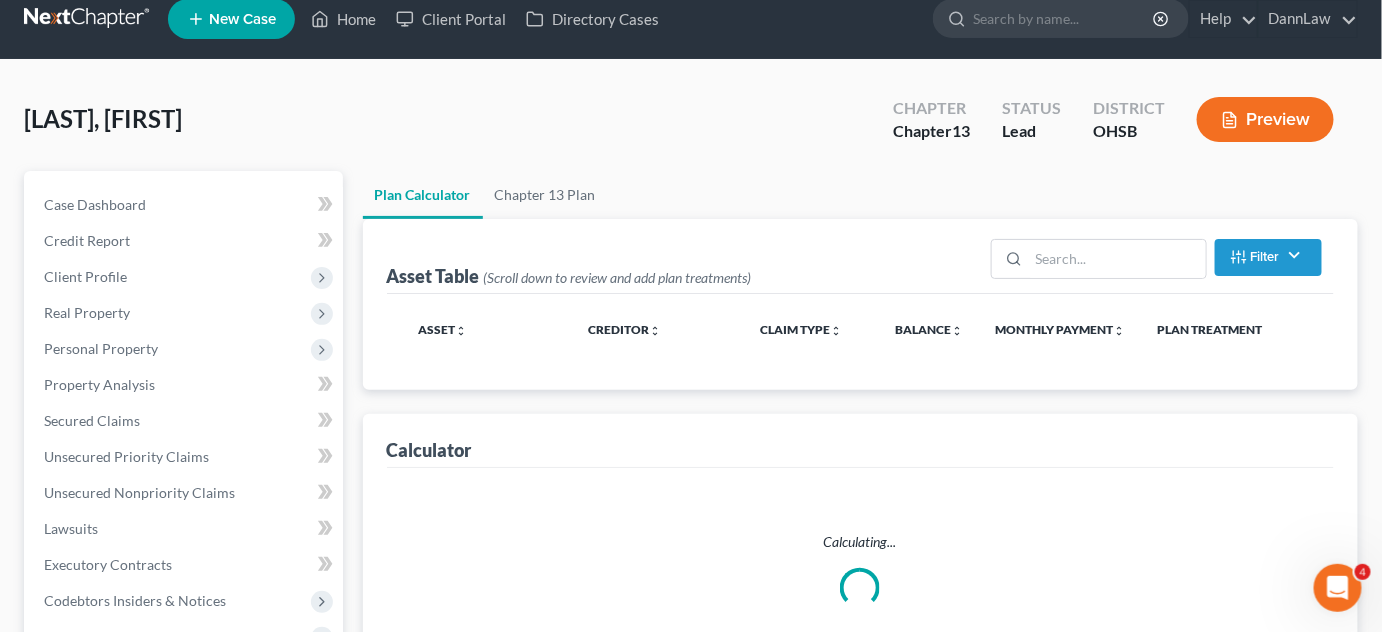 scroll, scrollTop: 0, scrollLeft: 0, axis: both 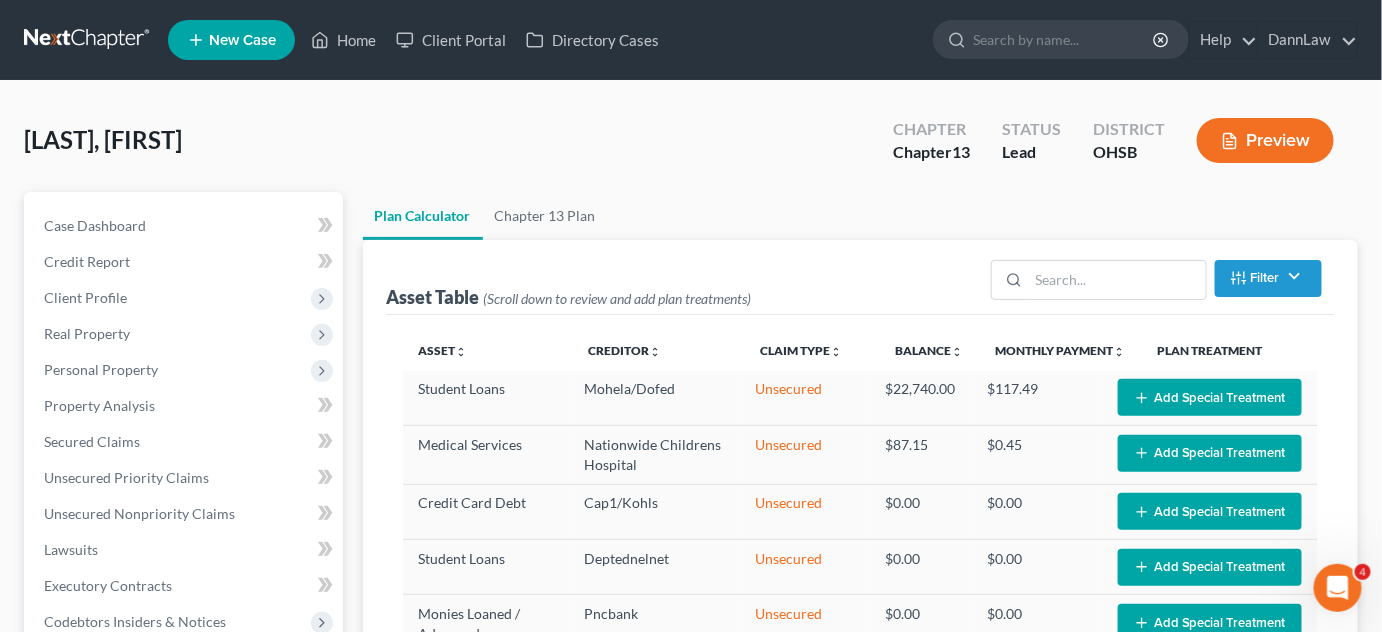 select on "59" 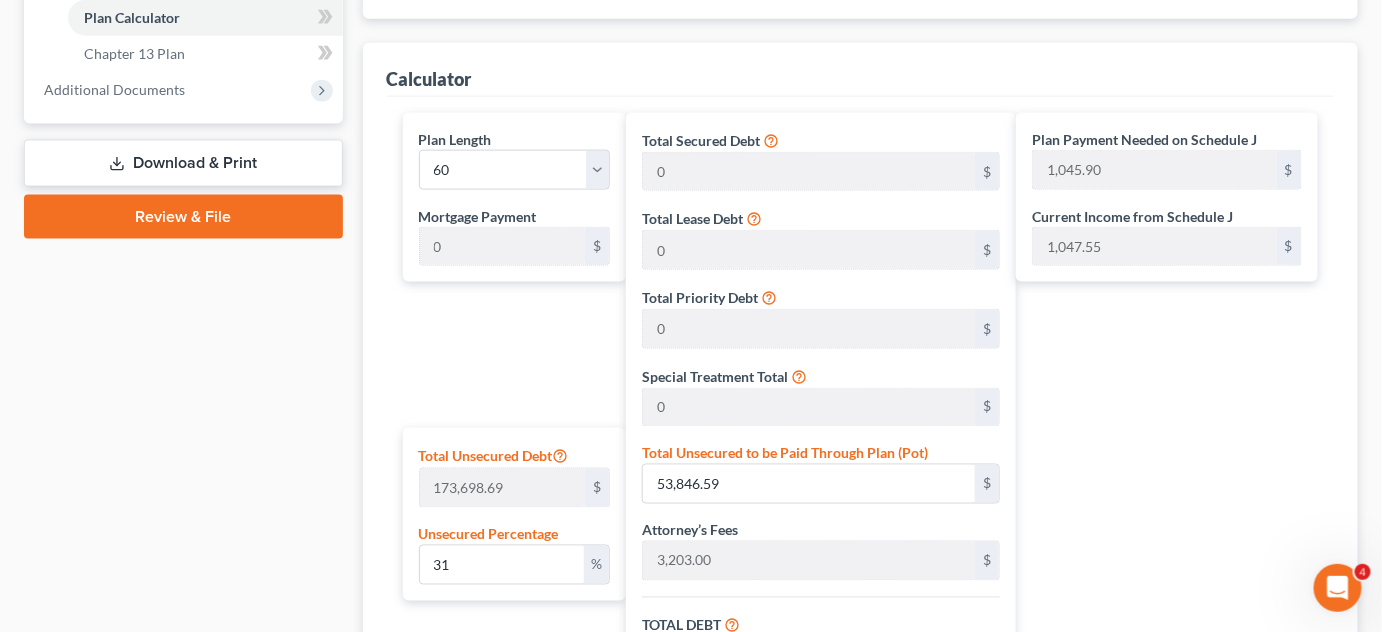 scroll, scrollTop: 861, scrollLeft: 0, axis: vertical 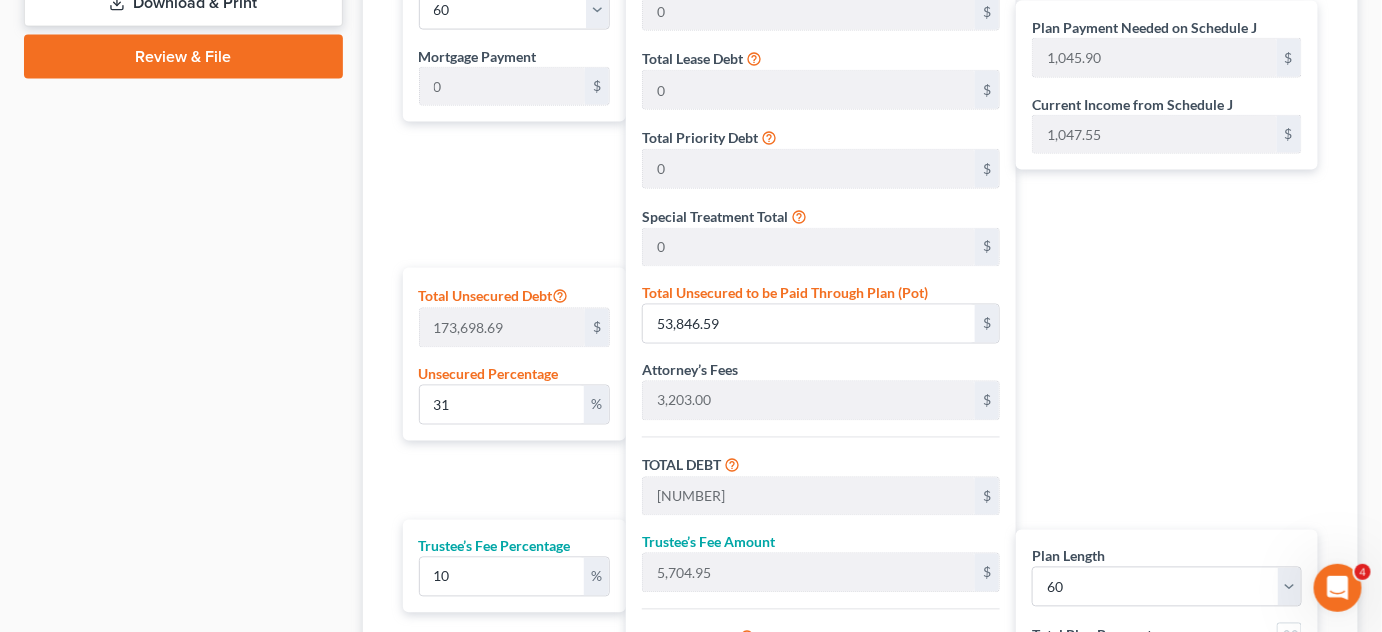 drag, startPoint x: 1380, startPoint y: 511, endPoint x: 1384, endPoint y: 541, distance: 30.265491 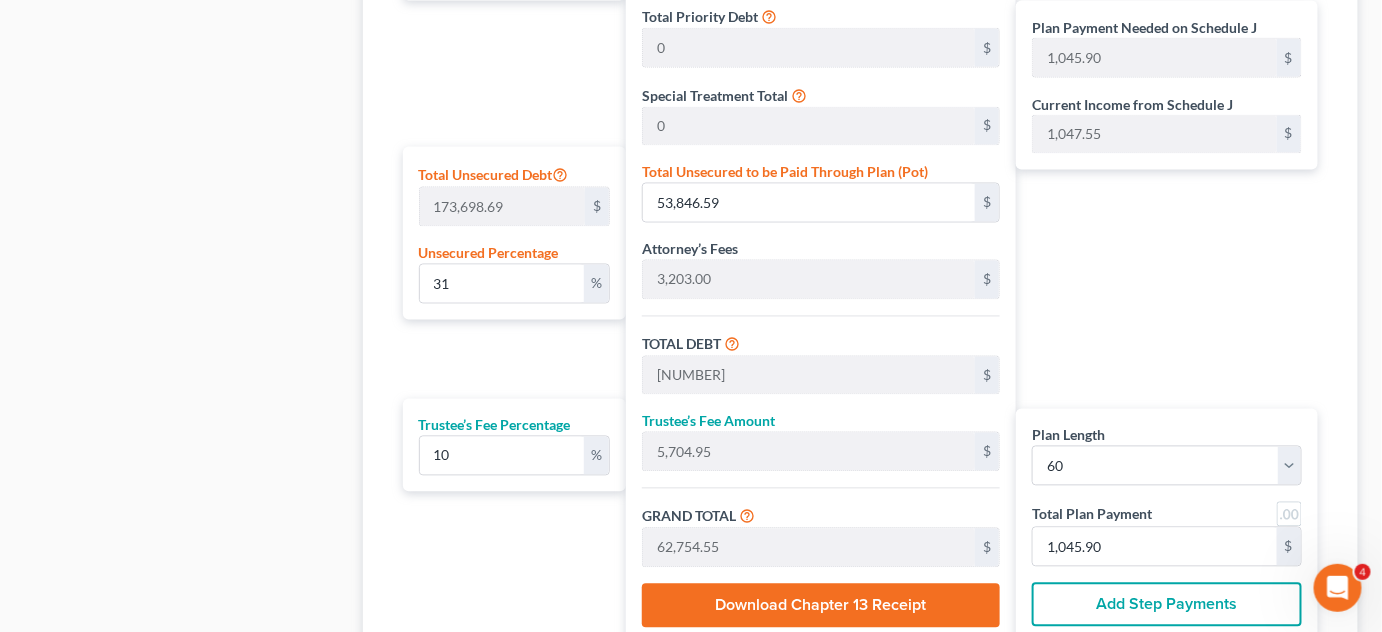 scroll, scrollTop: 1144, scrollLeft: 0, axis: vertical 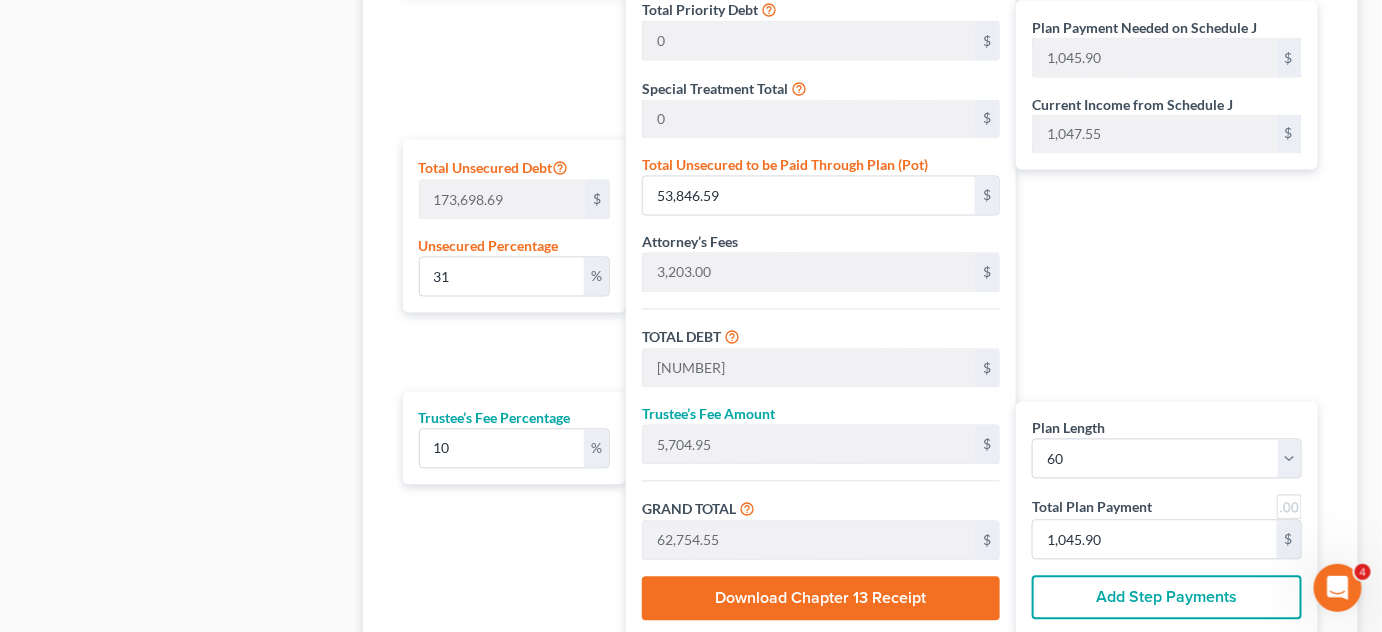 click on "Plan Length  1 2 3 4 5 6 7 8 9 10 11 12 13 14 15 16 17 18 19 20 21 22 23 24 25 26 27 28 29 30 31 32 33 34 35 36 37 38 39 40 41 42 43 44 45 46 47 48 49 50 51 52 53 54 55 56 57 58 59 60 61 62 63 64 65 66 67 68 69 70 71 72 73 74 75 76 77 78 79 80 81 82 83 84 Mortgage Payment 0 $ Total Unsecured Debt  173,698.69 $ Unsecured Percentage 31 % Trustee’s Fee Percentage 10 %" at bounding box center [510, 231] 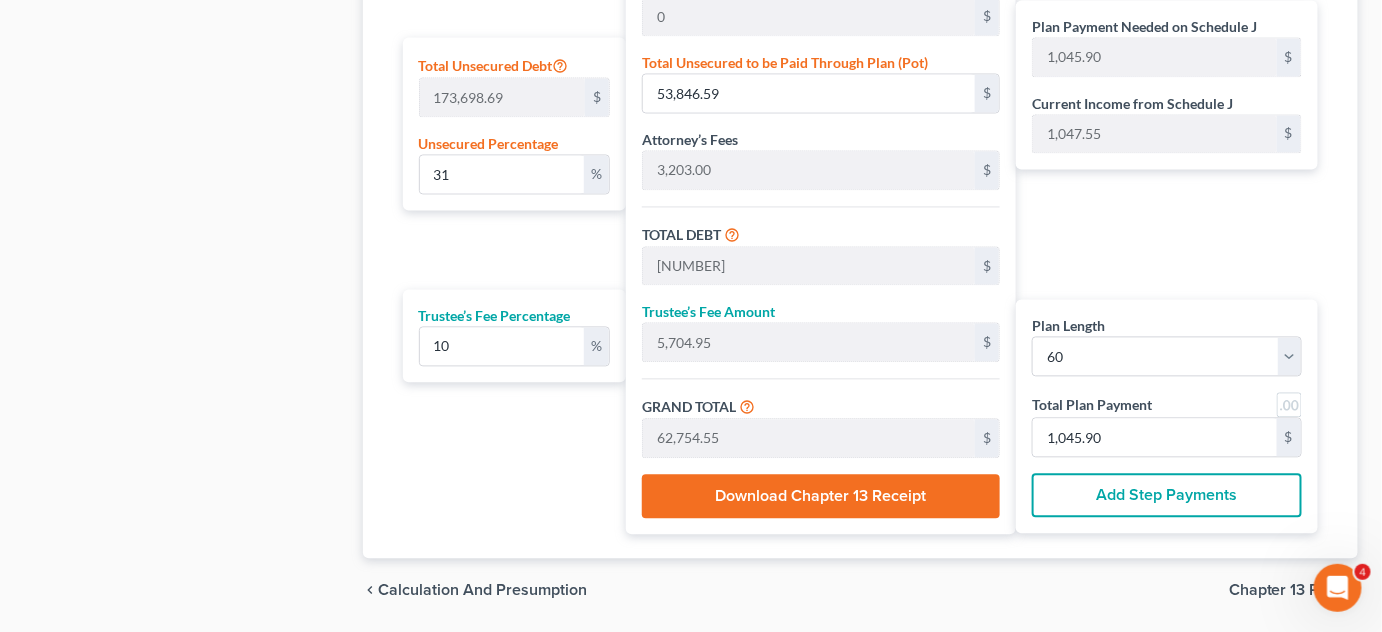 scroll, scrollTop: 1308, scrollLeft: 0, axis: vertical 